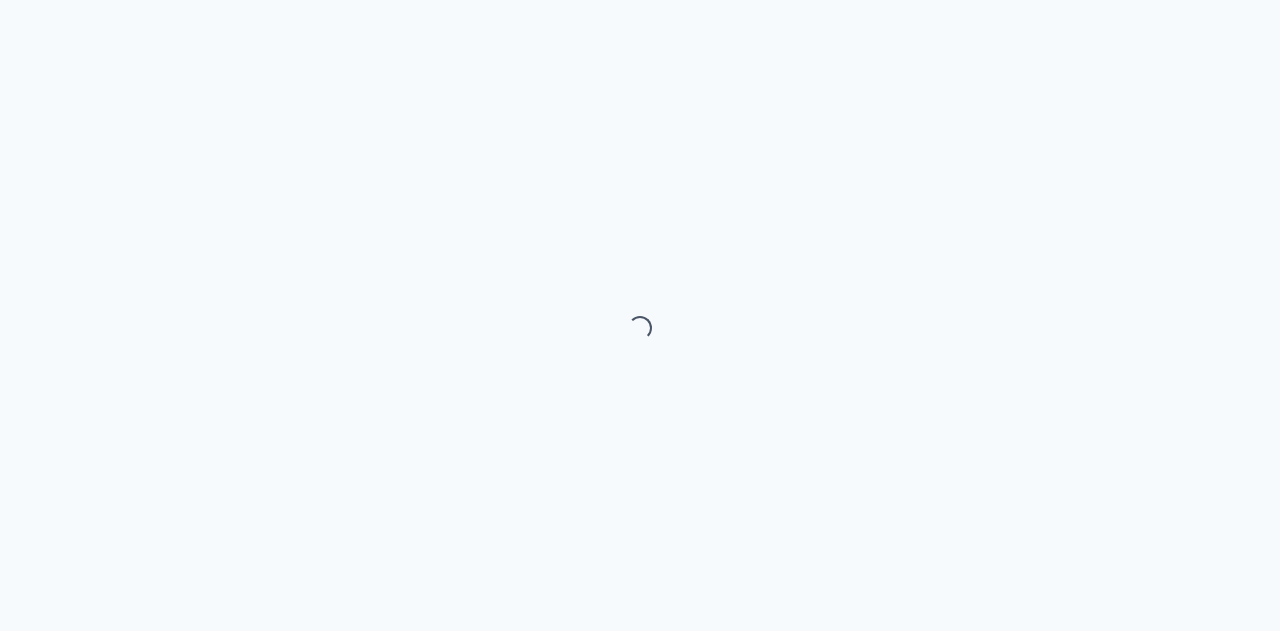 scroll, scrollTop: 0, scrollLeft: 0, axis: both 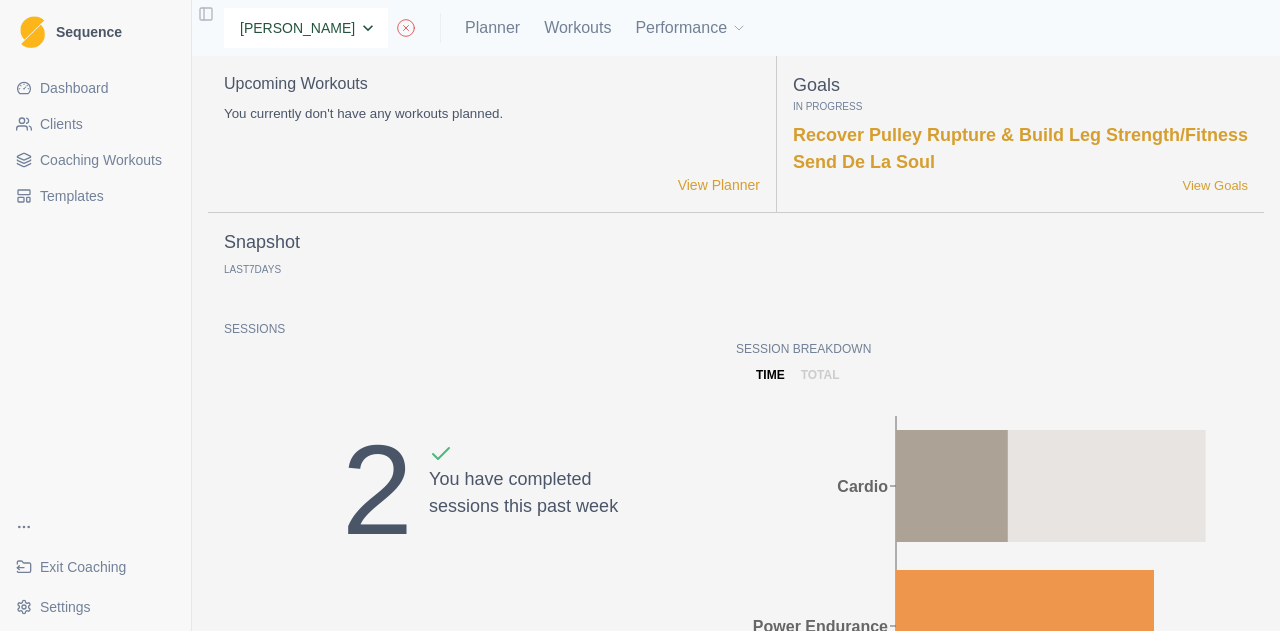 click on "None Ashwin Param Ben Colton Billy Zulkifli Isaac Waugh Jem Rolland Jimmy Justina Chan Luke Danzig Meg Hobson Michael O'Reilly Nick Ray Poppy Taylor Taj Madden Tim Coultas" at bounding box center (306, 28) 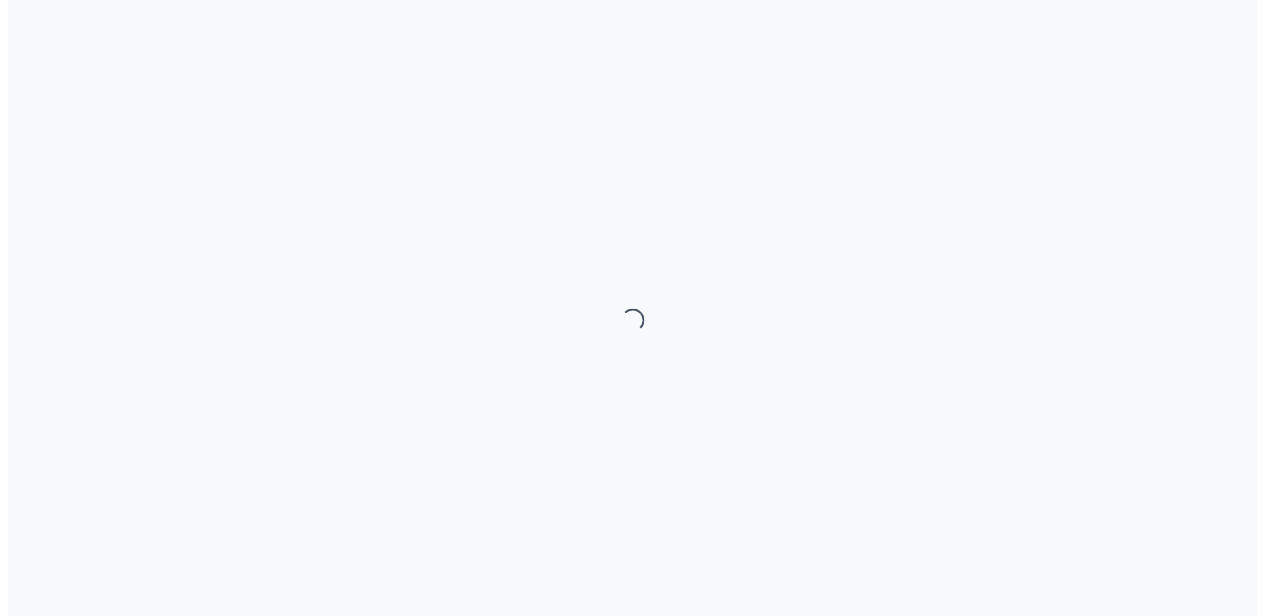 scroll, scrollTop: 0, scrollLeft: 0, axis: both 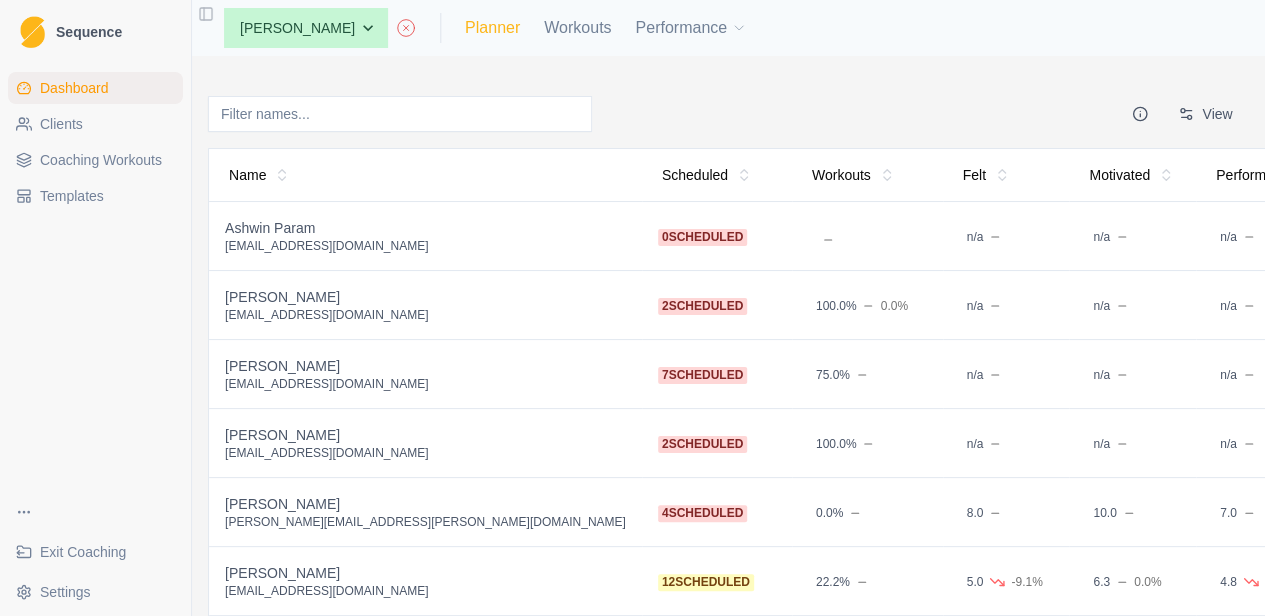 click on "Planner" at bounding box center (492, 28) 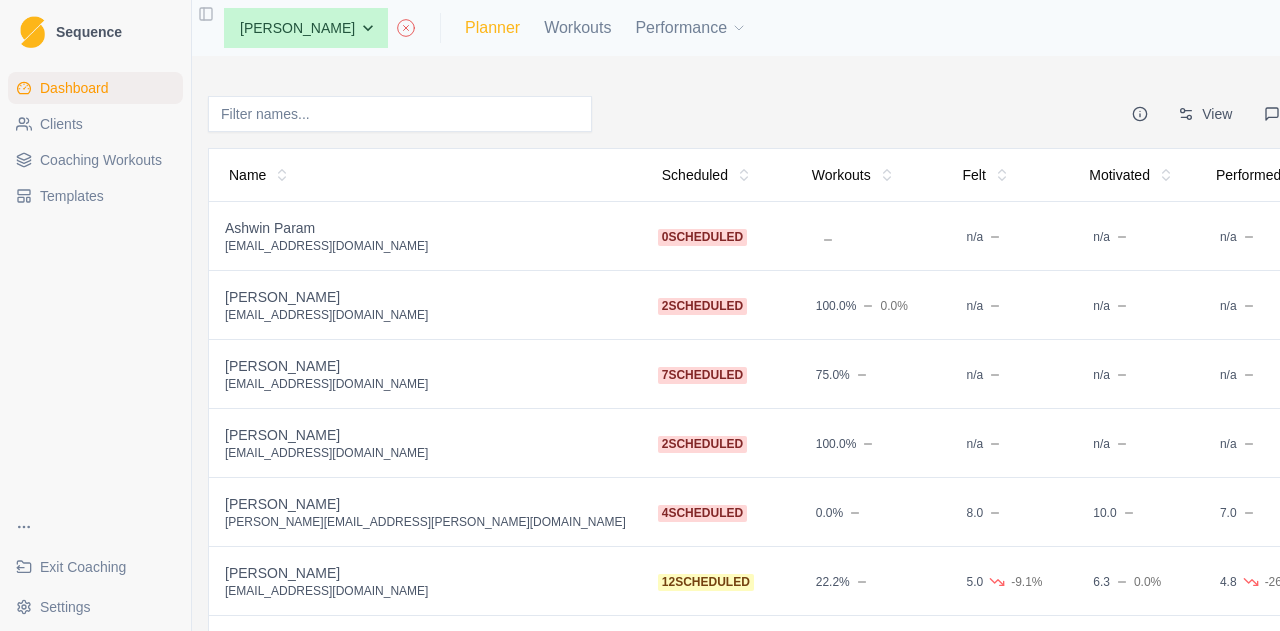 select on "month" 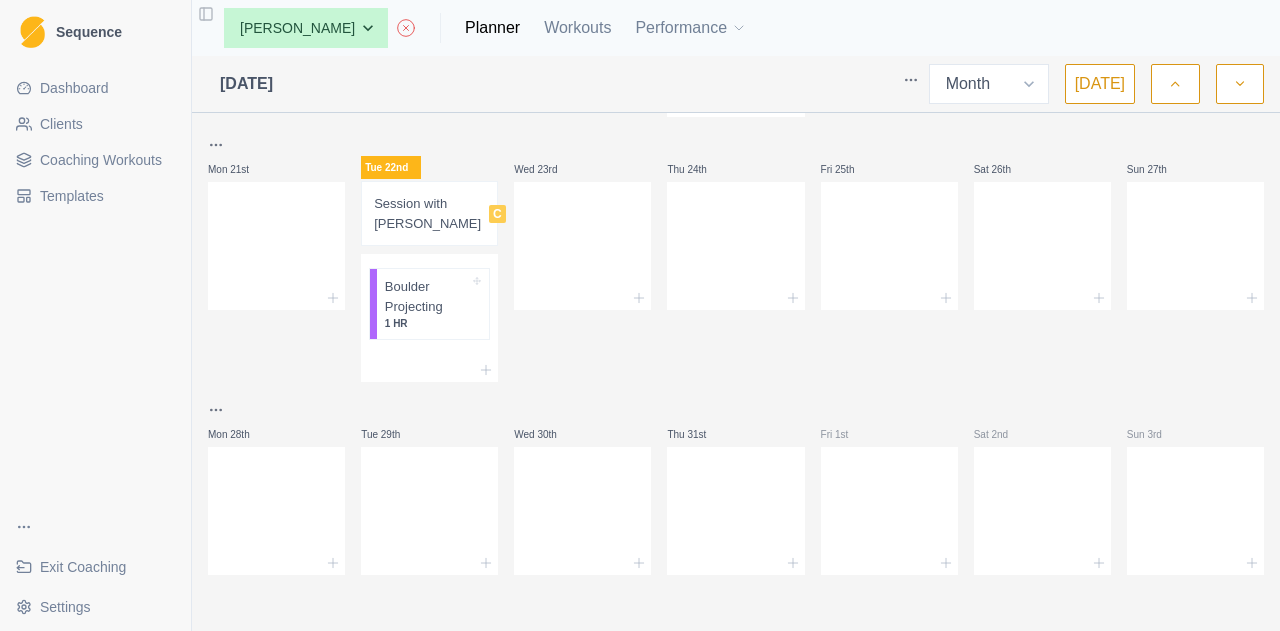 scroll, scrollTop: 1057, scrollLeft: 0, axis: vertical 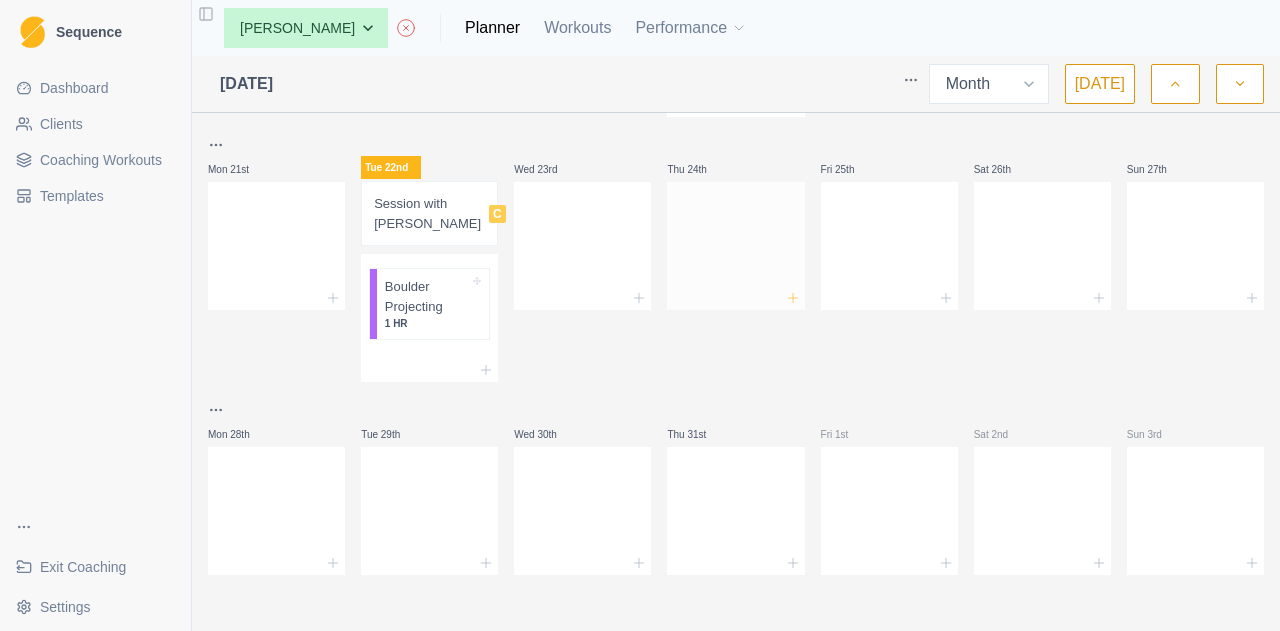 click 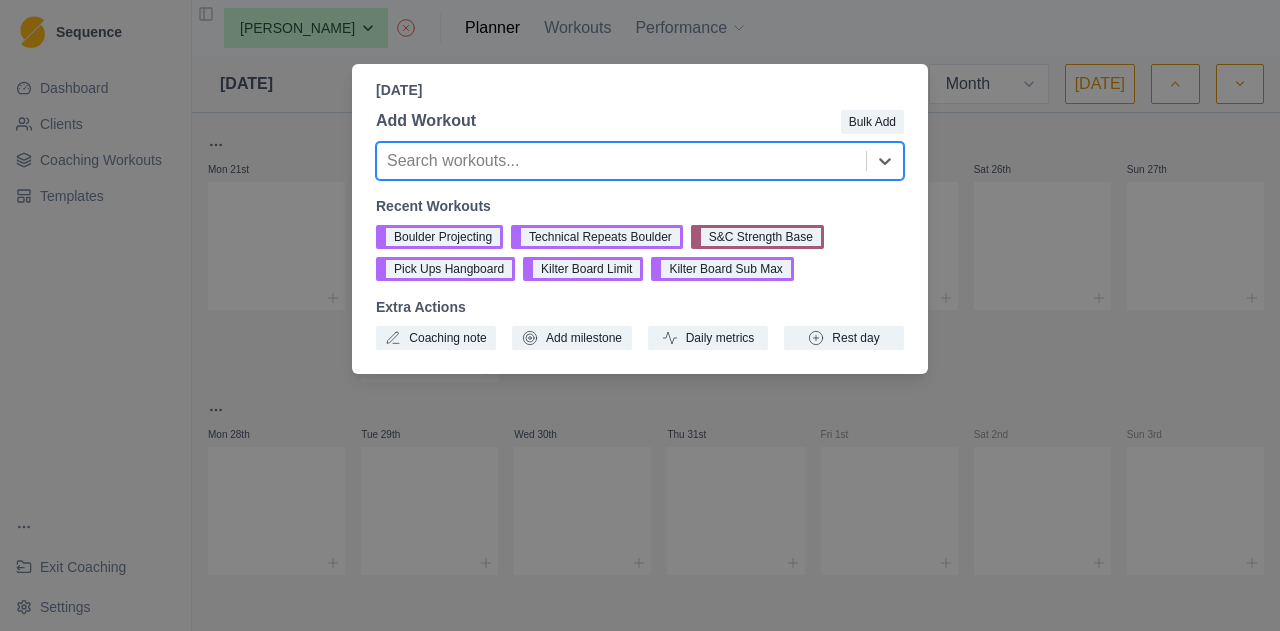 click on "[DATE] Add Workout Bulk Add option , selected. Select is focused ,type to refine list, press Down to open the menu,  Search workouts... Recent Workouts Boulder Projecting Technical Repeats Boulder S&C Strength Base Pick Ups Hangboard Kilter Board Limit Kilter Board Sub Max Extra Actions Coaching note Add milestone Daily metrics Rest day" at bounding box center (640, 315) 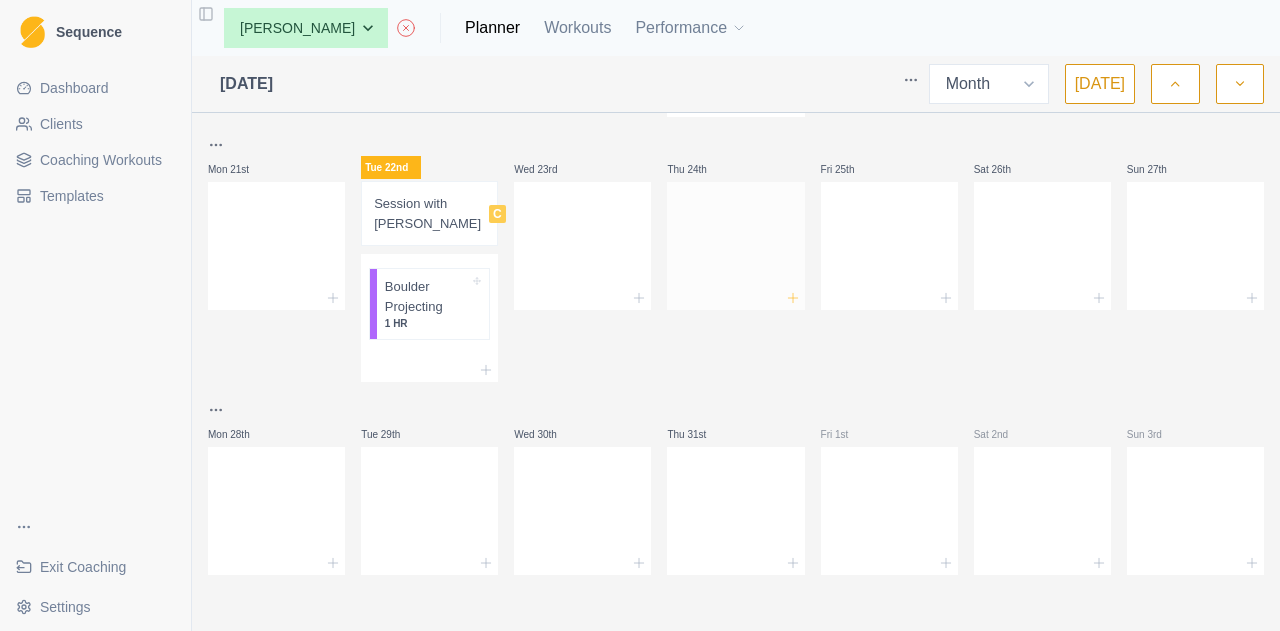 click 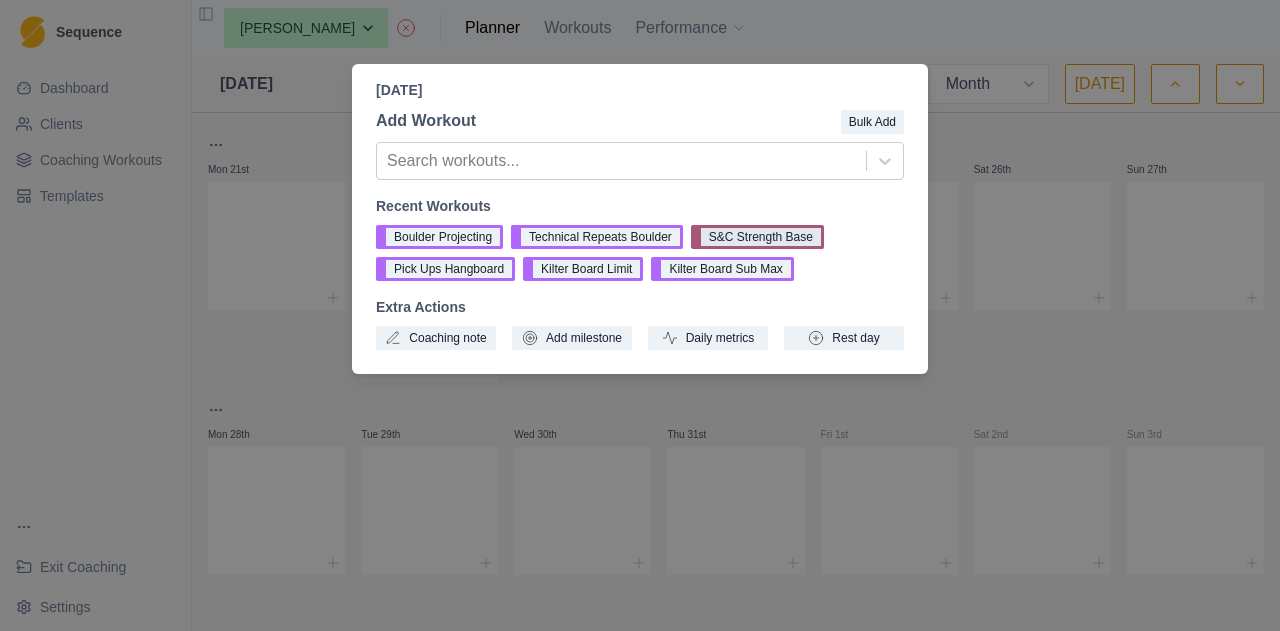 click on "S&C Strength Base" at bounding box center [757, 237] 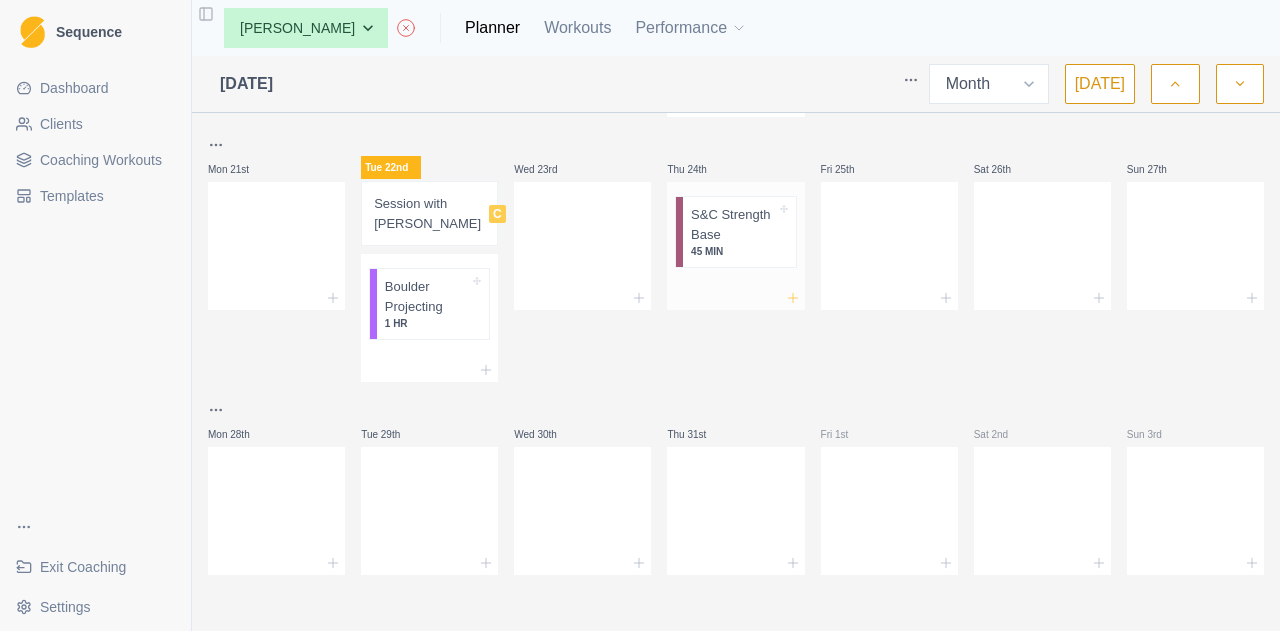 click 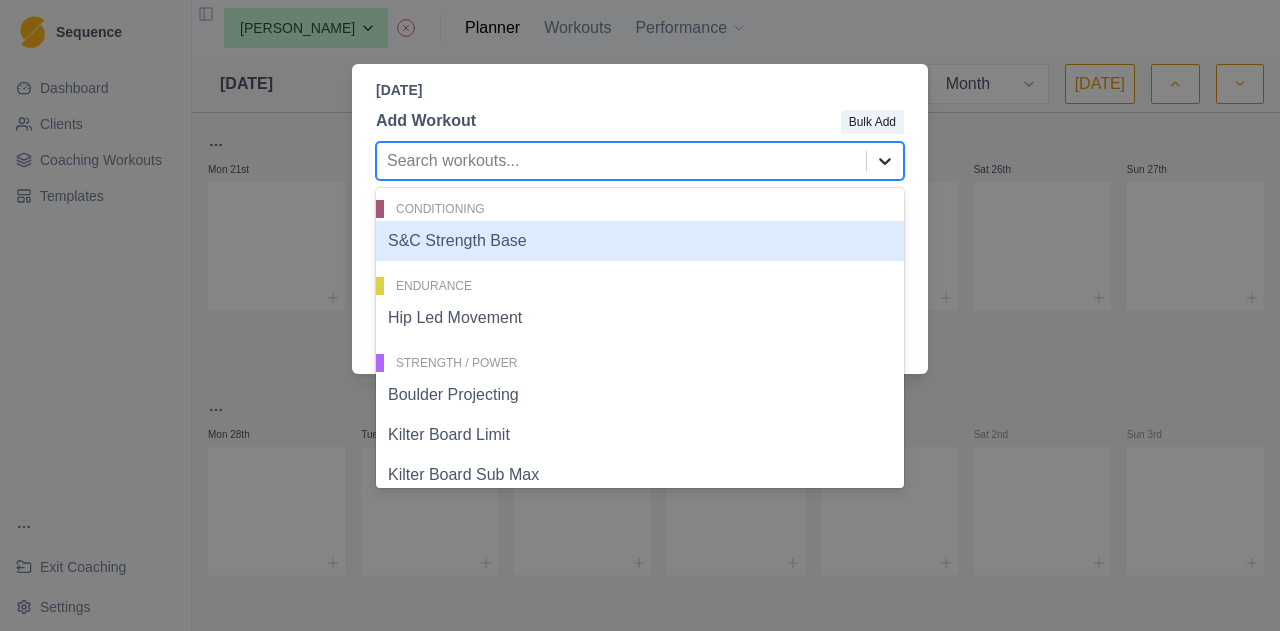 click 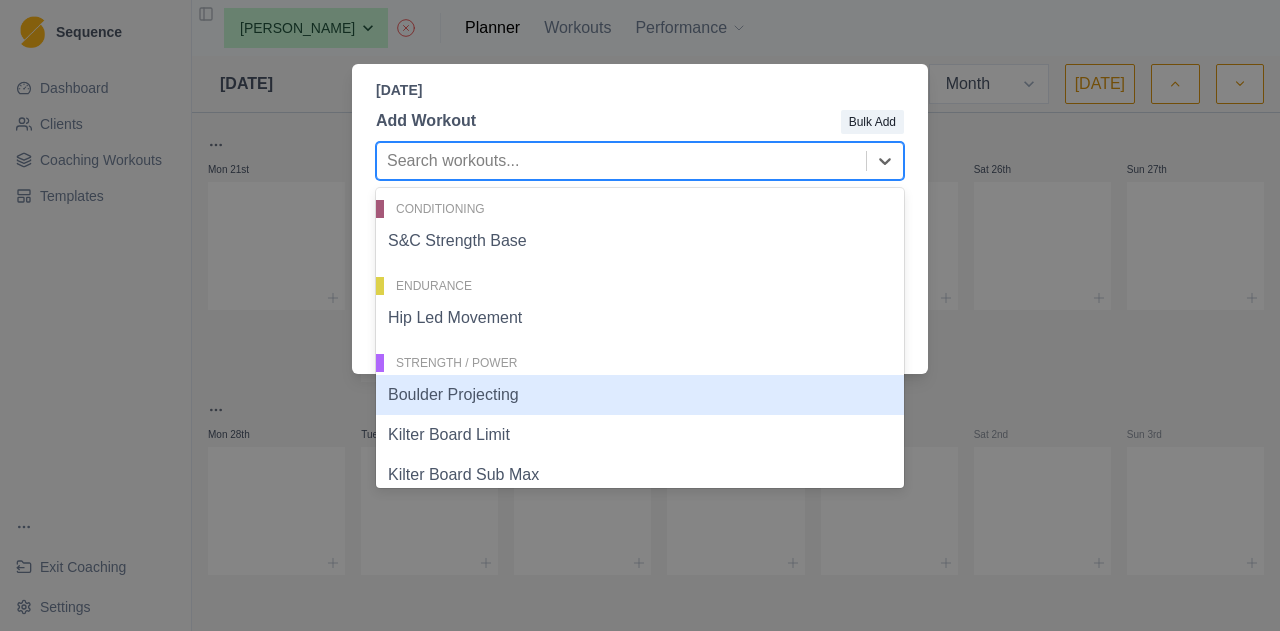 click on "Boulder Projecting" at bounding box center [640, 395] 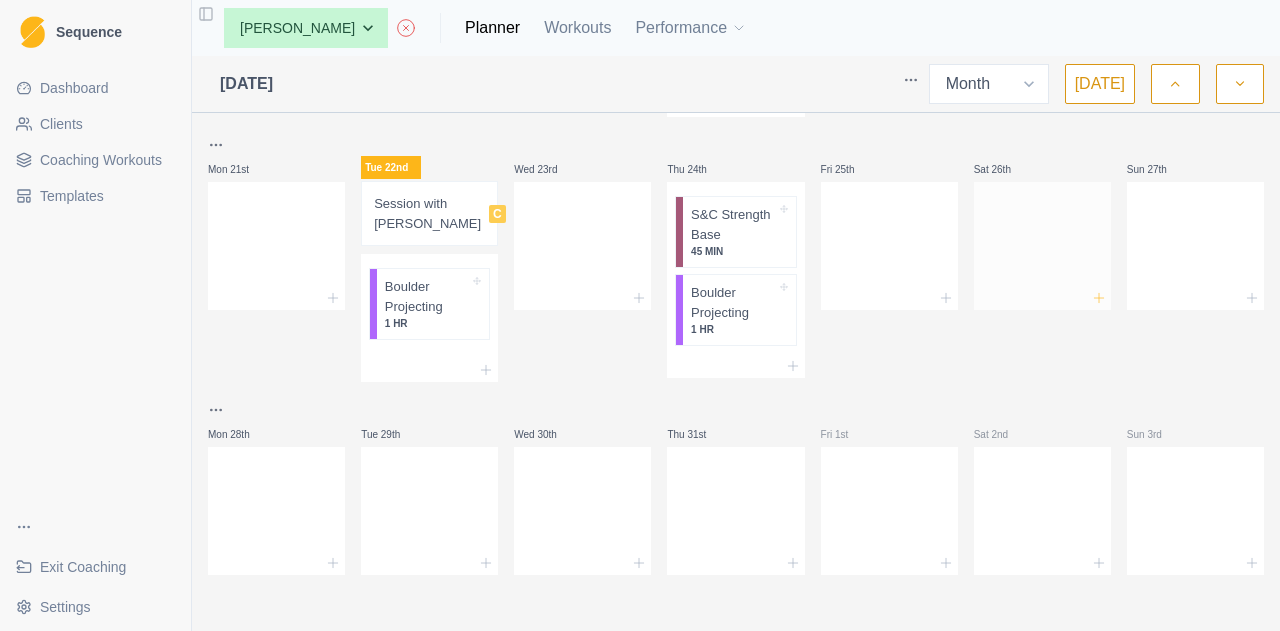 click 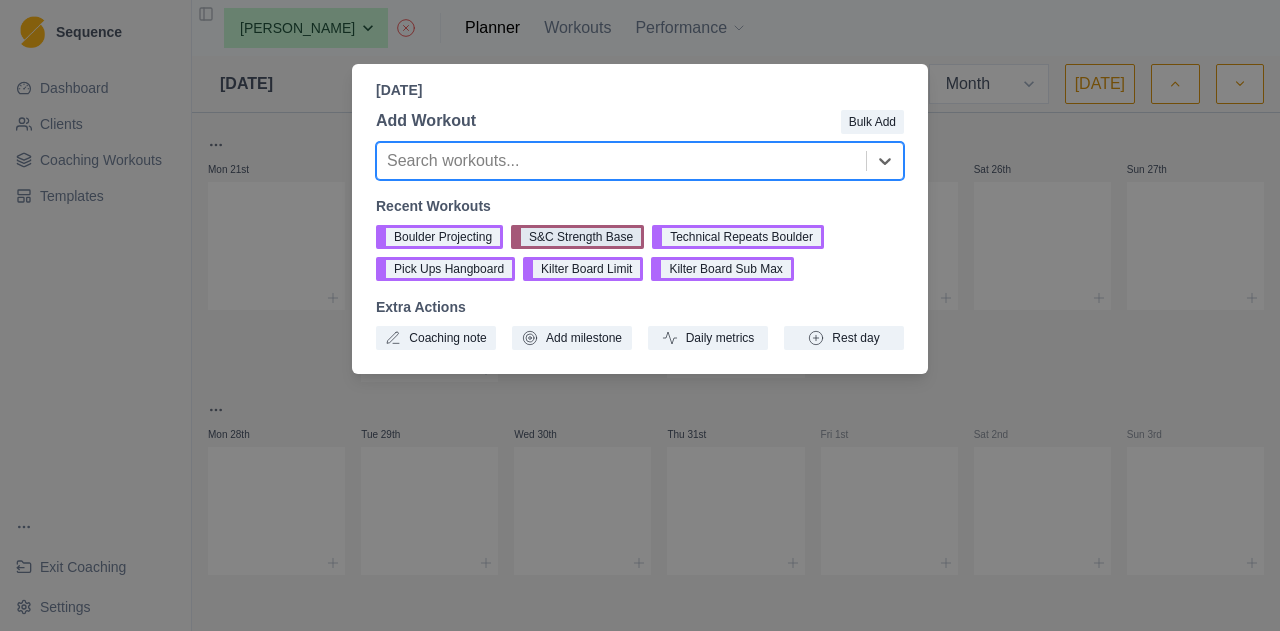 click on "S&C Strength Base" at bounding box center (577, 237) 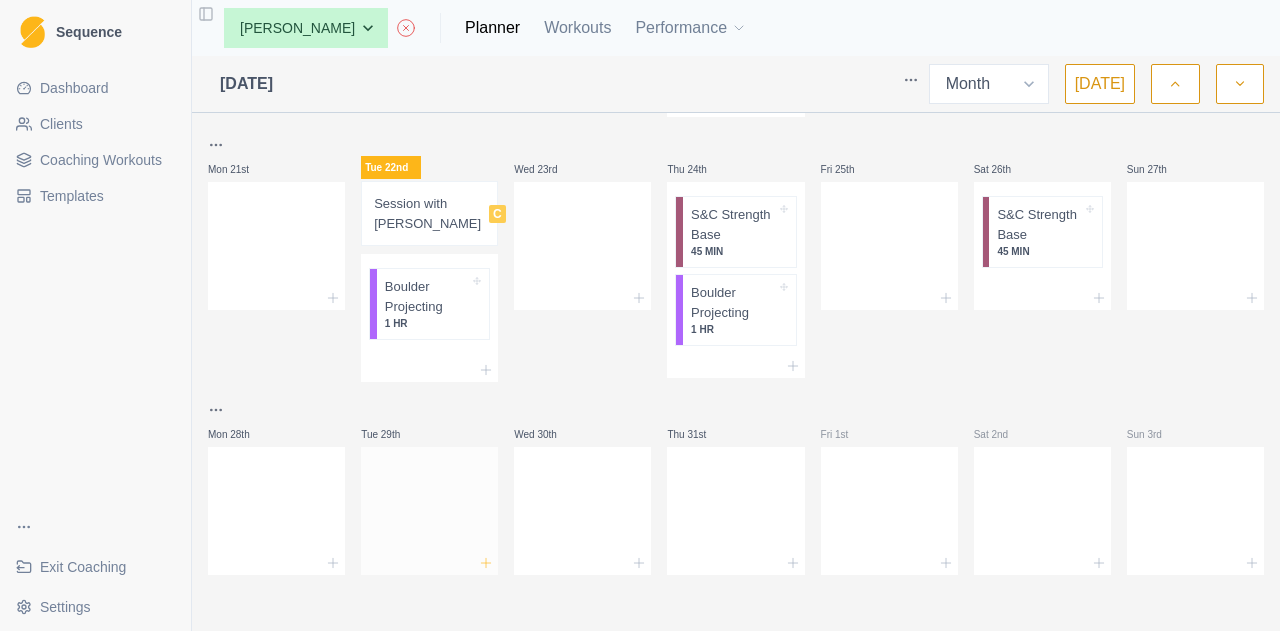 click 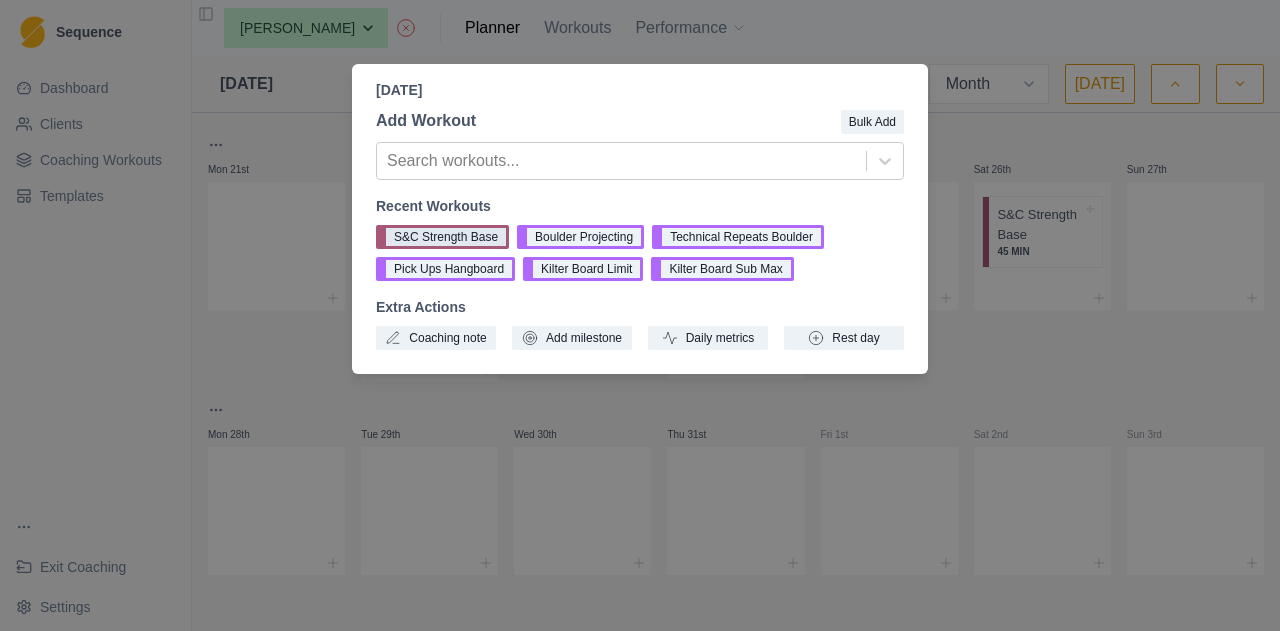 click on "S&C Strength Base" at bounding box center (442, 237) 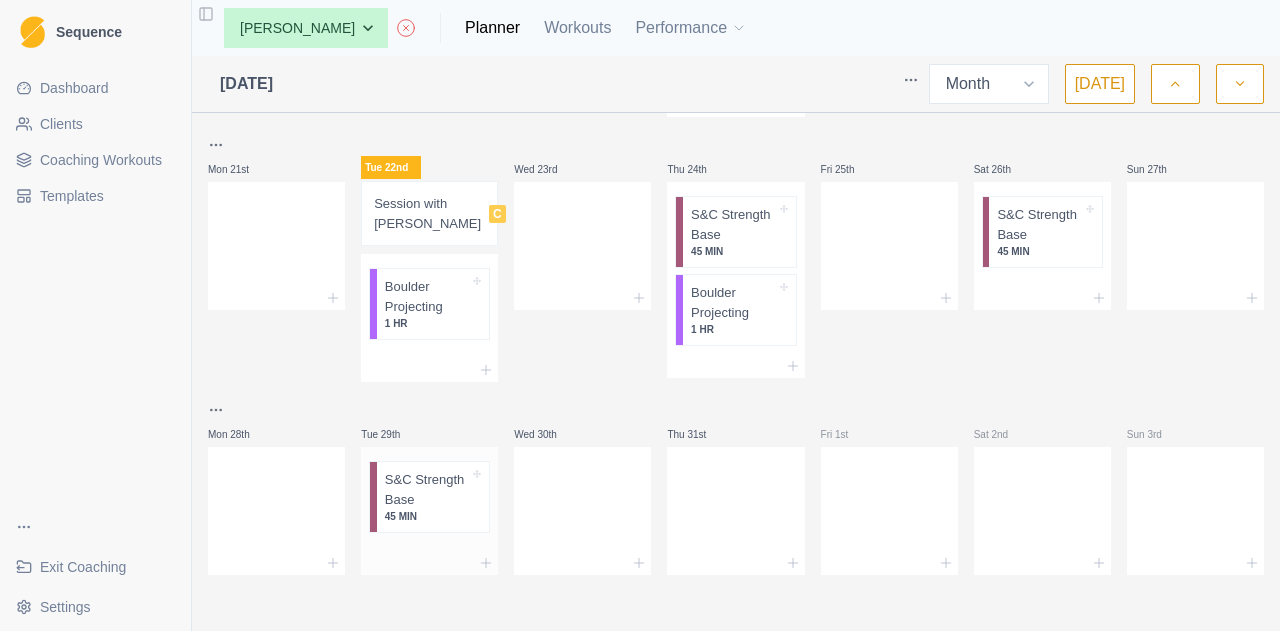 click at bounding box center [429, 563] 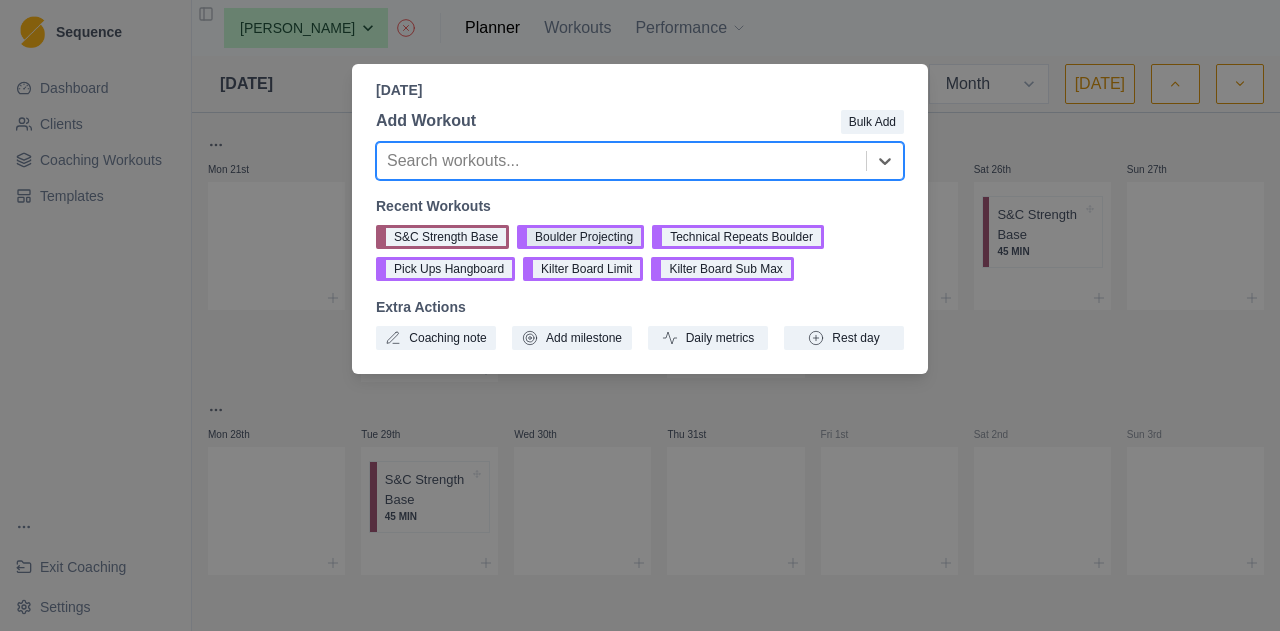 click on "Boulder Projecting" at bounding box center [580, 237] 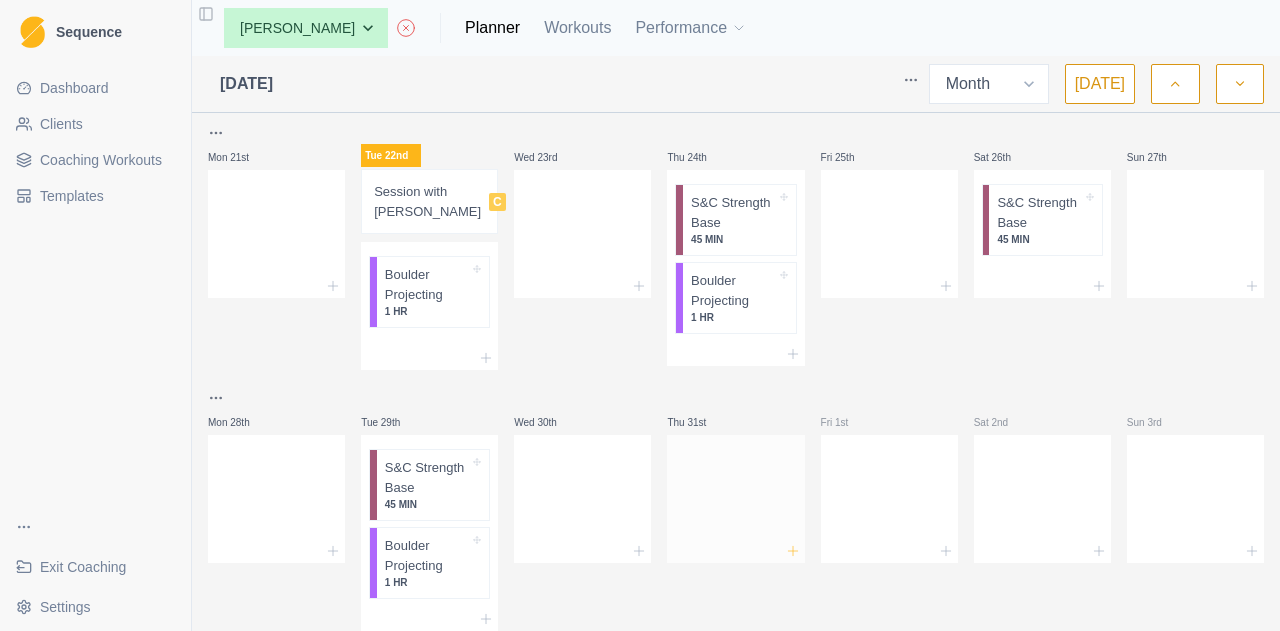 click 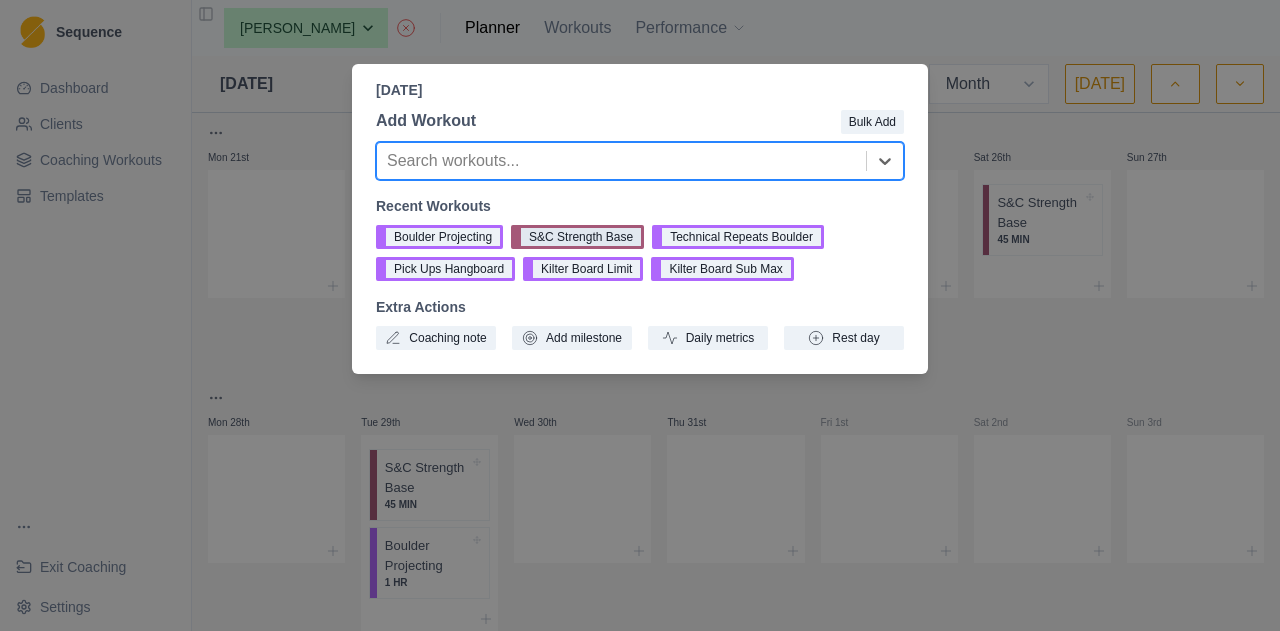 click on "S&C Strength Base" at bounding box center (577, 237) 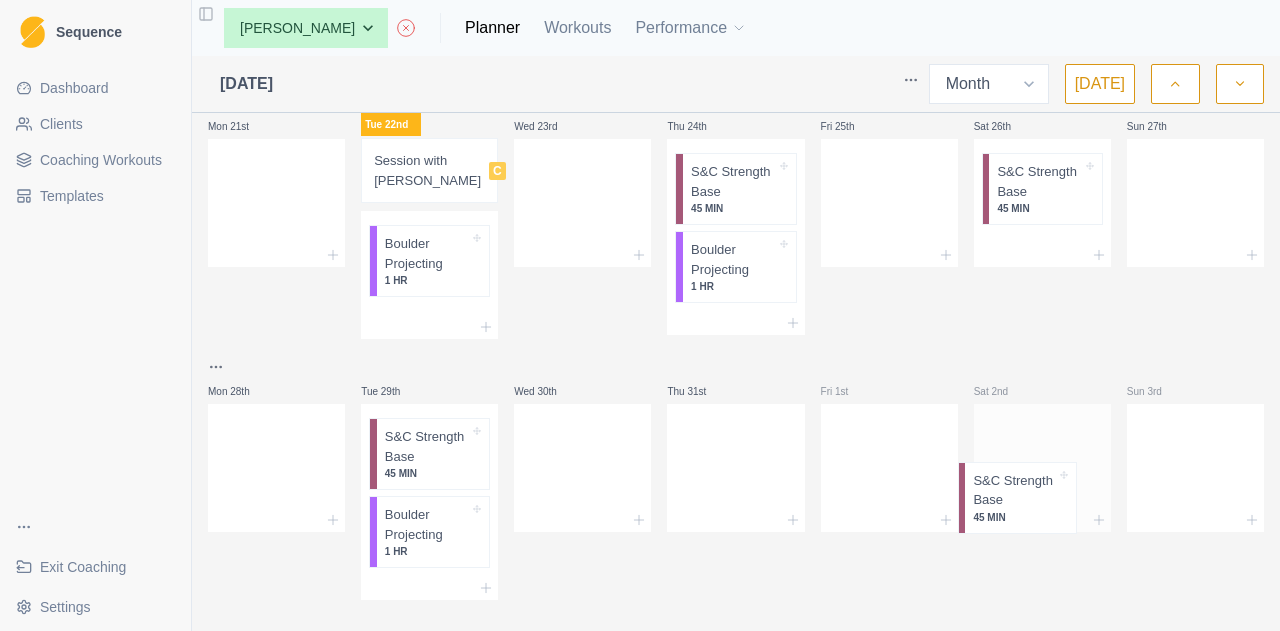scroll, scrollTop: 1089, scrollLeft: 0, axis: vertical 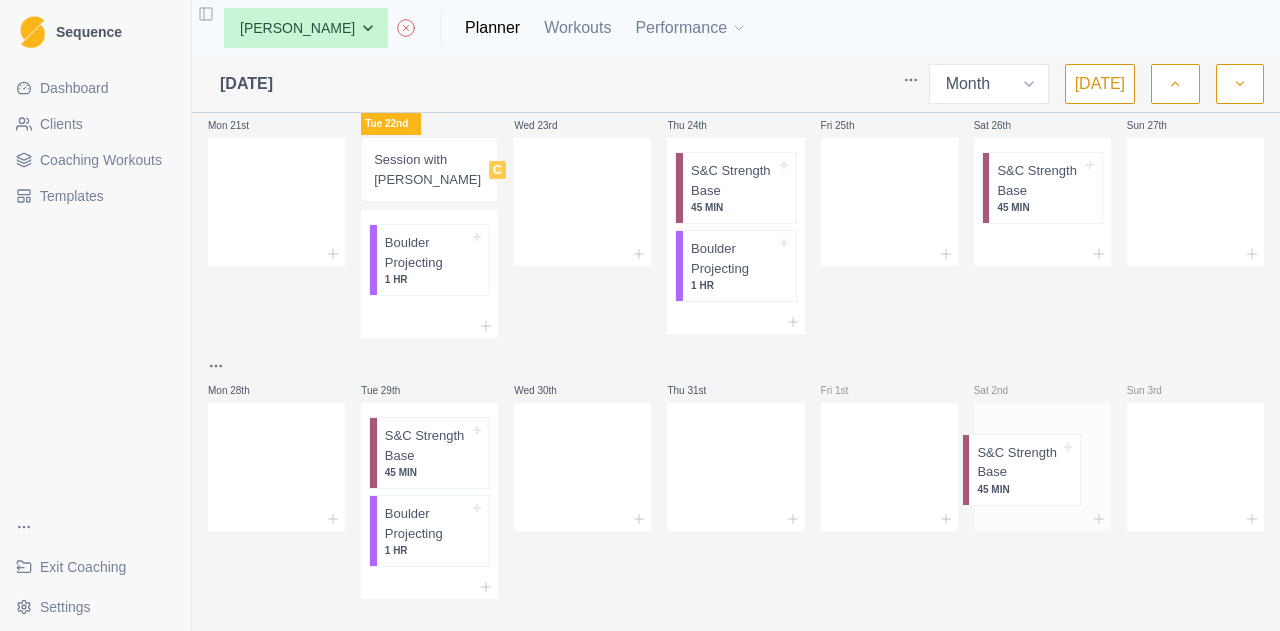 drag, startPoint x: 724, startPoint y: 494, endPoint x: 1022, endPoint y: 467, distance: 299.22064 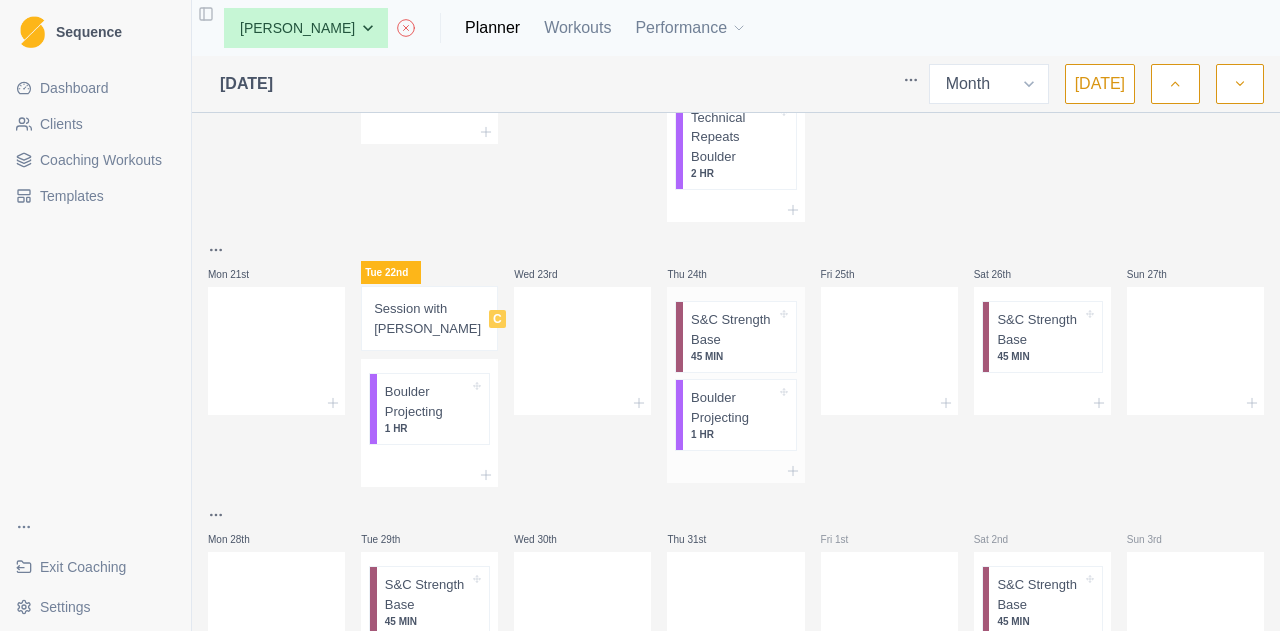 scroll, scrollTop: 1063, scrollLeft: 0, axis: vertical 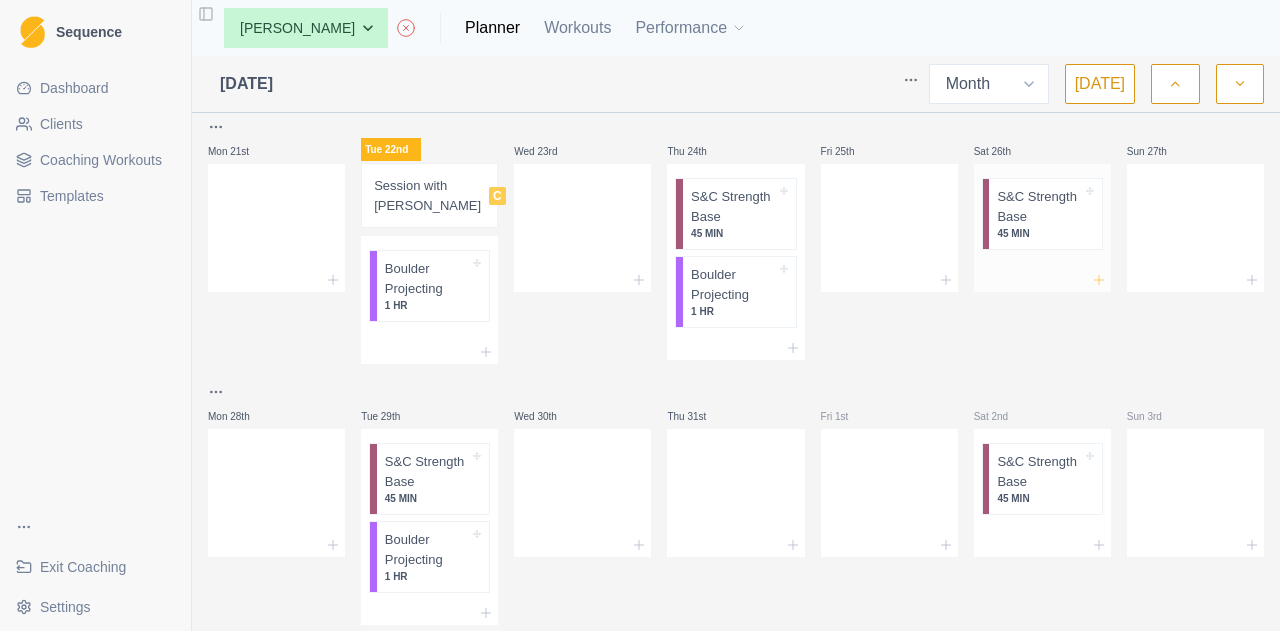 click 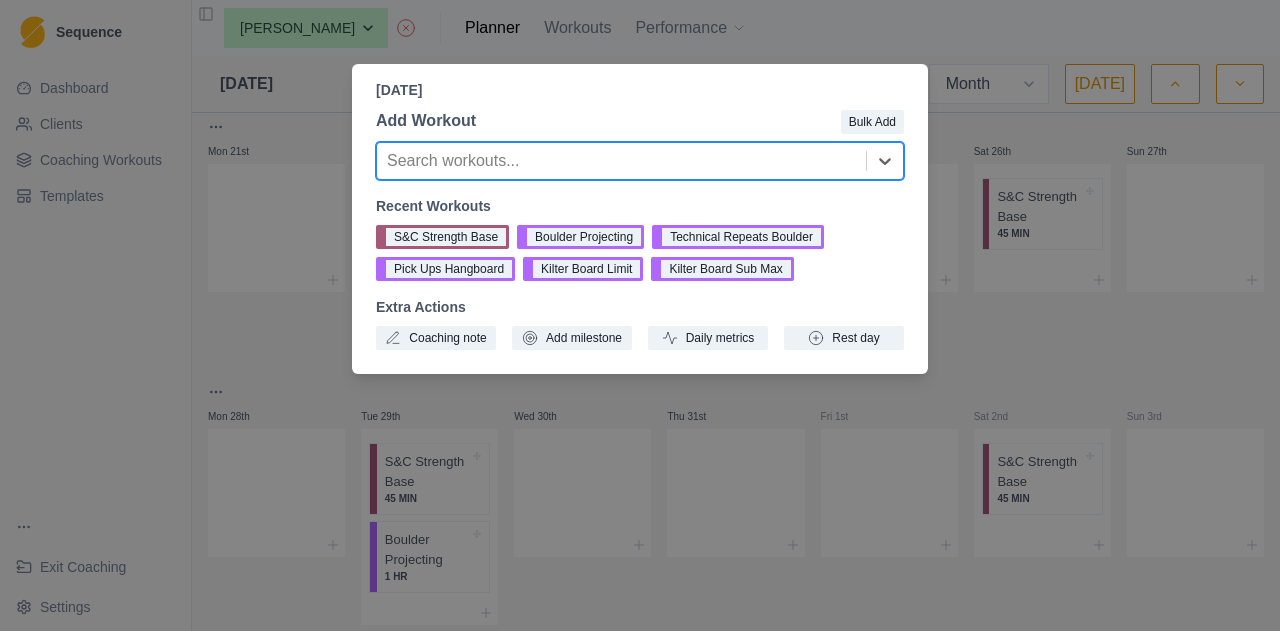 click on "[DATE] Add Workout Bulk Add Search workouts... Recent Workouts S&C Strength Base Boulder Projecting Technical Repeats Boulder Pick Ups Hangboard Kilter Board Limit Kilter Board Sub Max Extra Actions Coaching note Add milestone Daily metrics Rest day" at bounding box center [640, 315] 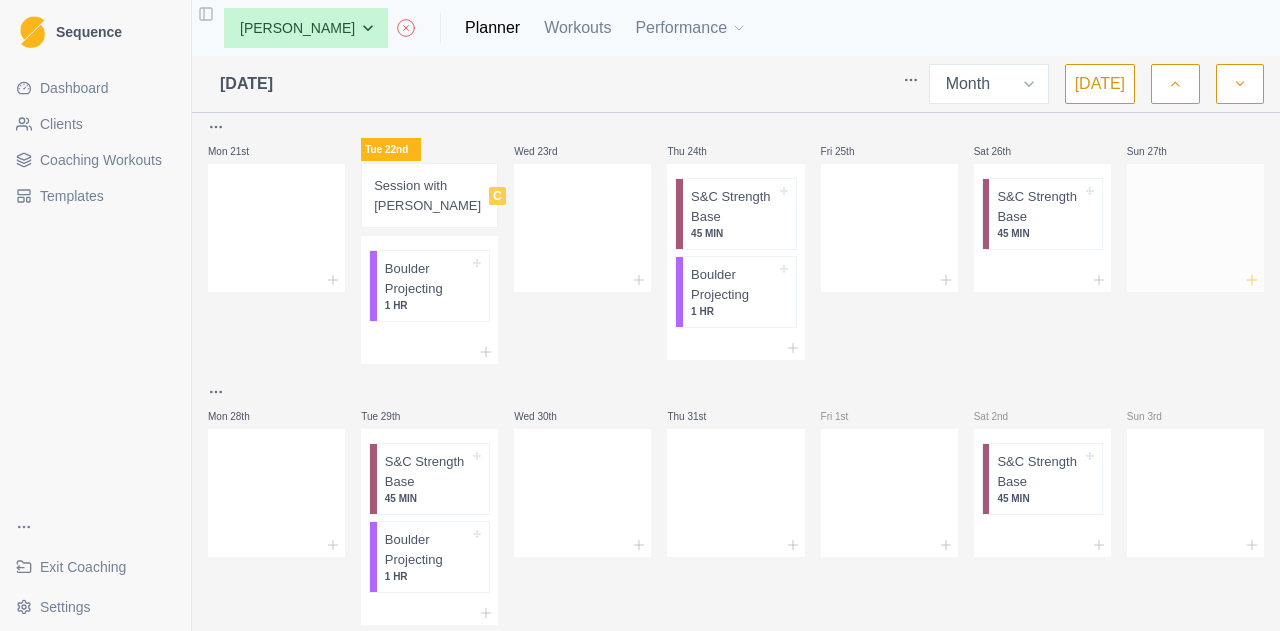 click 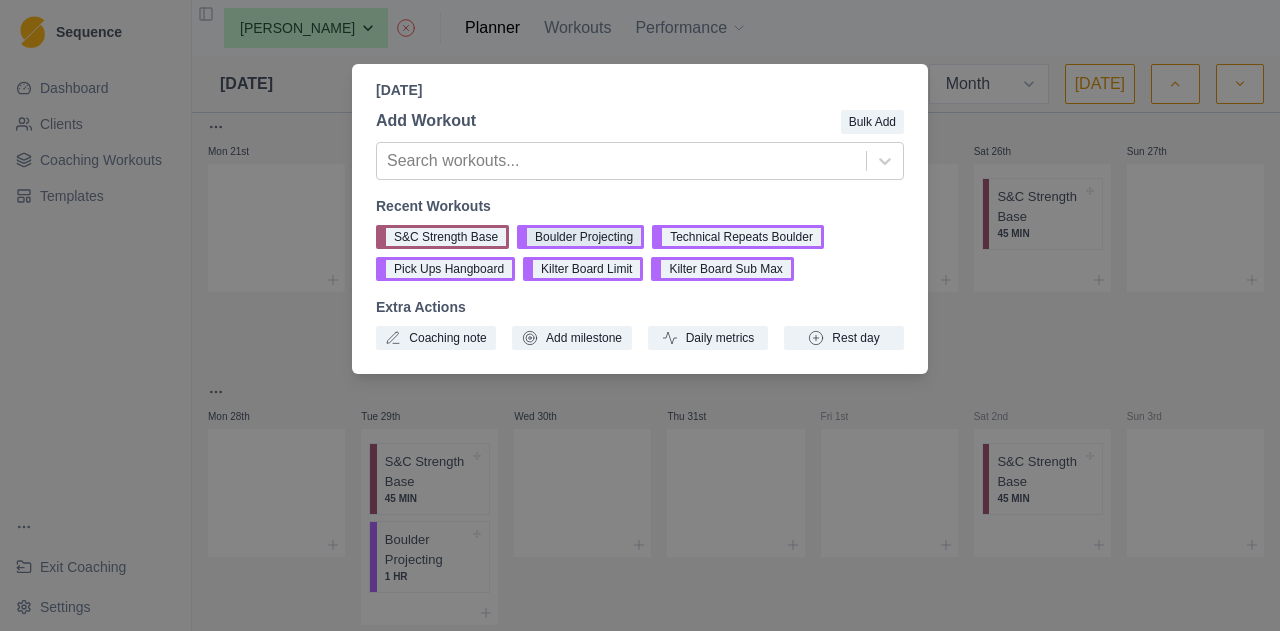 click on "Boulder Projecting" at bounding box center [580, 237] 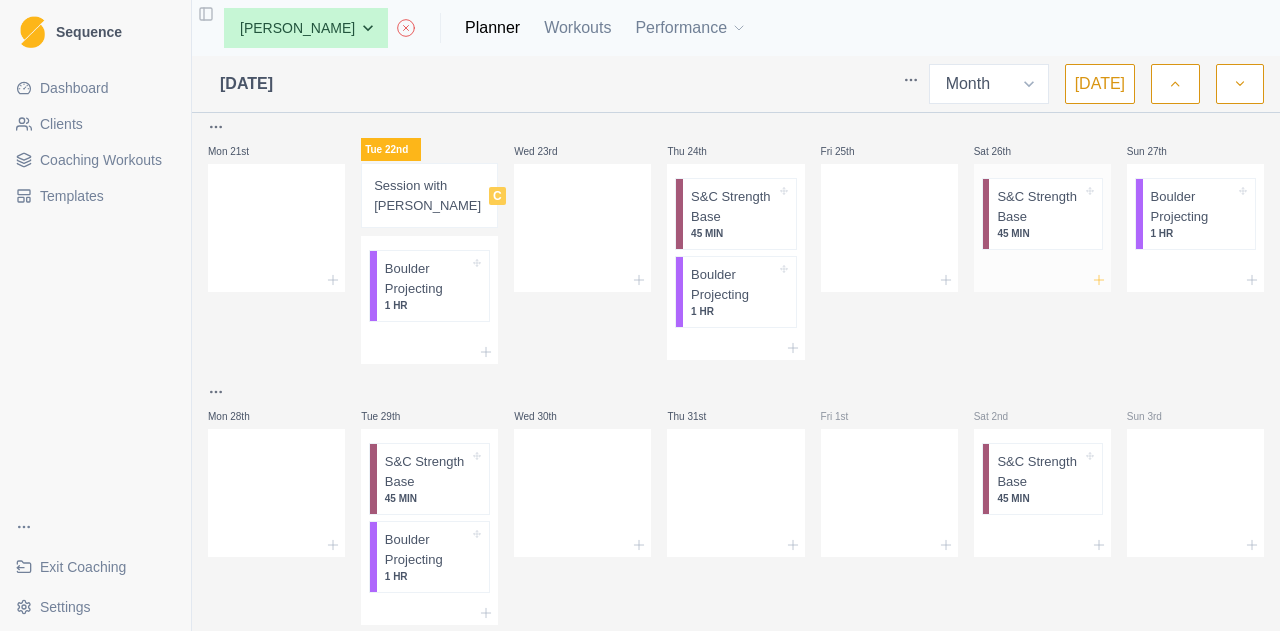 click 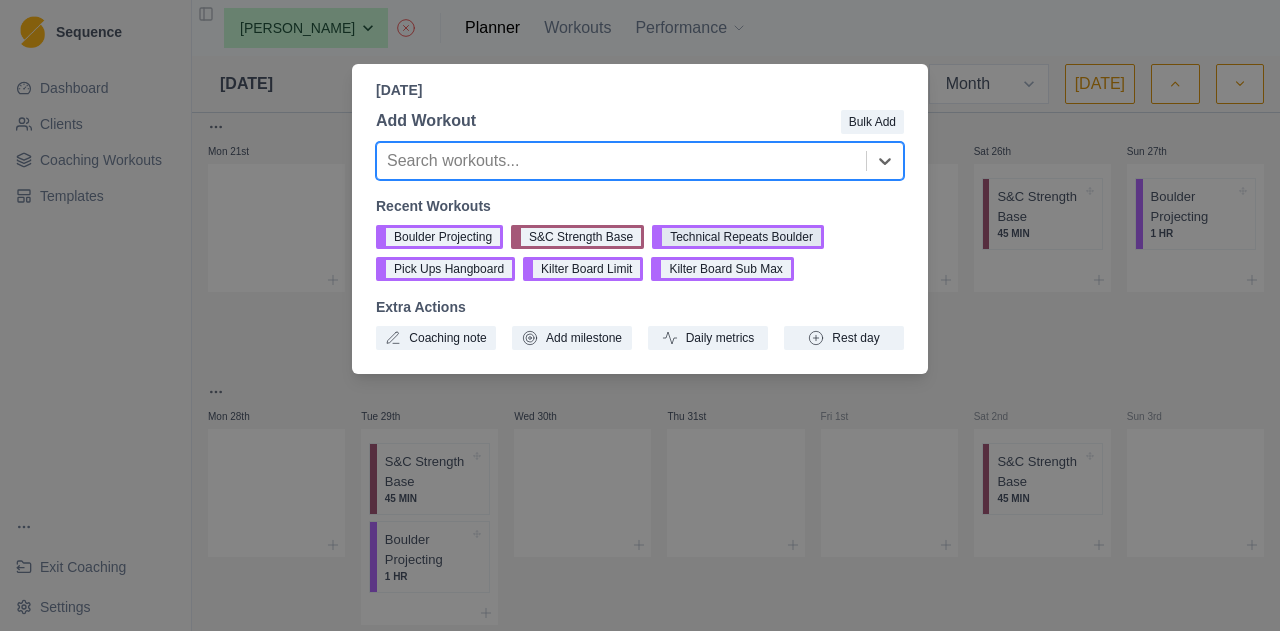 click on "Technical Repeats Boulder" at bounding box center [738, 237] 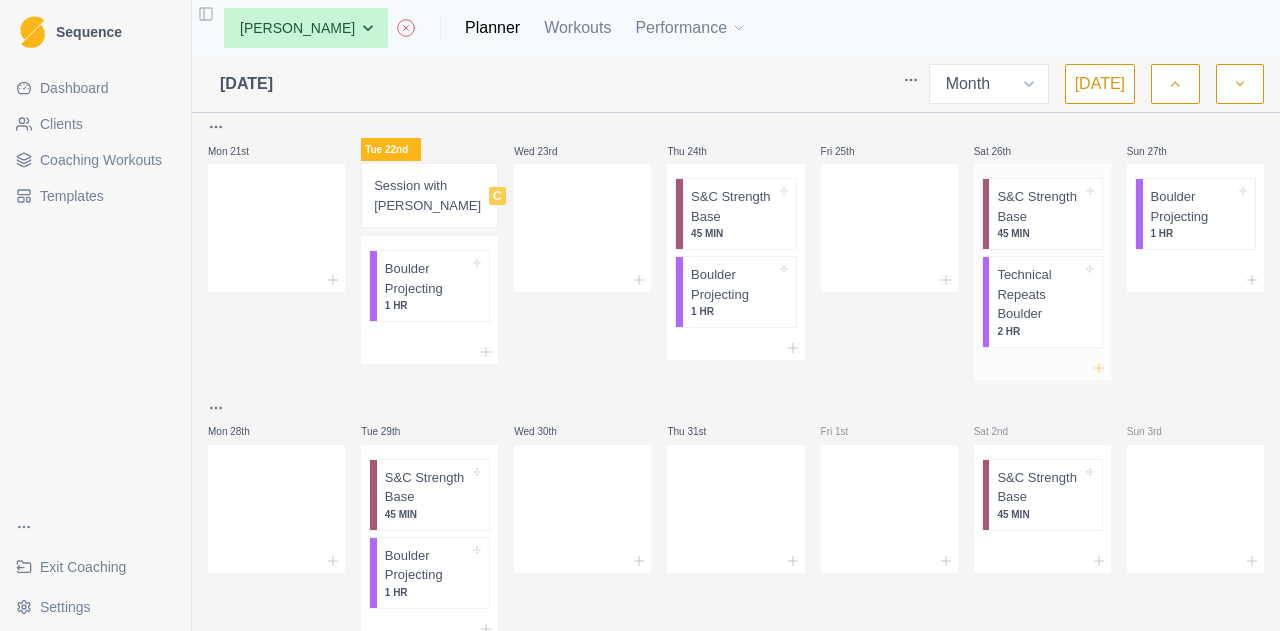 click 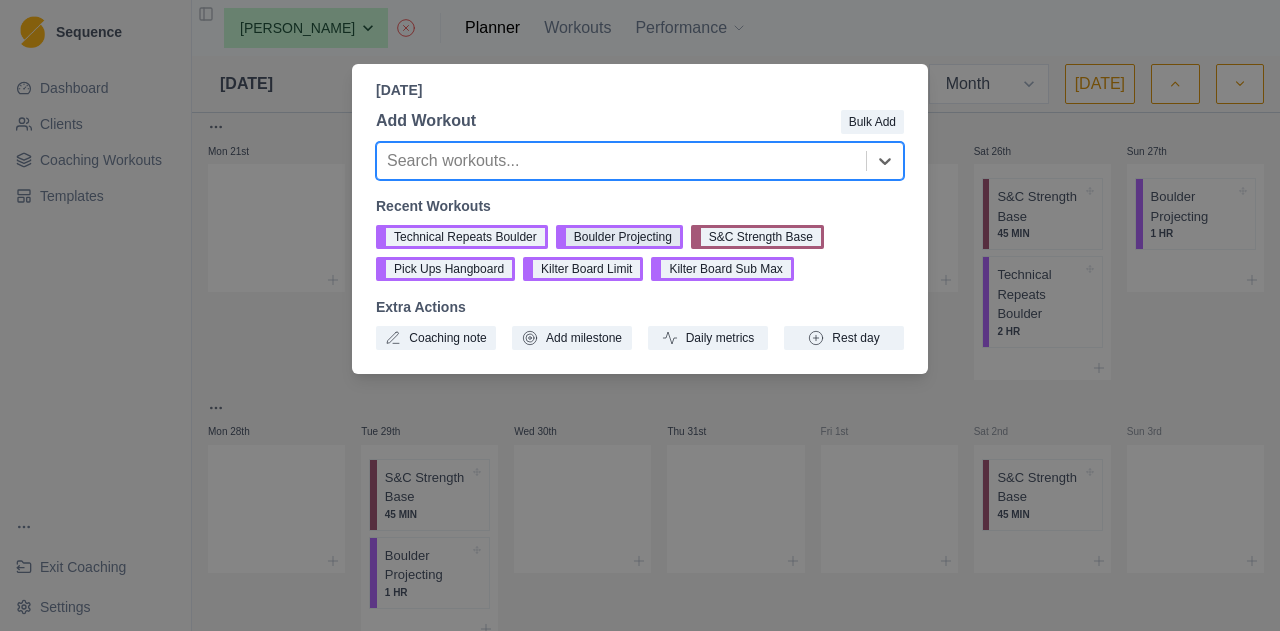 click on "Boulder Projecting" at bounding box center (619, 237) 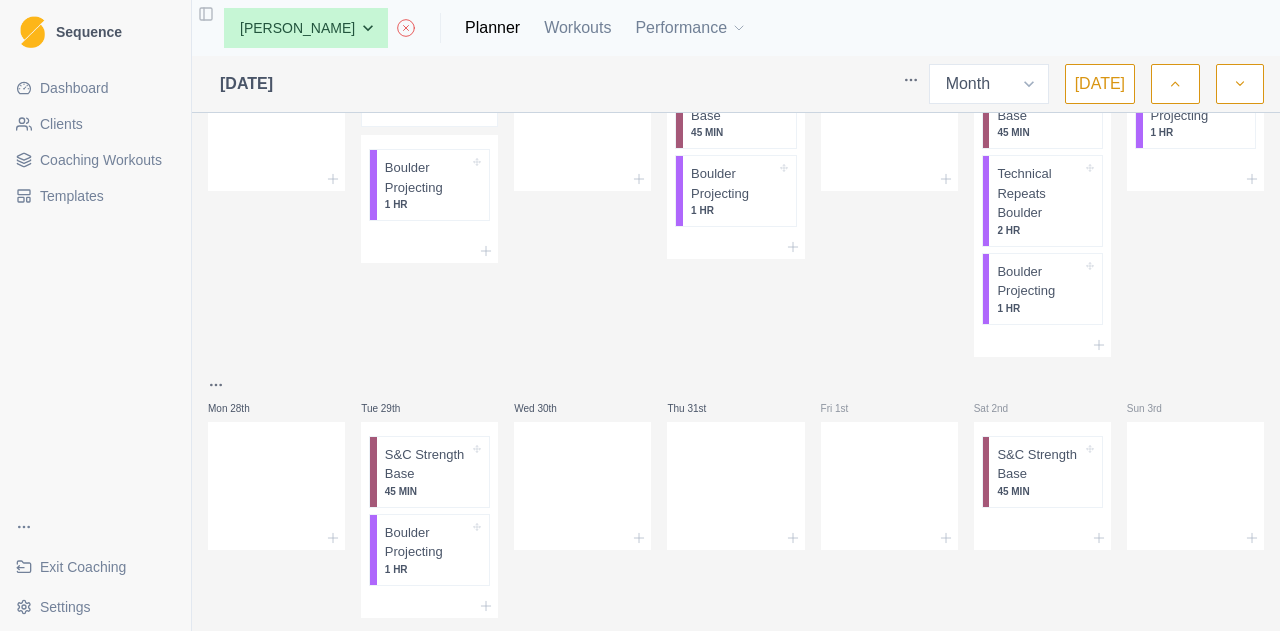 scroll, scrollTop: 1162, scrollLeft: 0, axis: vertical 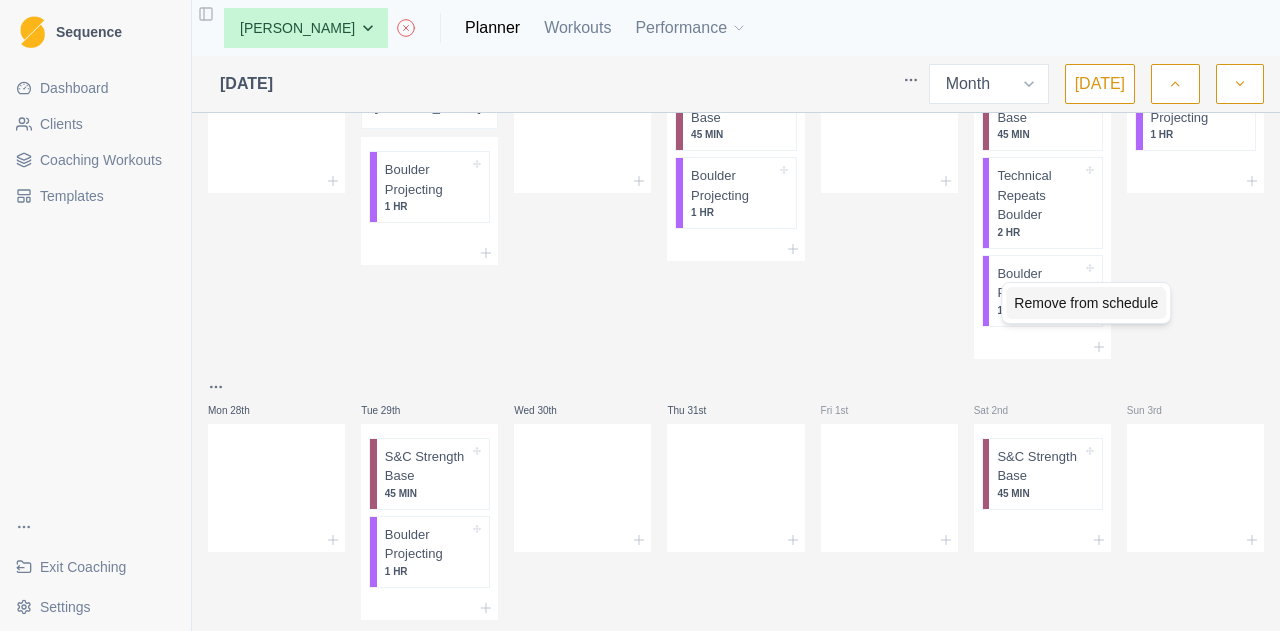 click on "Remove from schedule" at bounding box center [1086, 303] 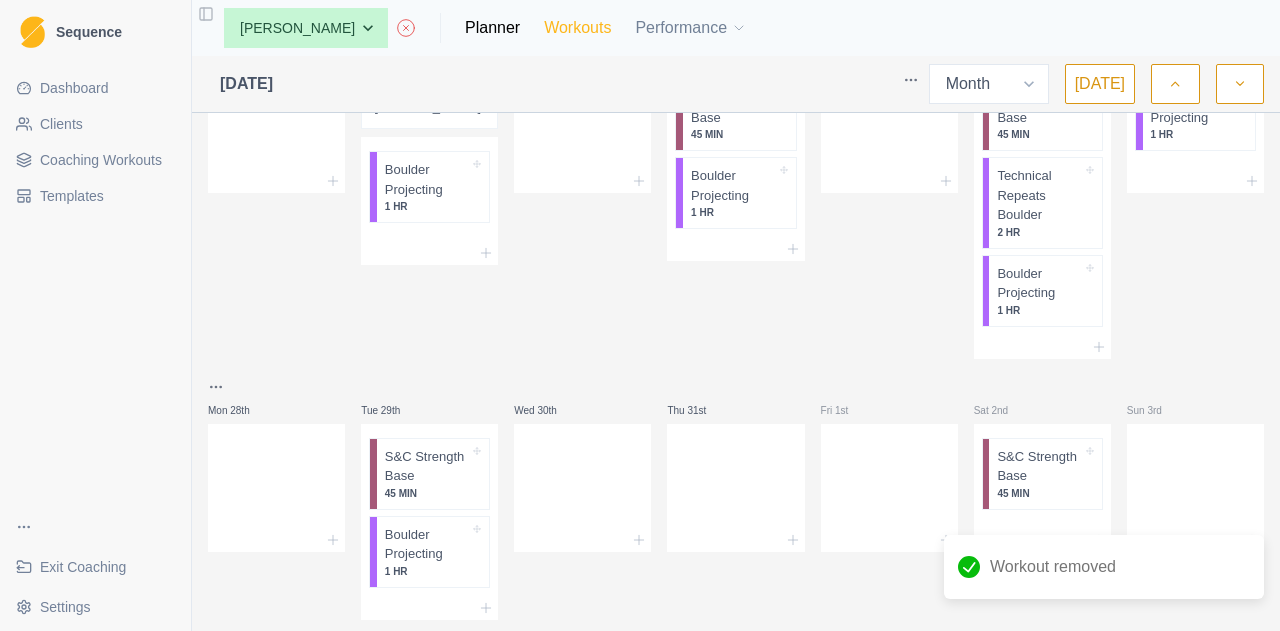 click on "Workouts" at bounding box center (577, 28) 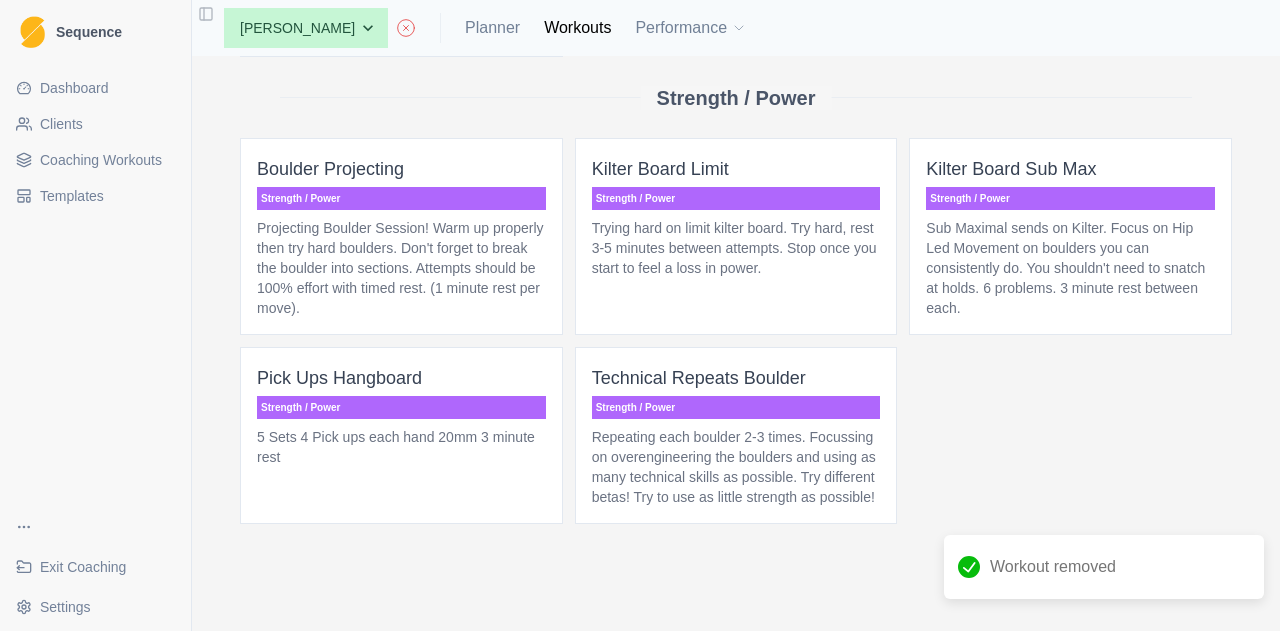 scroll, scrollTop: 632, scrollLeft: 0, axis: vertical 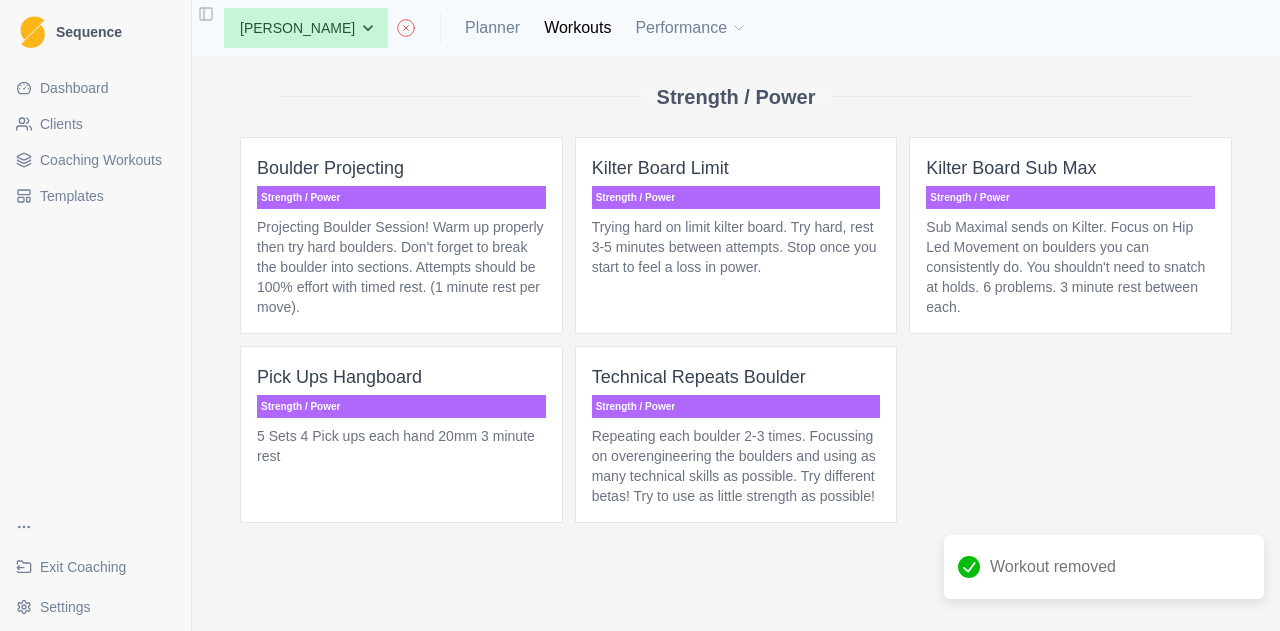 click on "Projecting Boulder Session! Warm up properly then try hard boulders. Don't forget to break the boulder into sections. Attempts should be 100% effort with timed rest. (1 minute rest per move)." at bounding box center [401, 267] 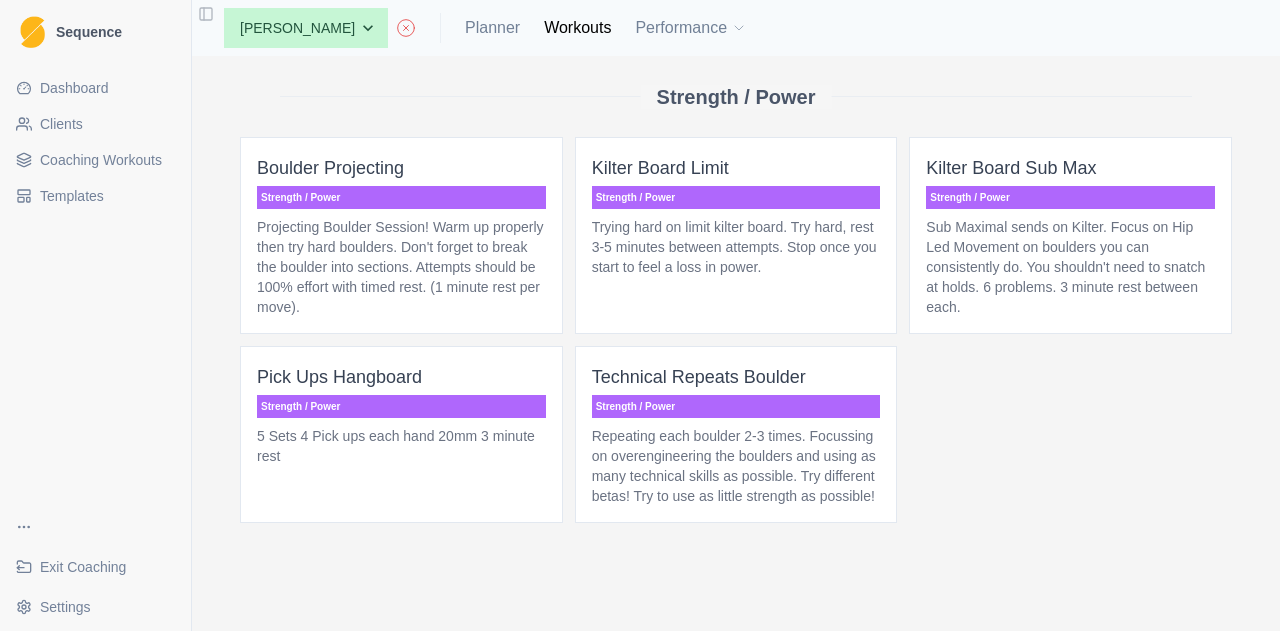 scroll, scrollTop: 0, scrollLeft: 0, axis: both 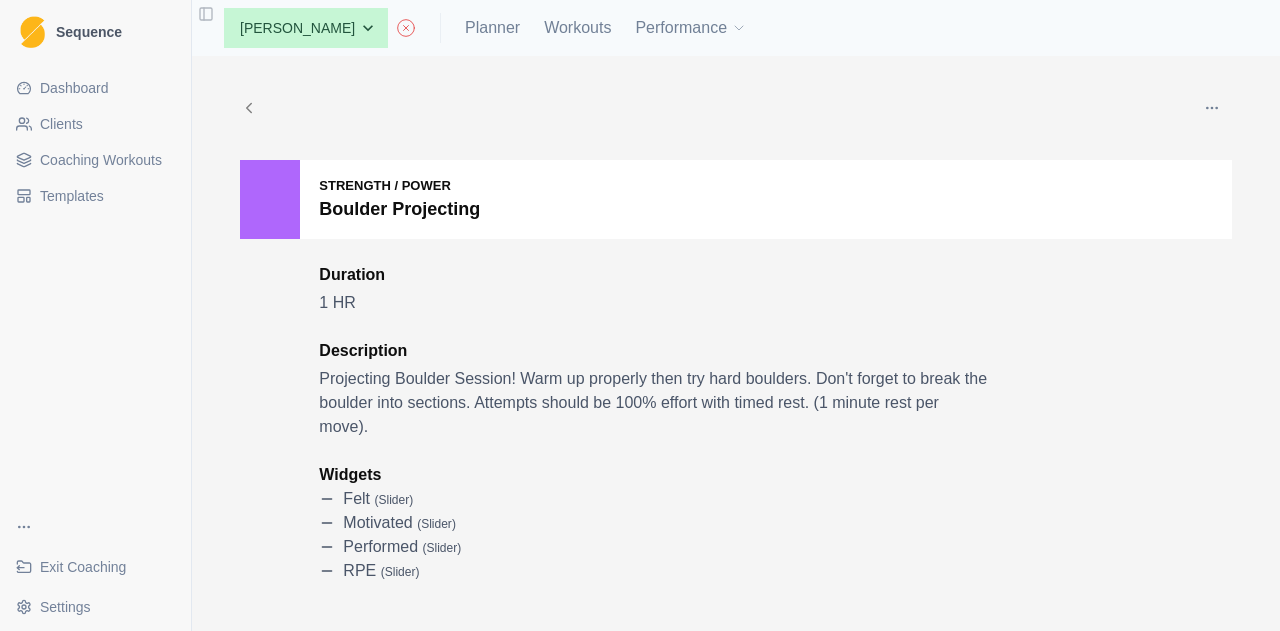 click at bounding box center (1212, 108) 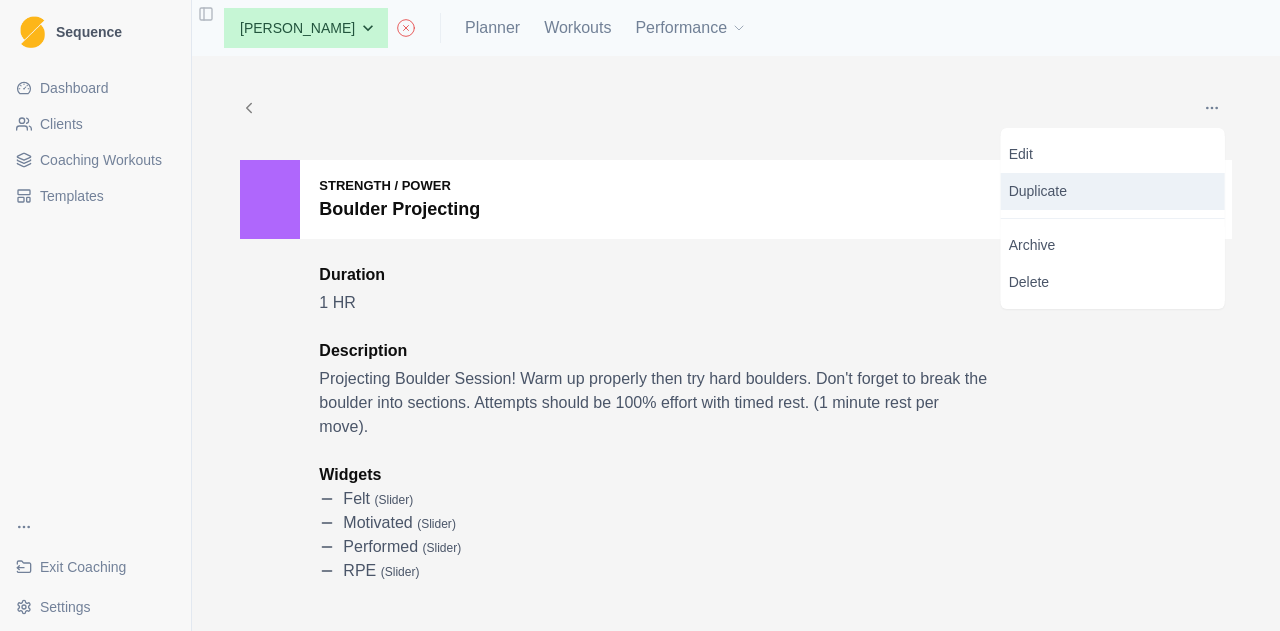 click on "Duplicate" at bounding box center (1113, 191) 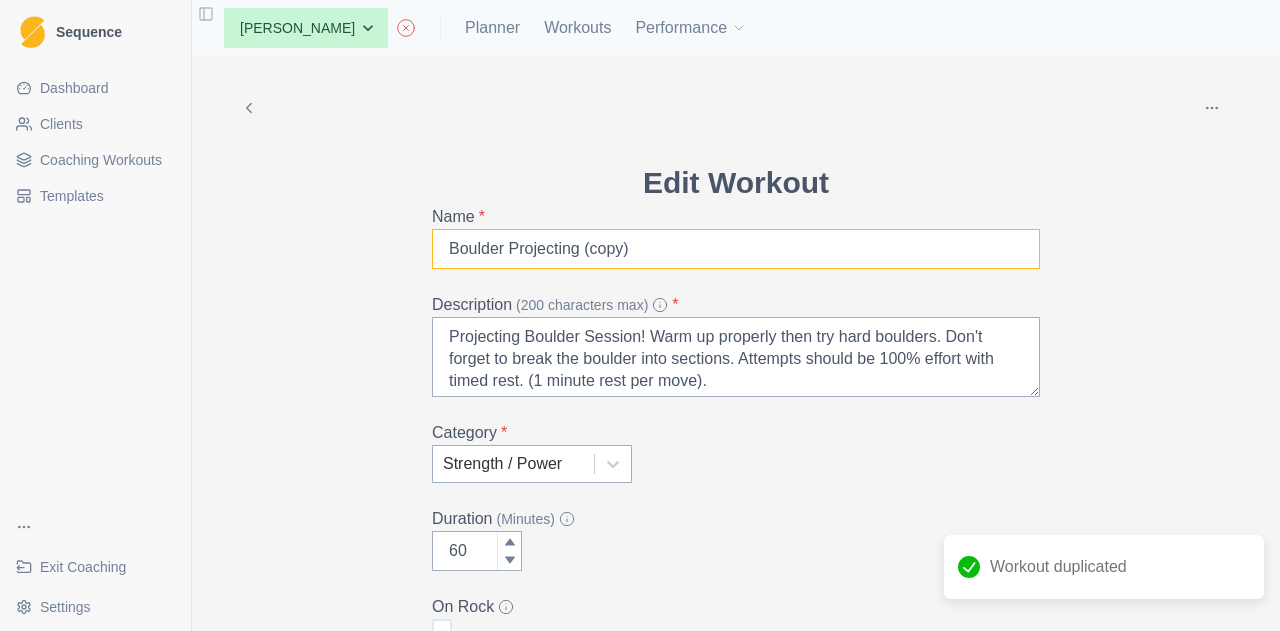 drag, startPoint x: 657, startPoint y: 244, endPoint x: 499, endPoint y: 259, distance: 158.71043 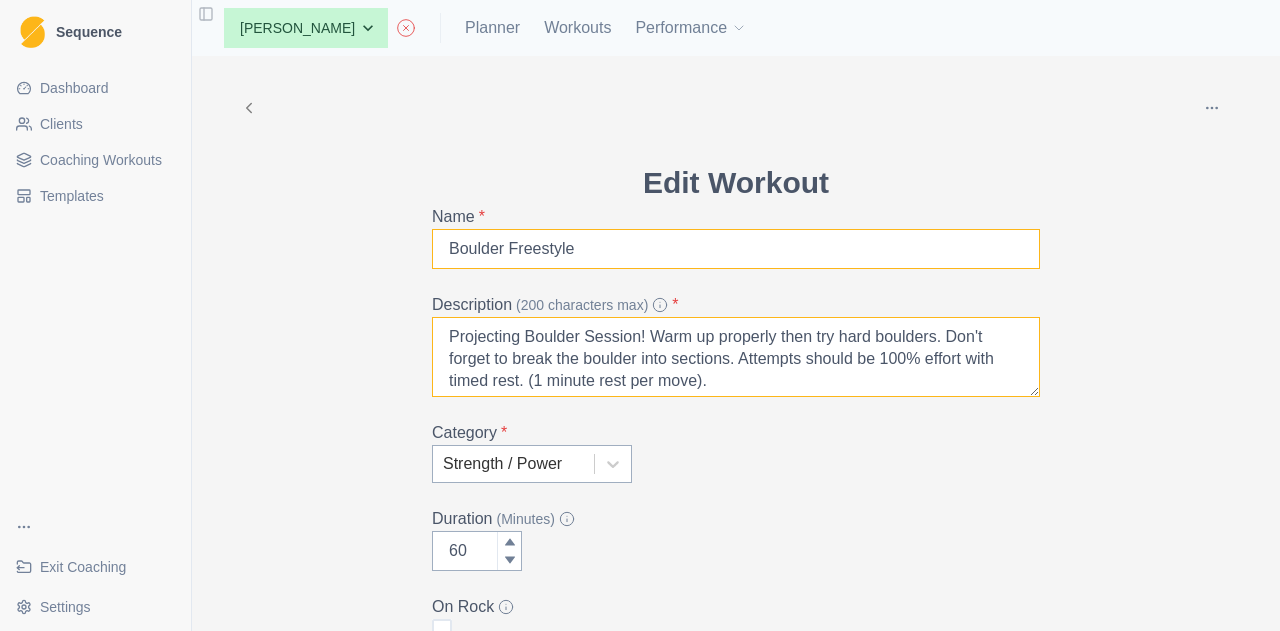 type on "Boulder Freestyle" 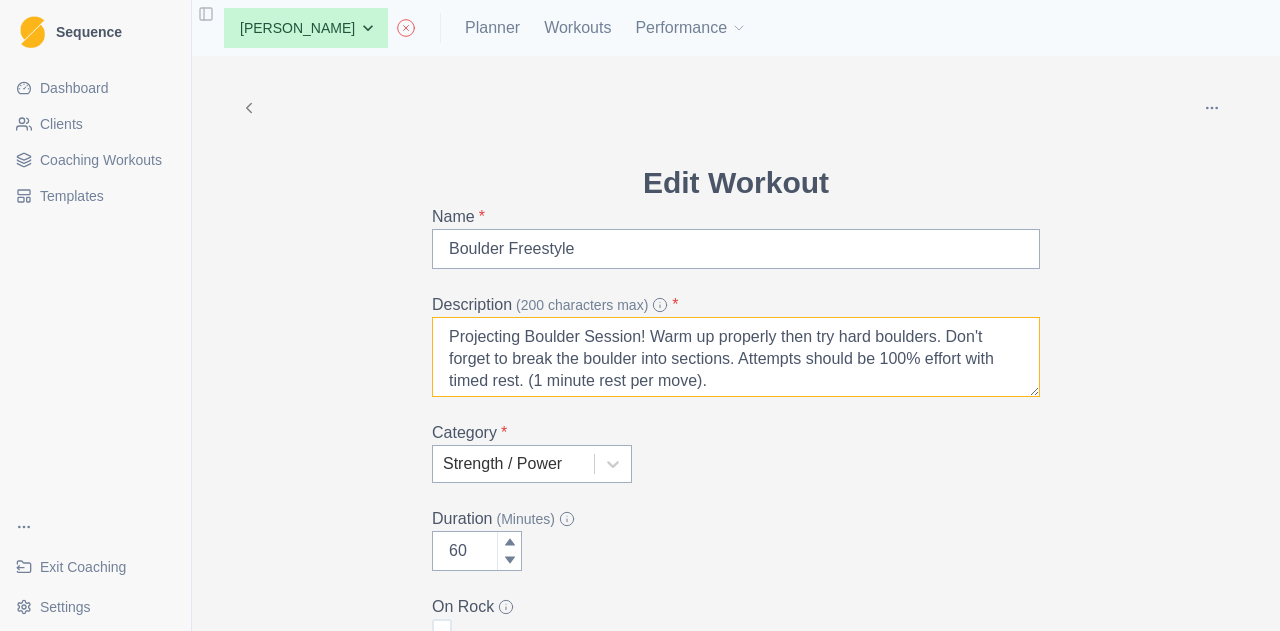 scroll, scrollTop: 3, scrollLeft: 0, axis: vertical 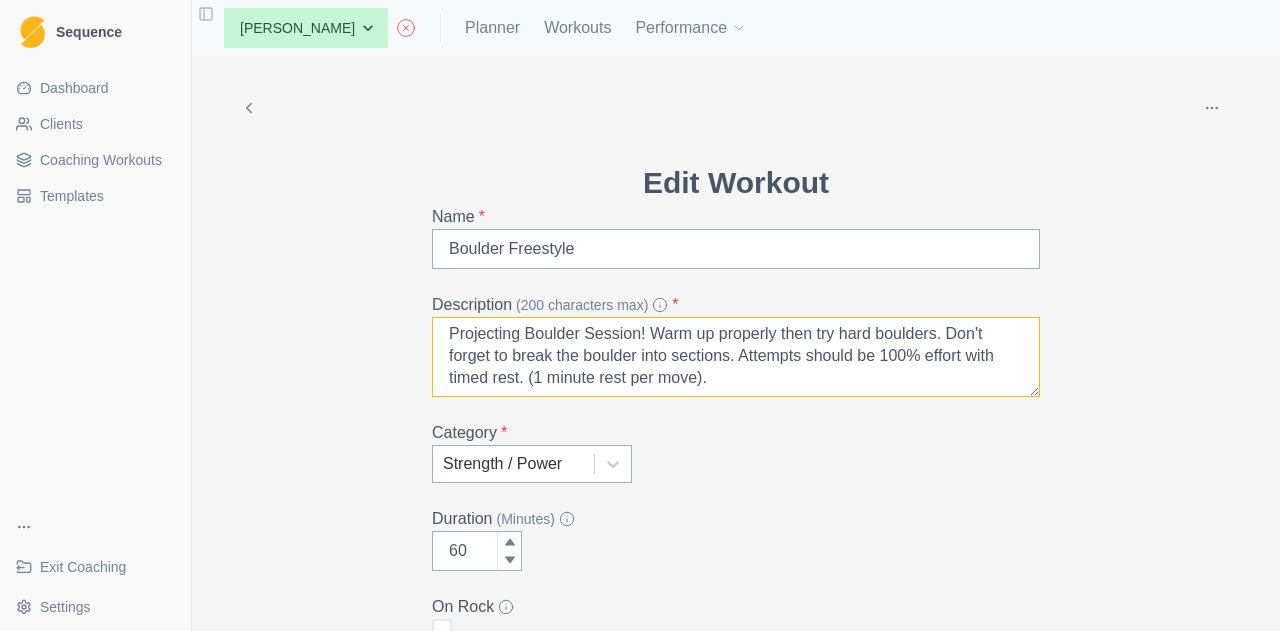 drag, startPoint x: 714, startPoint y: 381, endPoint x: 397, endPoint y: 332, distance: 320.7647 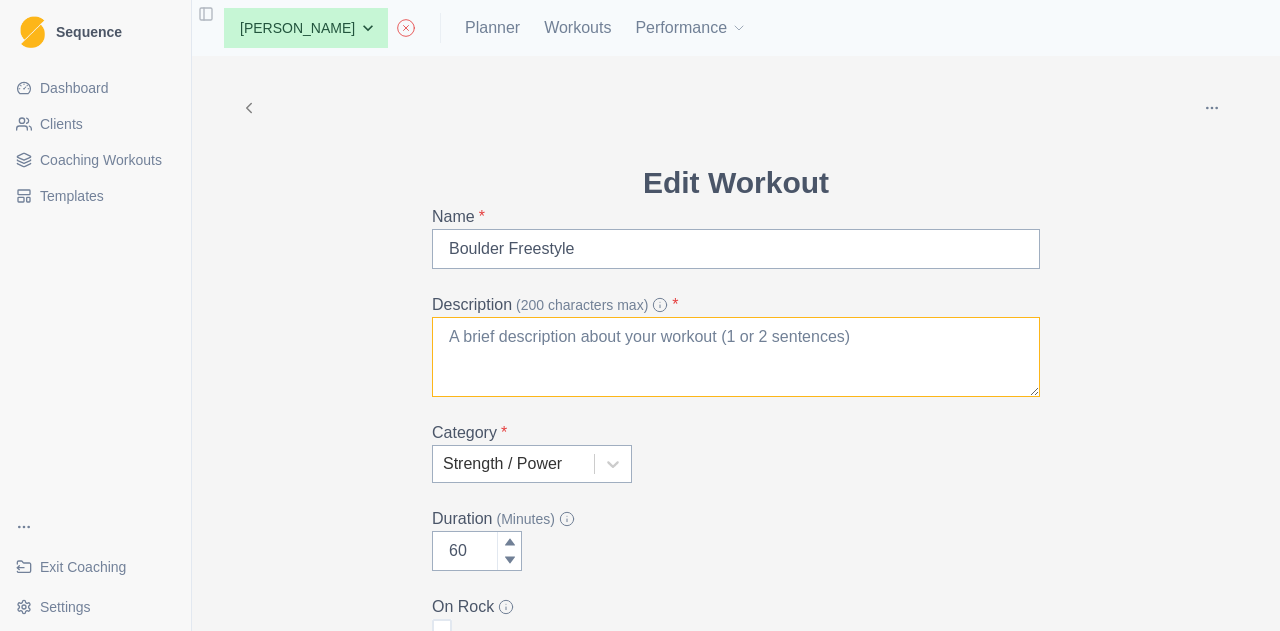 scroll, scrollTop: 0, scrollLeft: 0, axis: both 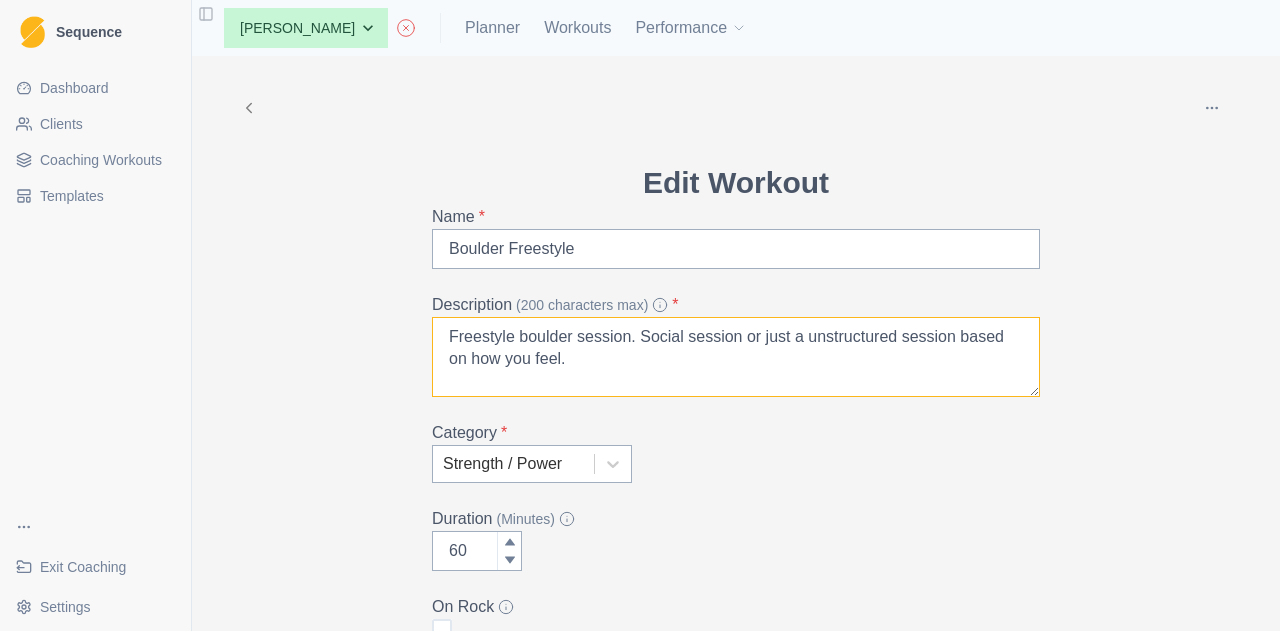 click on "Freestyle boulder session. Social session or just a unstructured session based on how you feel." at bounding box center [736, 357] 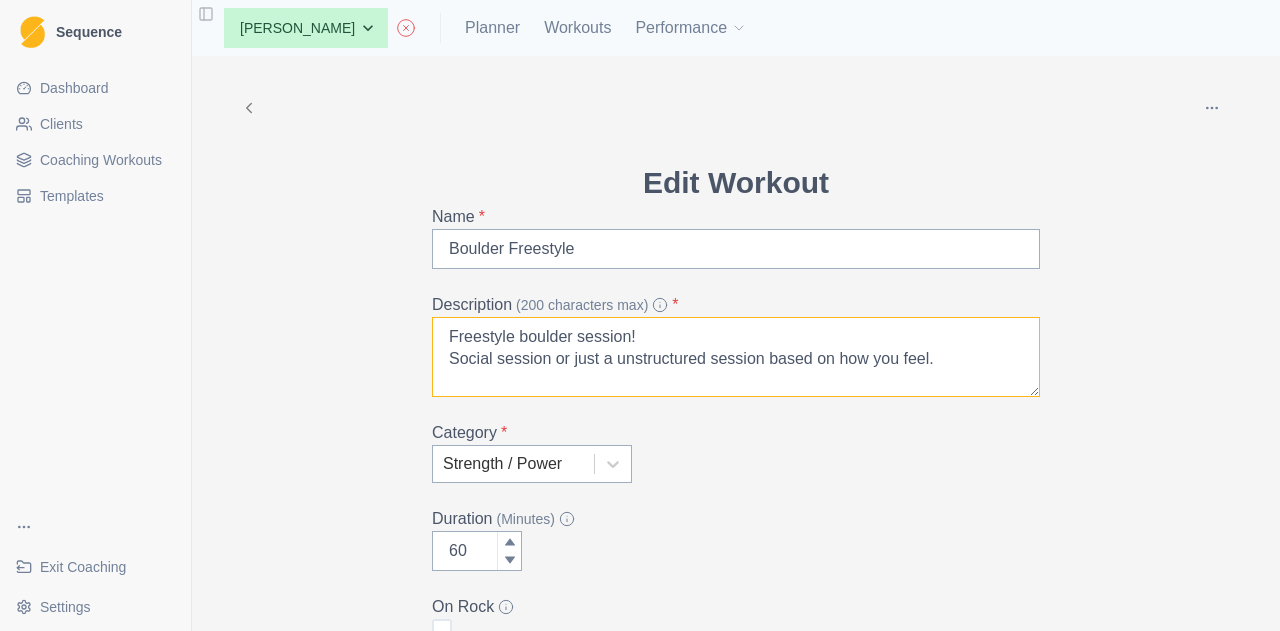 click on "Freestyle boulder session!
Social session or just a unstructured session based on how you feel." at bounding box center [736, 357] 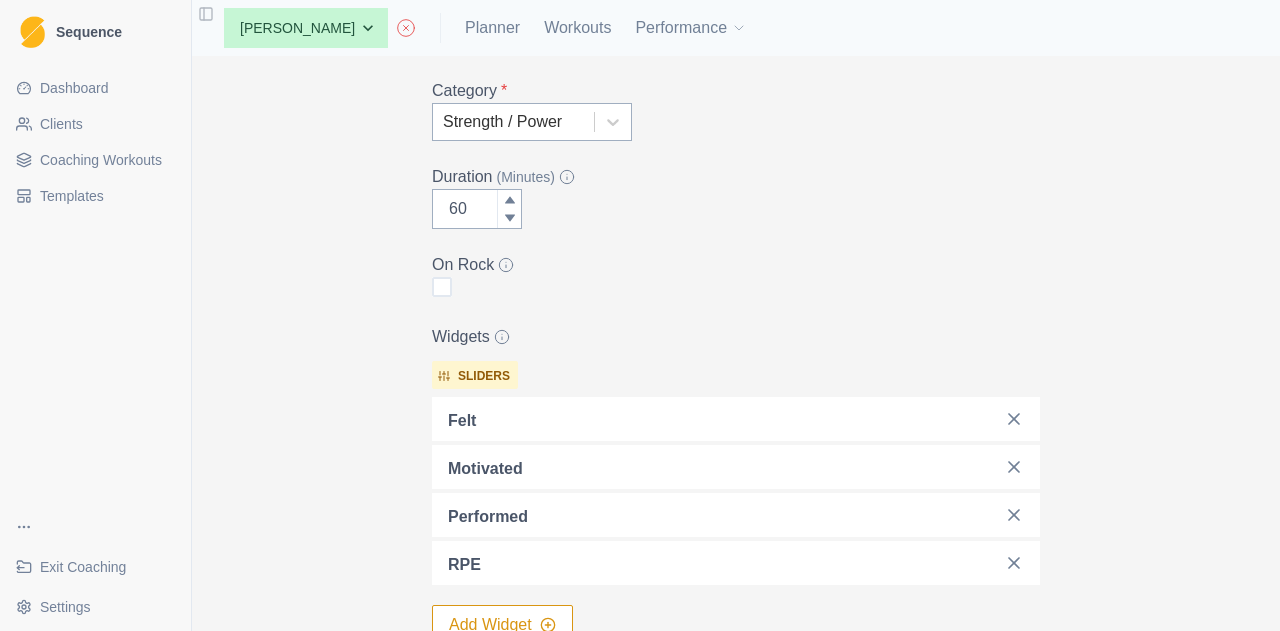 scroll, scrollTop: 365, scrollLeft: 0, axis: vertical 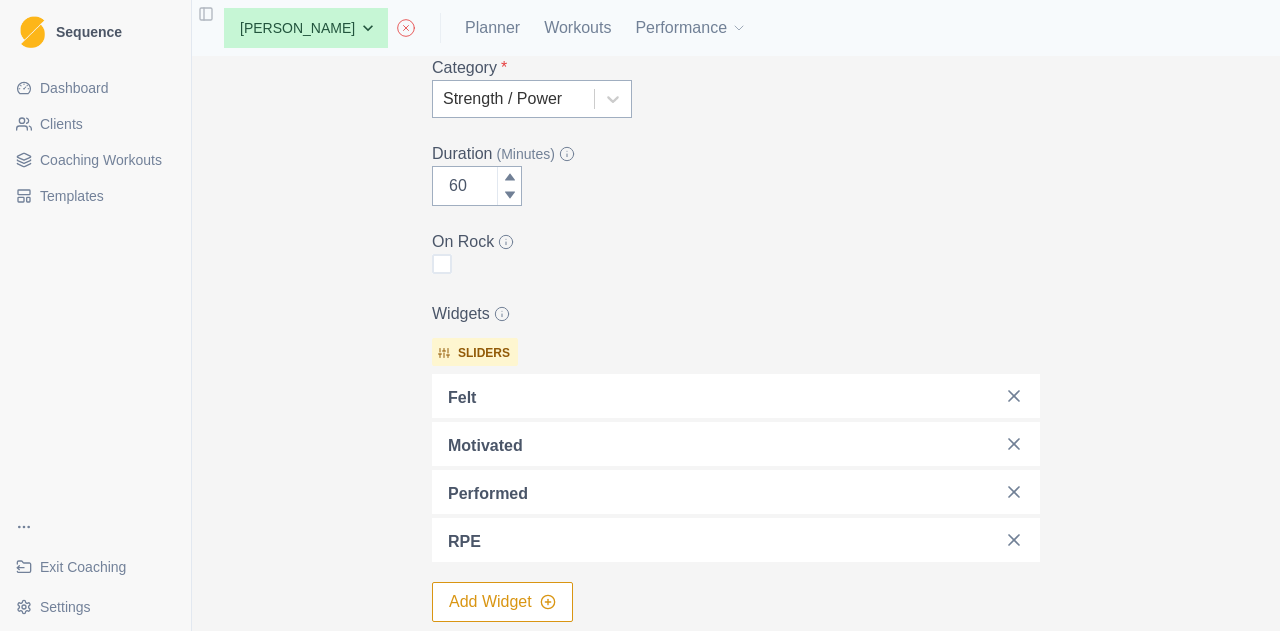 type on "Freestyle boulder session!
Social session or just a unstructured session based on how you feel." 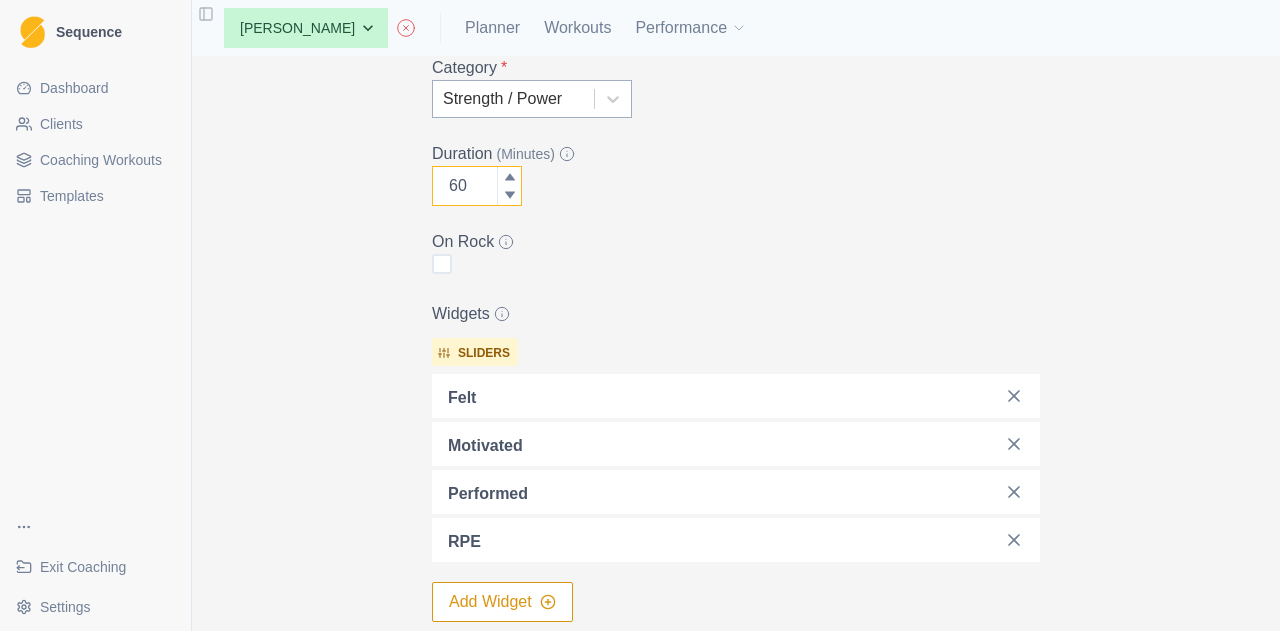 click on "60" at bounding box center (477, 186) 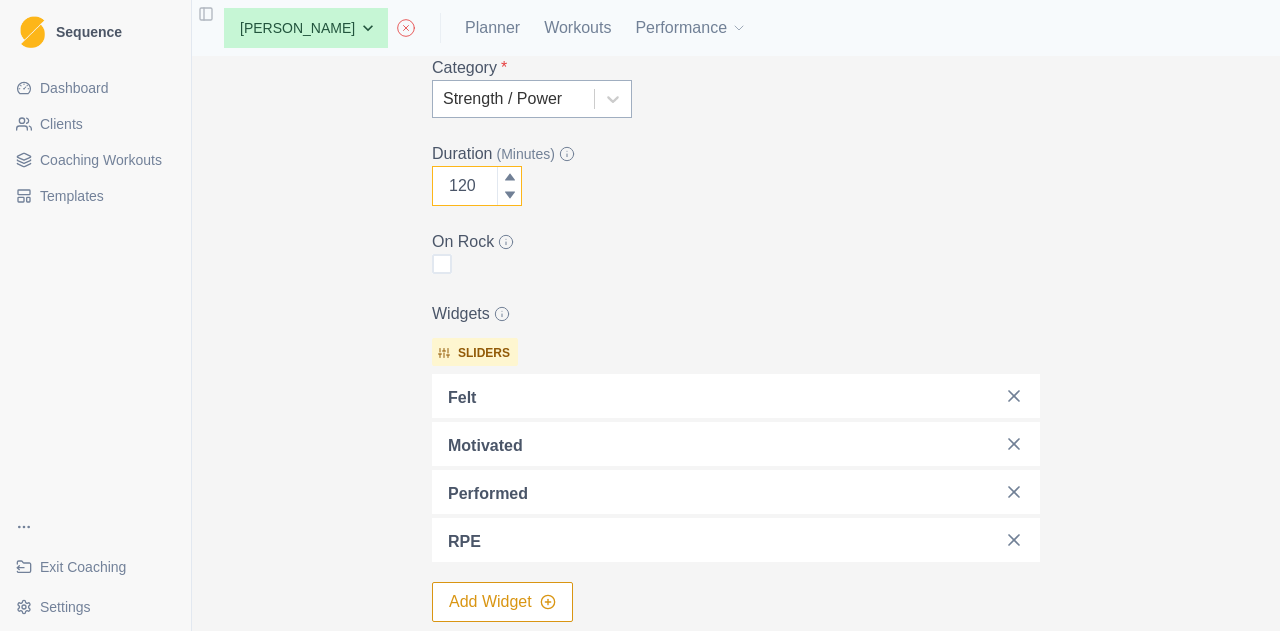 scroll, scrollTop: 596, scrollLeft: 0, axis: vertical 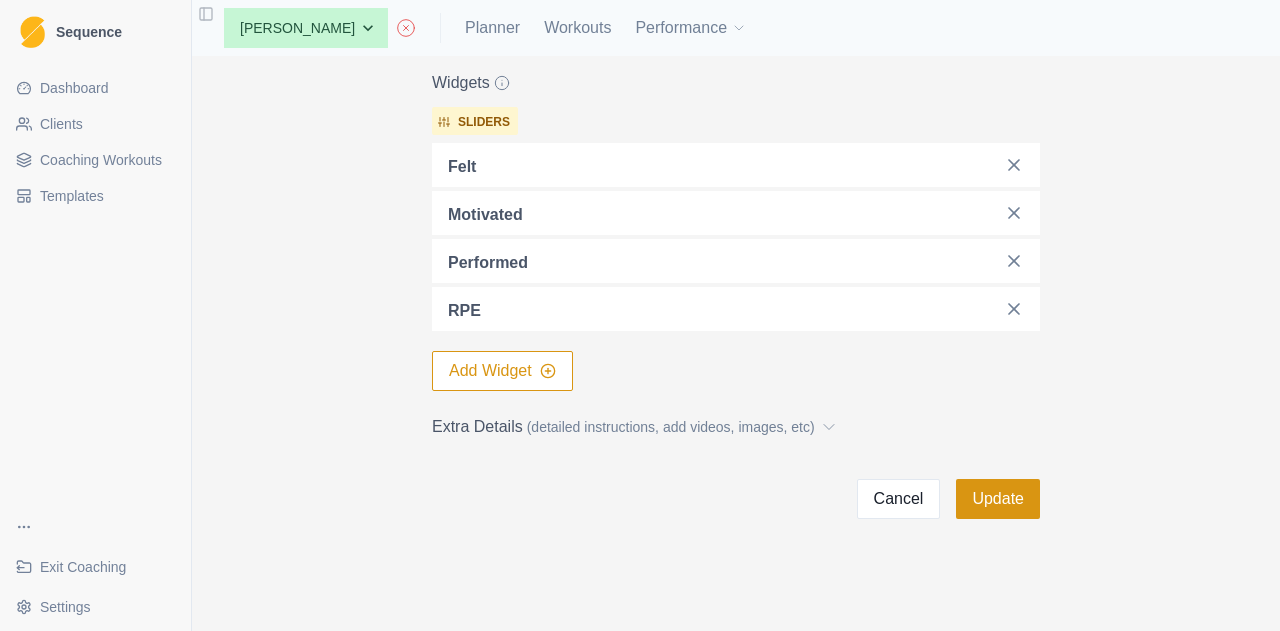 type on "120" 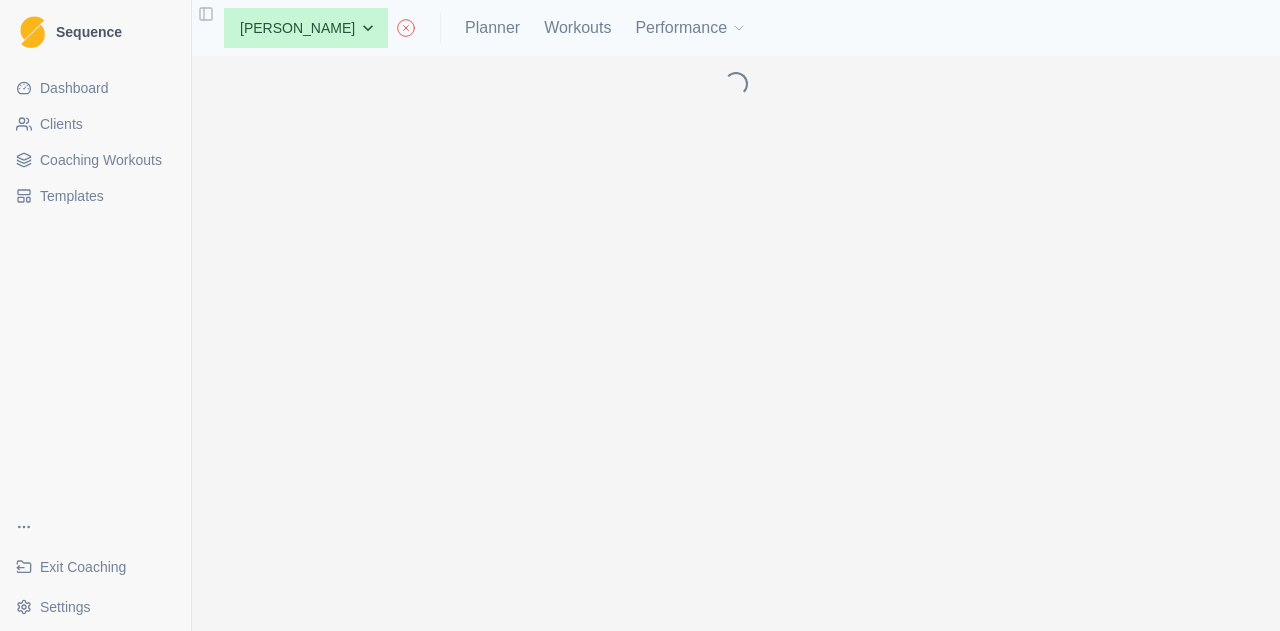 scroll, scrollTop: 0, scrollLeft: 0, axis: both 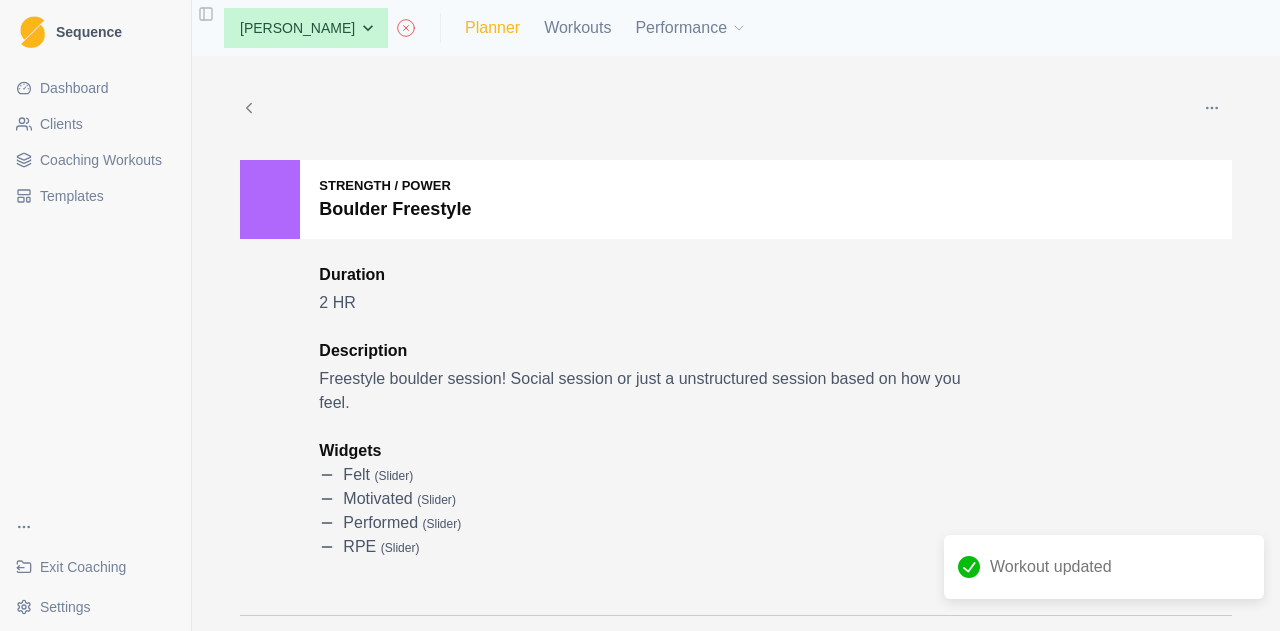 click on "Planner" at bounding box center [492, 28] 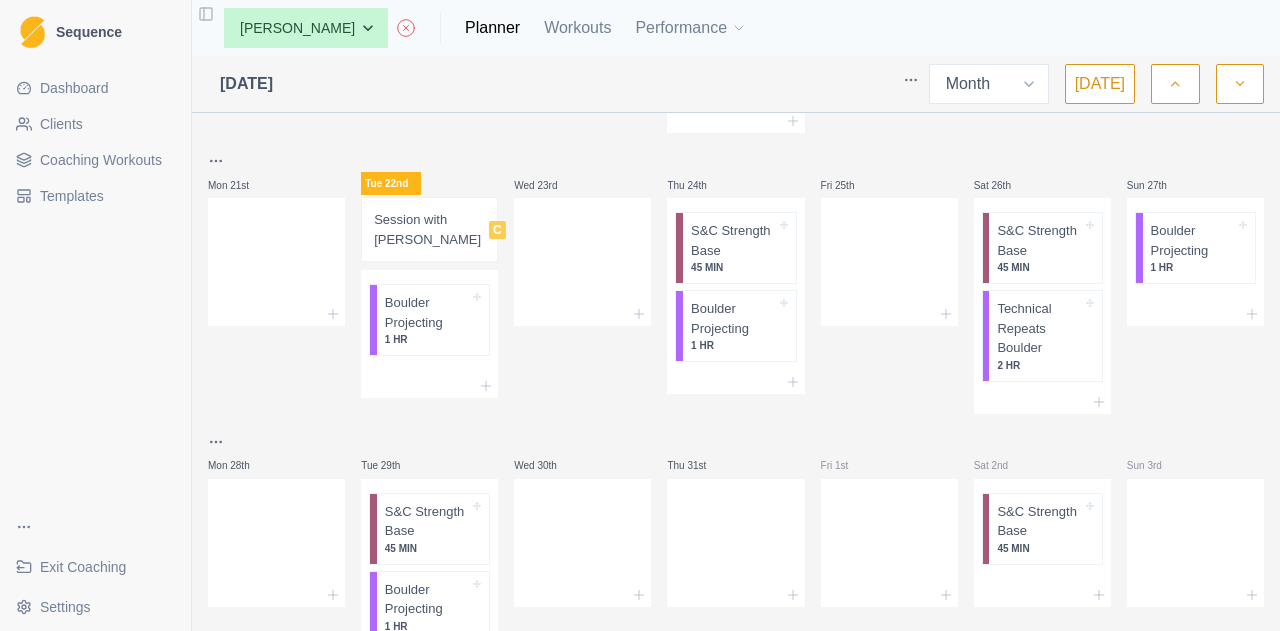 scroll, scrollTop: 1032, scrollLeft: 0, axis: vertical 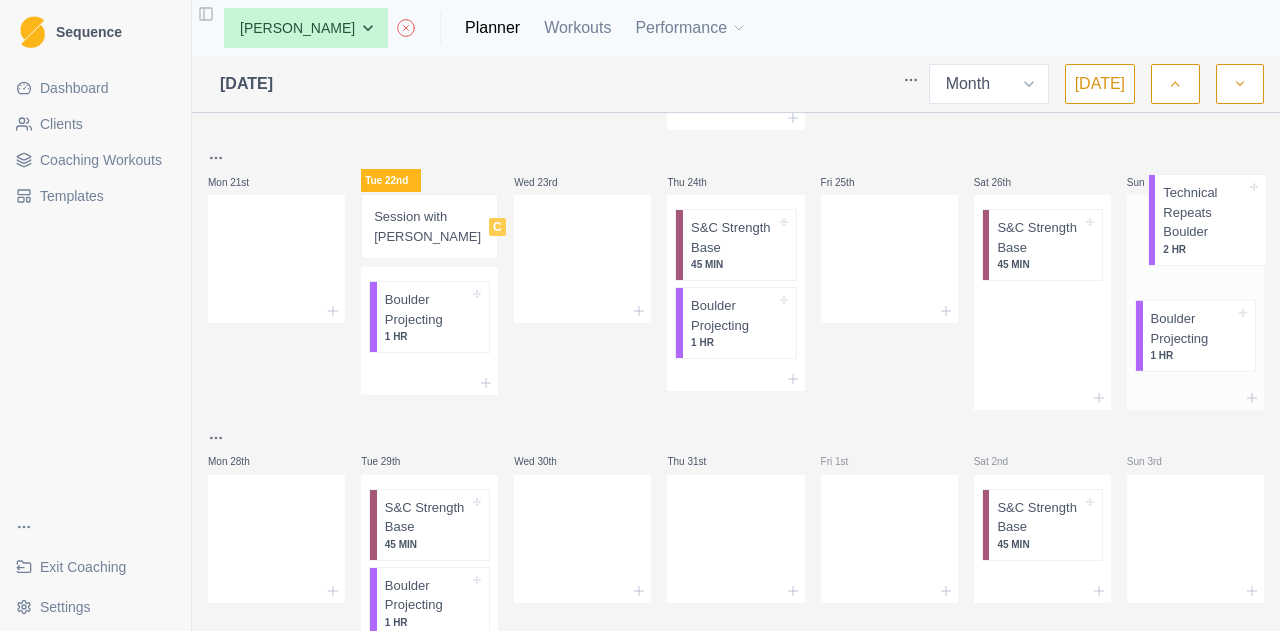 drag, startPoint x: 1038, startPoint y: 318, endPoint x: 1208, endPoint y: 212, distance: 200.3397 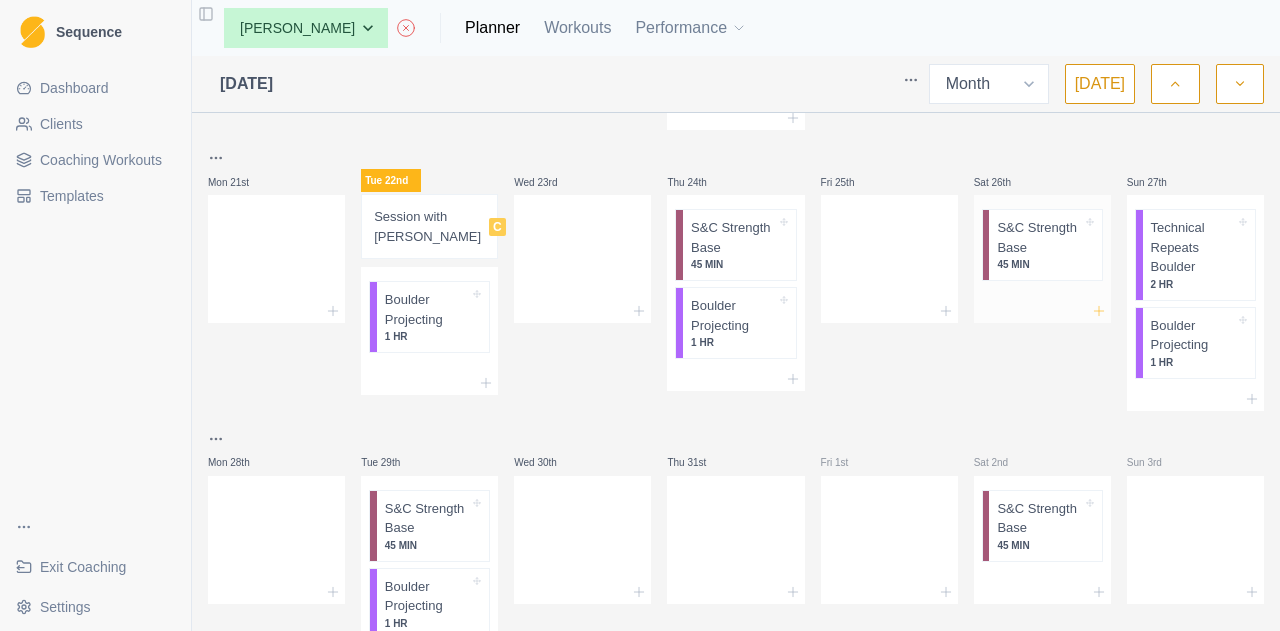 click 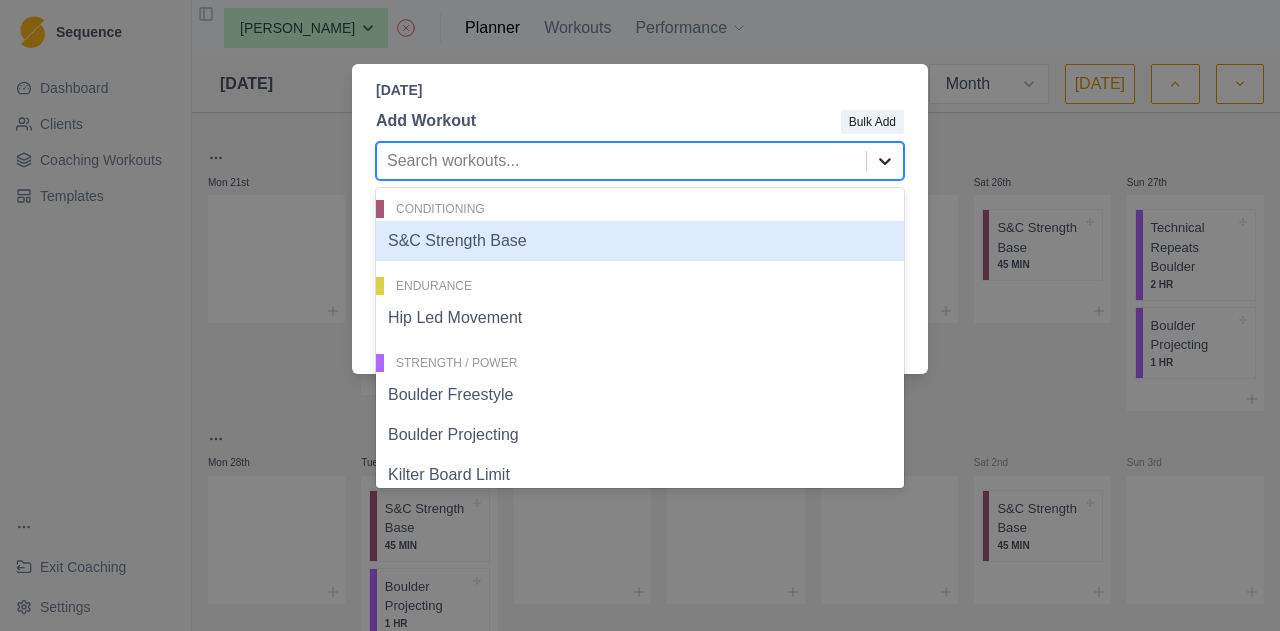 click 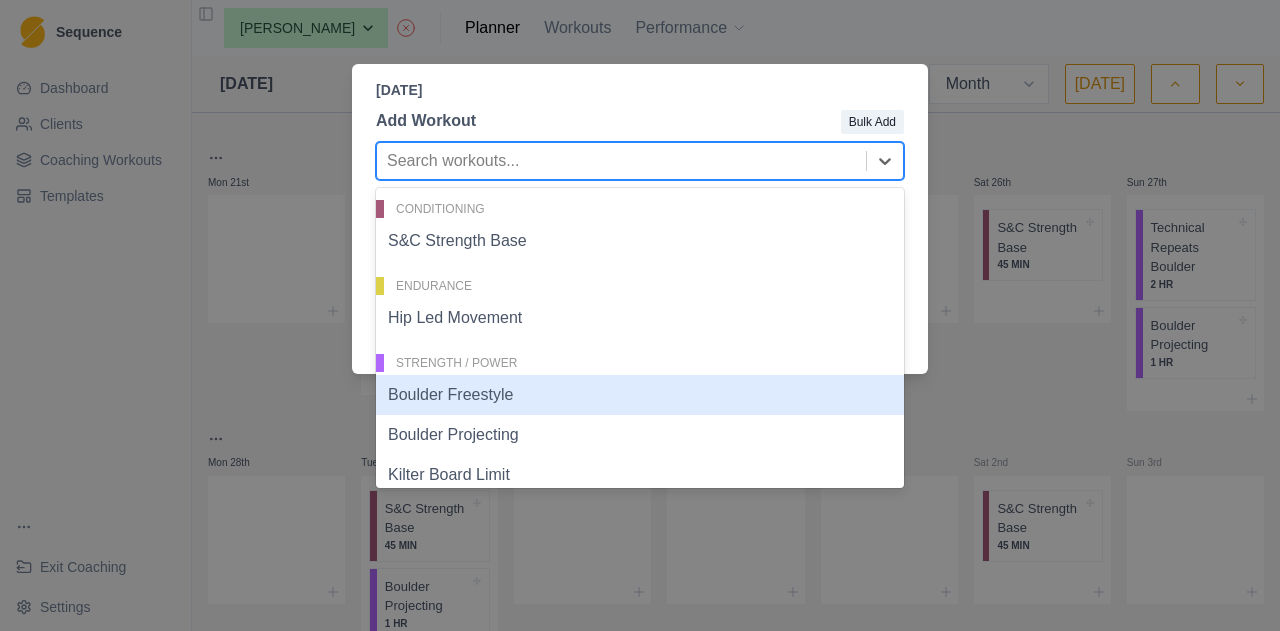 click on "Boulder Freestyle" at bounding box center (640, 395) 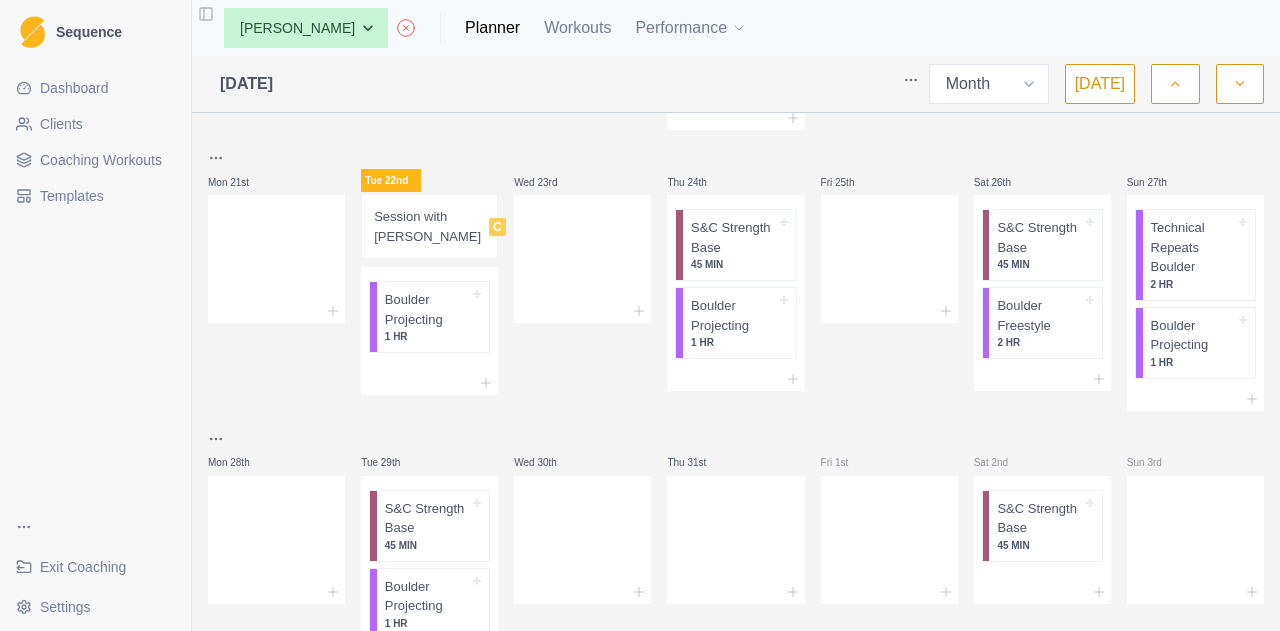 scroll, scrollTop: 1124, scrollLeft: 0, axis: vertical 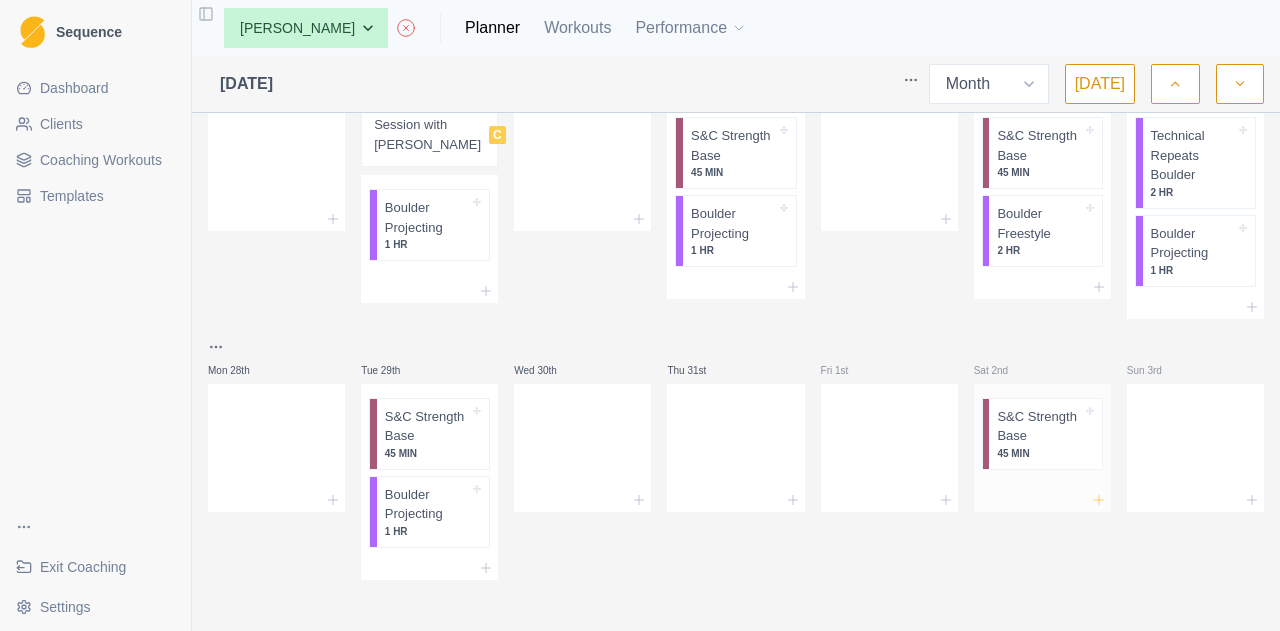 click 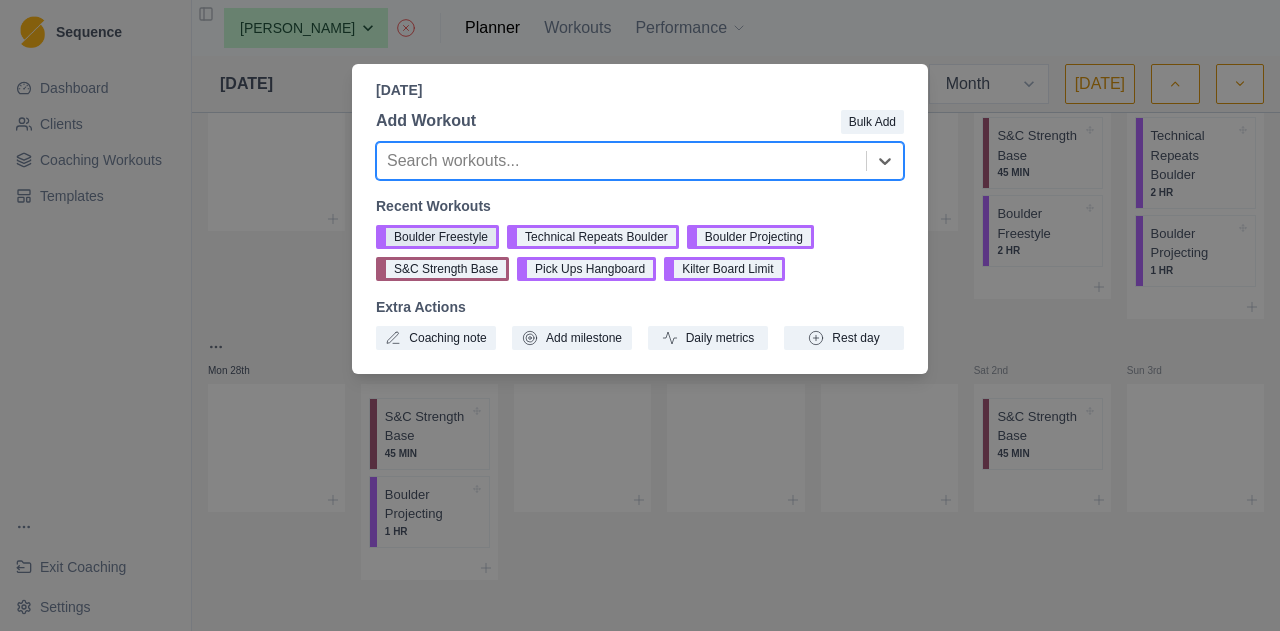 click on "Boulder Freestyle" at bounding box center (437, 237) 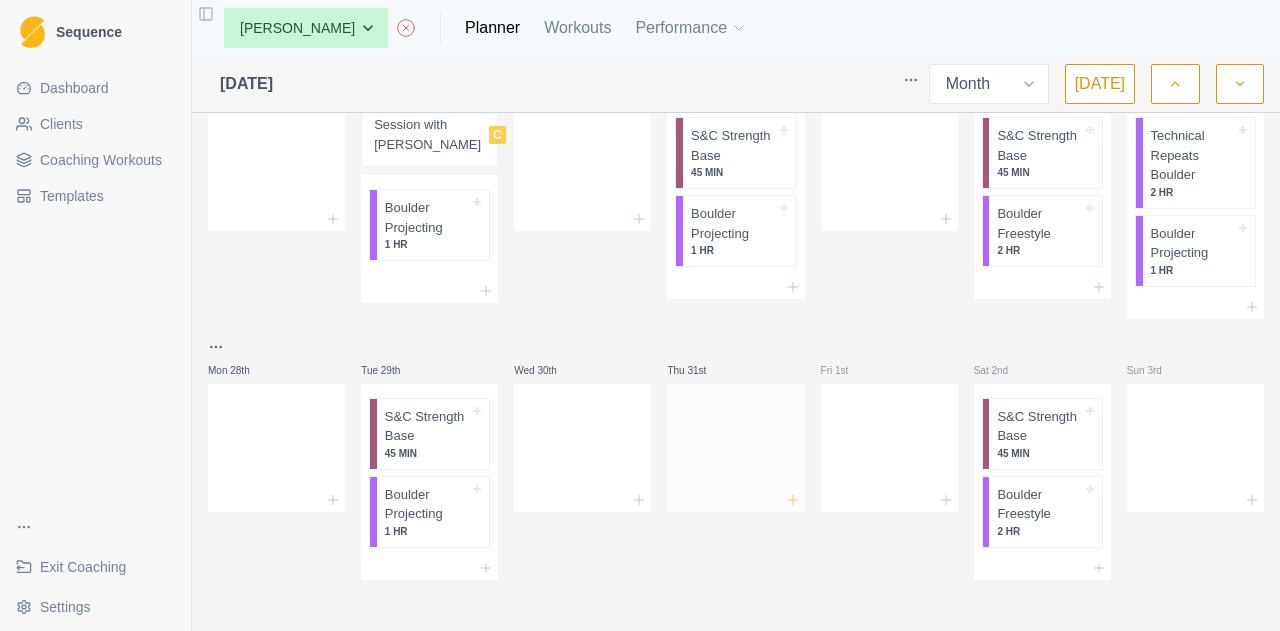 click 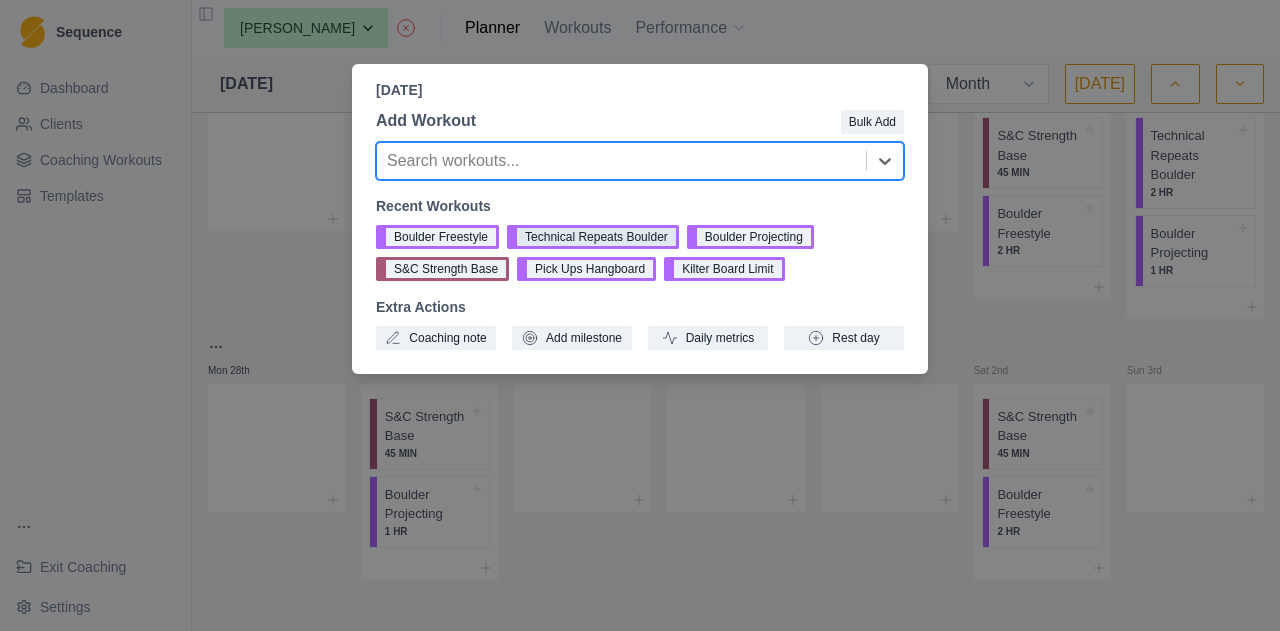 click on "Technical Repeats Boulder" at bounding box center (593, 237) 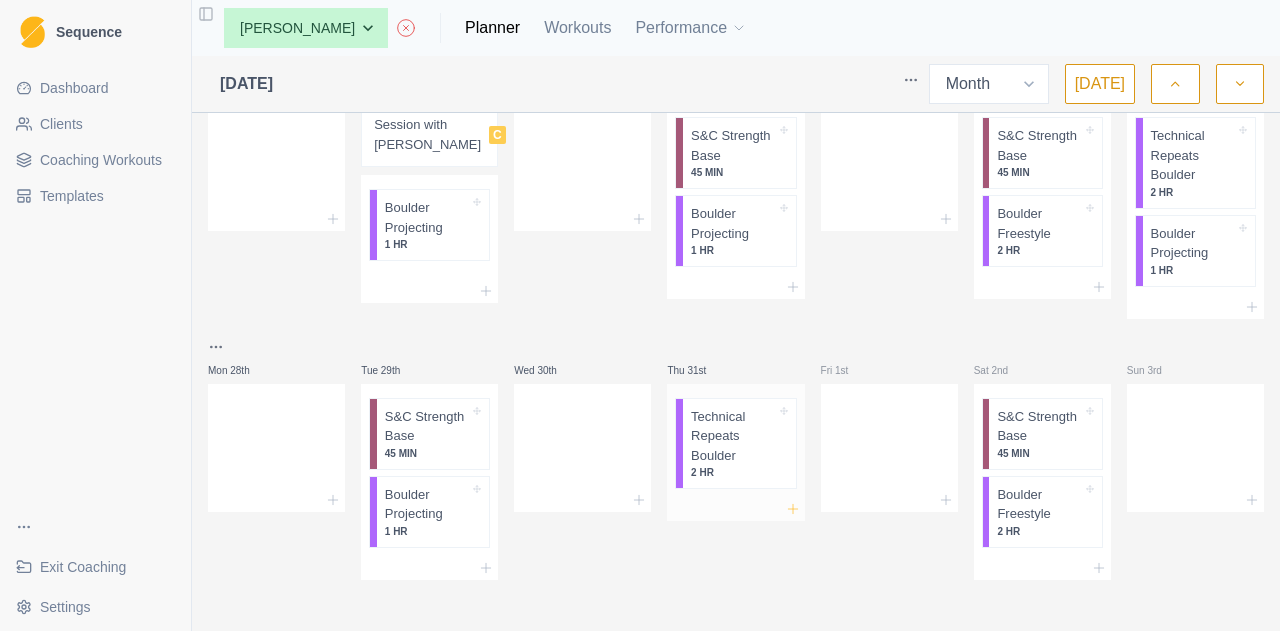 click 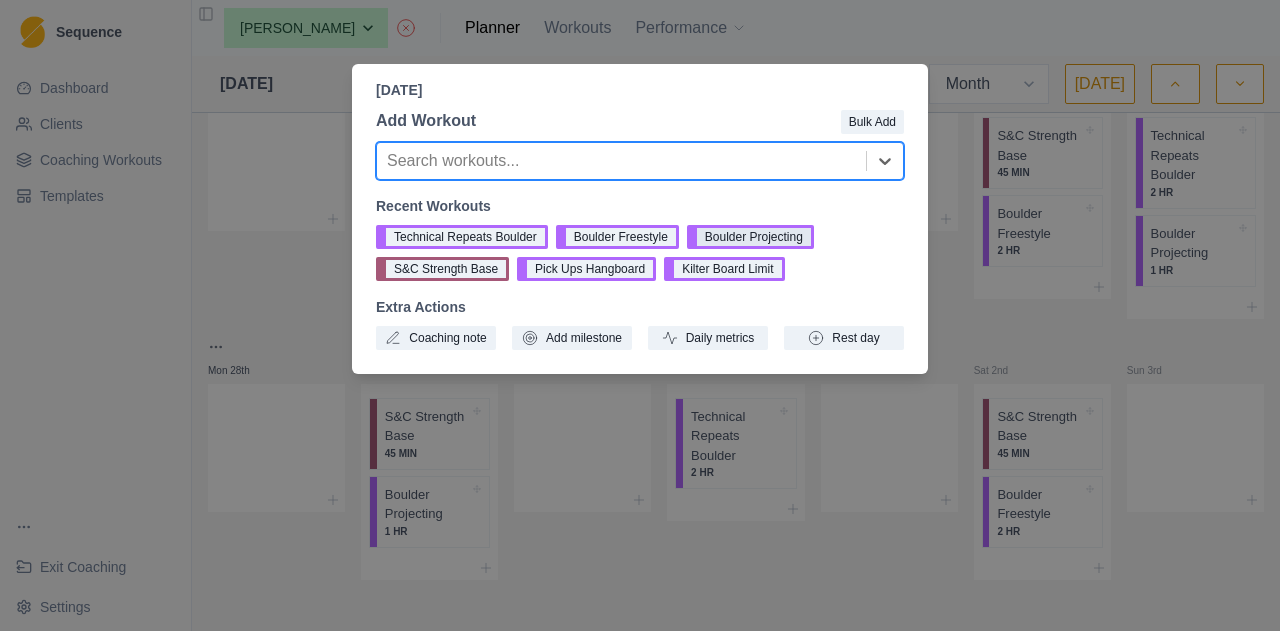 click on "Boulder Projecting" at bounding box center (750, 237) 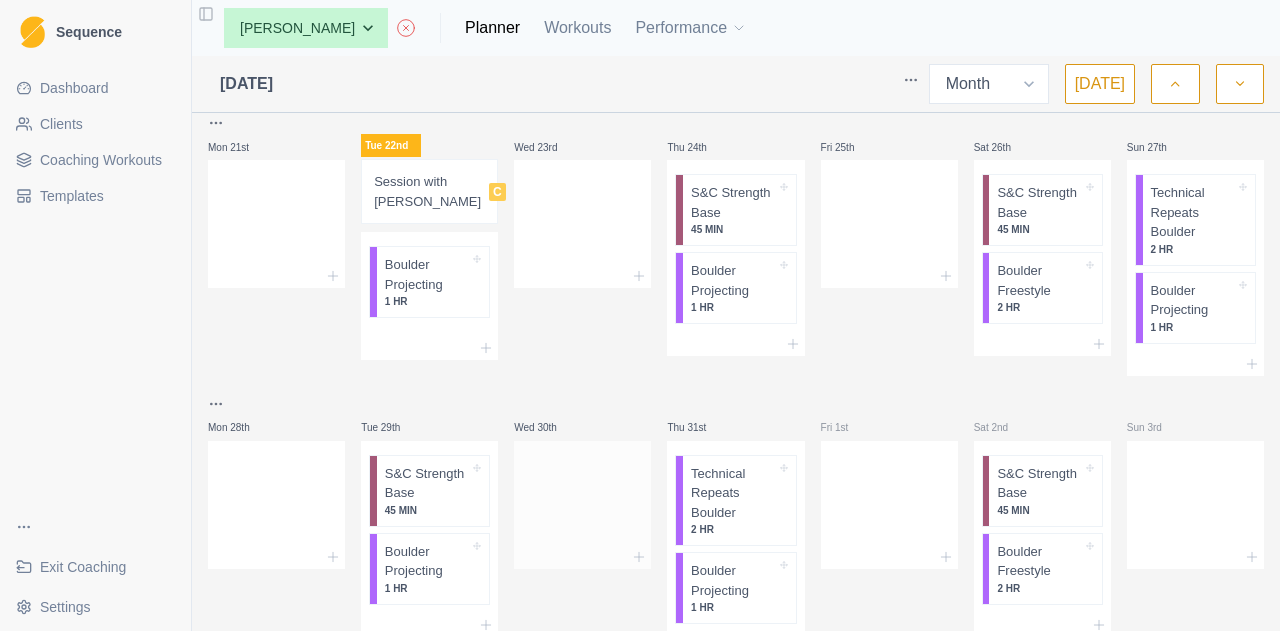 scroll, scrollTop: 1144, scrollLeft: 0, axis: vertical 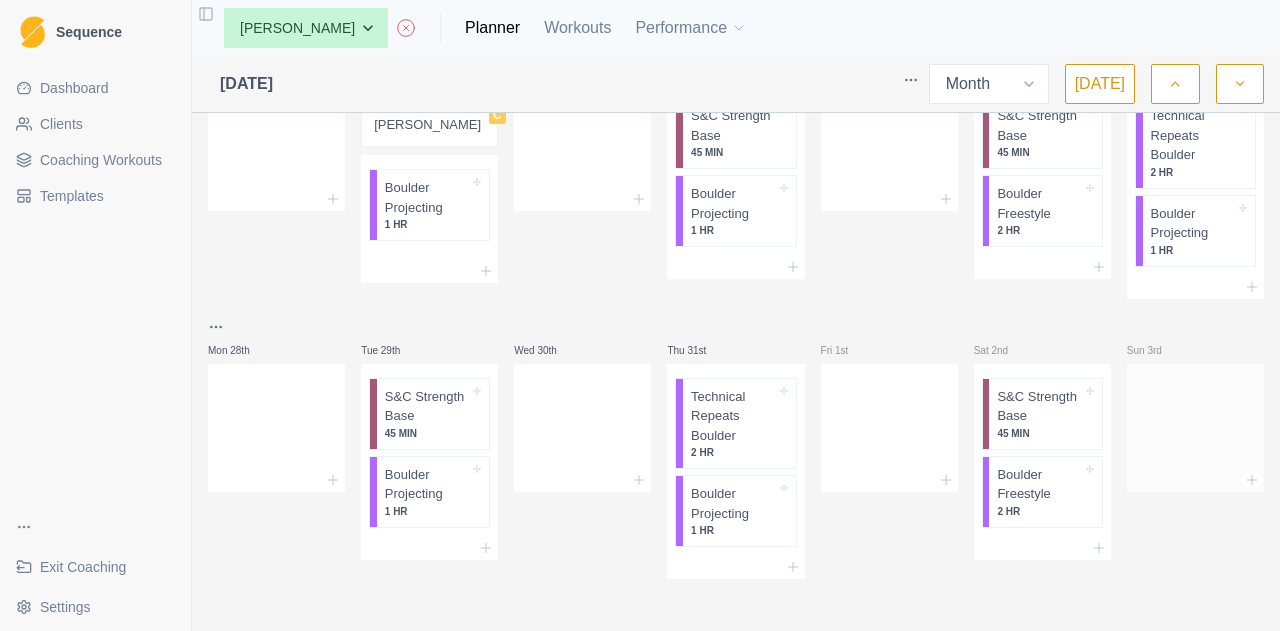 click at bounding box center (1195, 424) 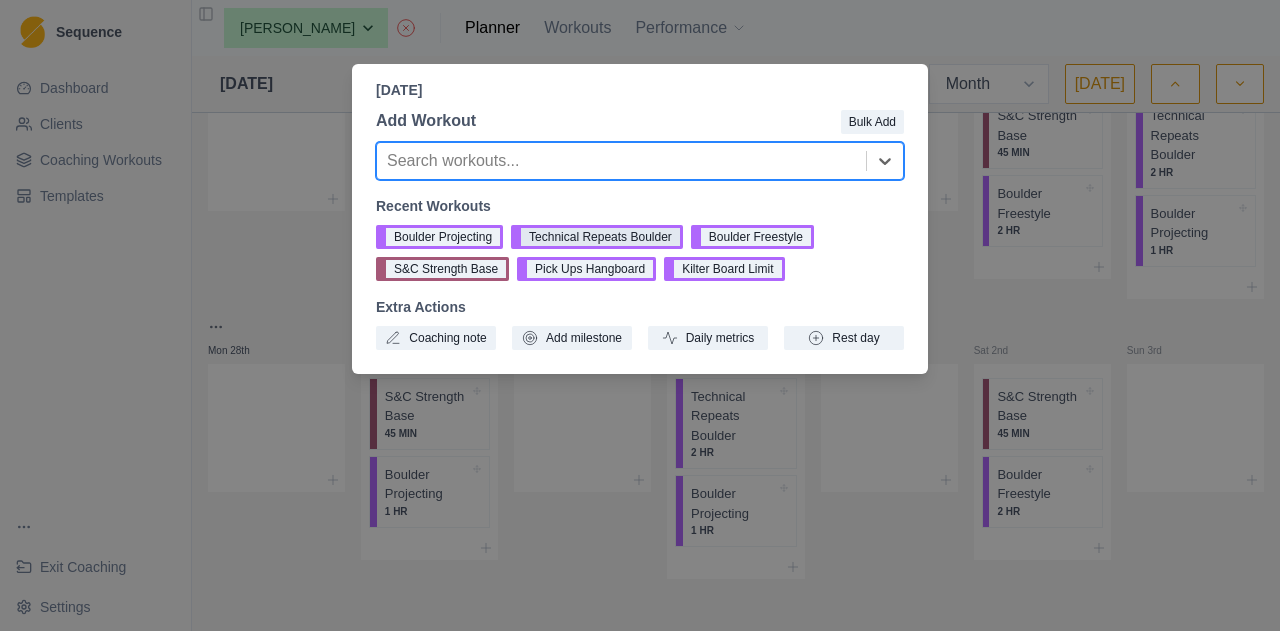 click on "Technical Repeats Boulder" at bounding box center (597, 237) 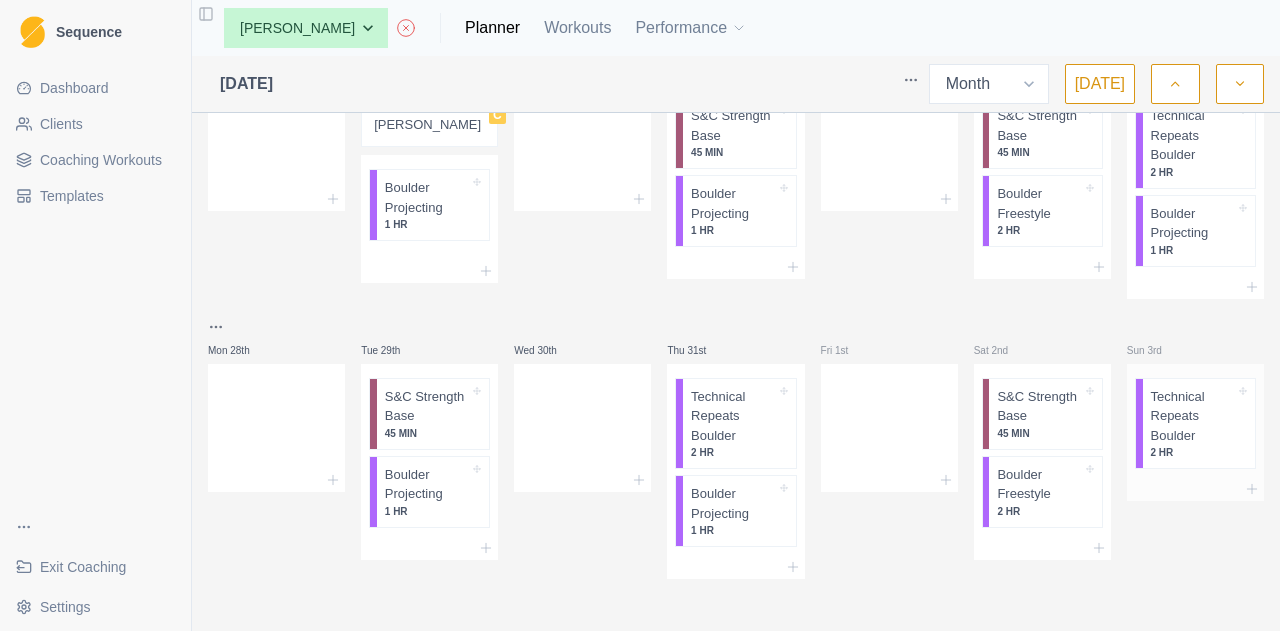 click at bounding box center [1195, 489] 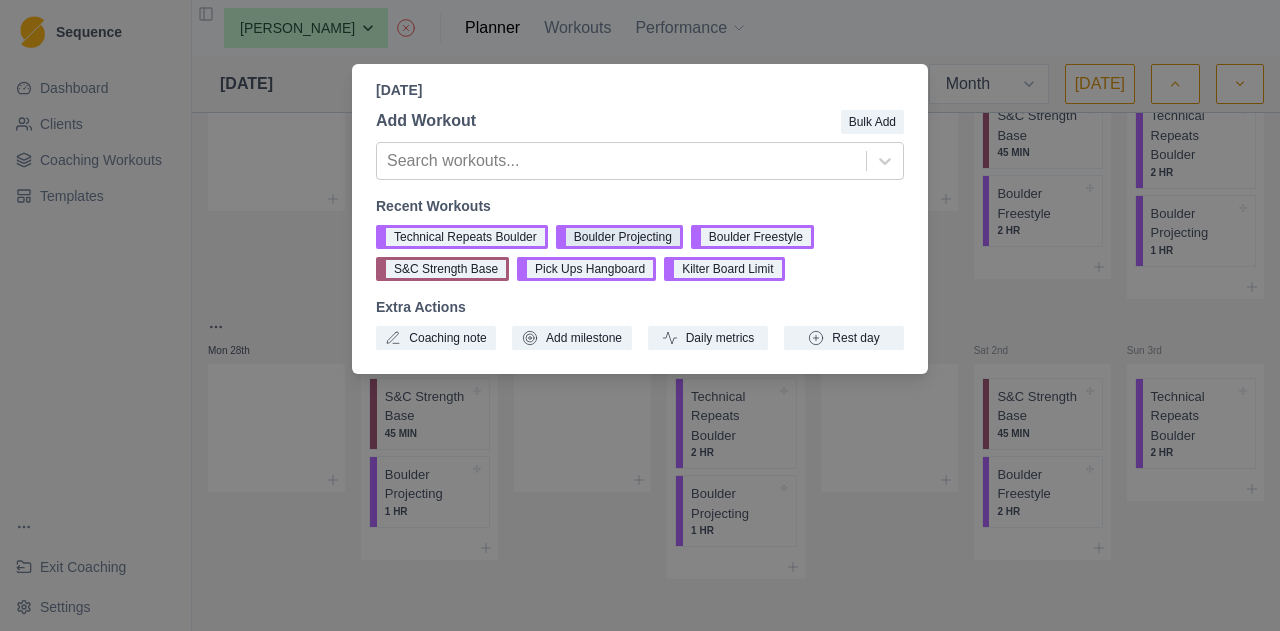 click on "Boulder Projecting" at bounding box center (619, 237) 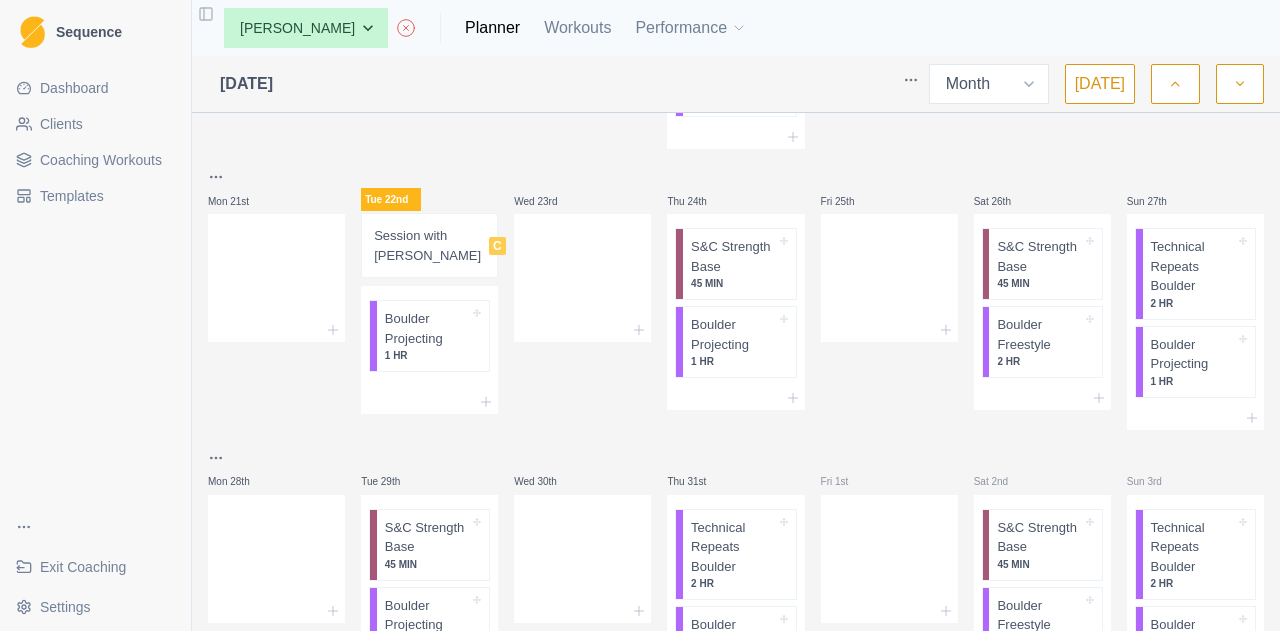 scroll, scrollTop: 1144, scrollLeft: 0, axis: vertical 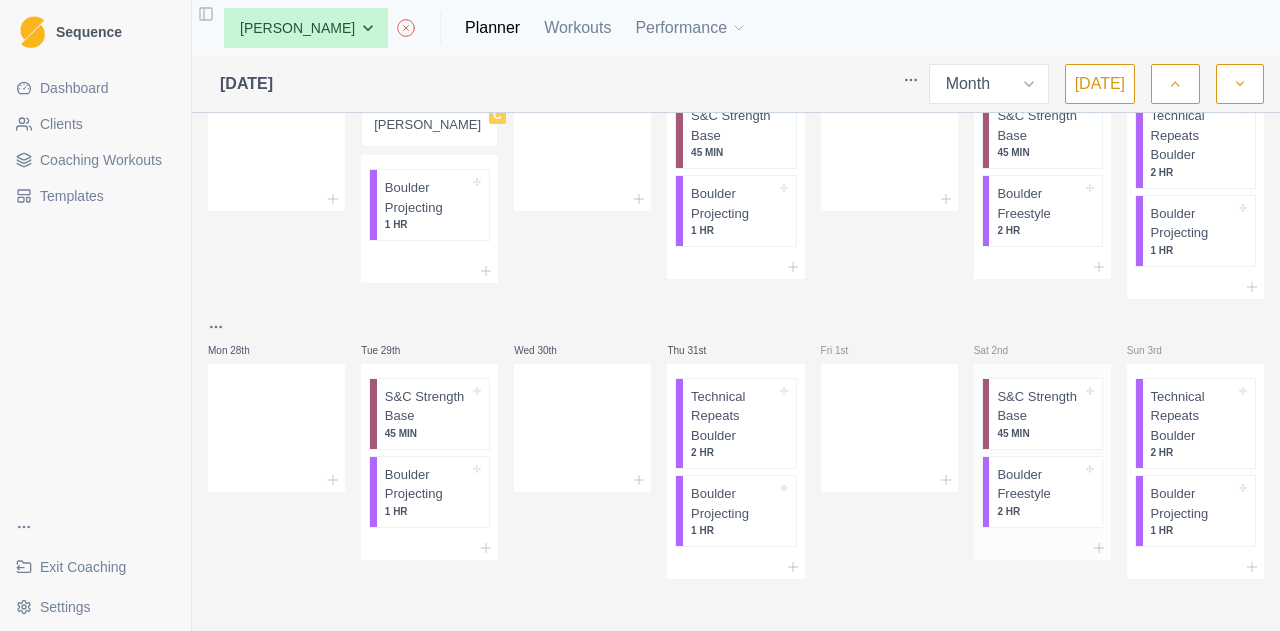 click on "Boulder Freestyle" at bounding box center [1039, 484] 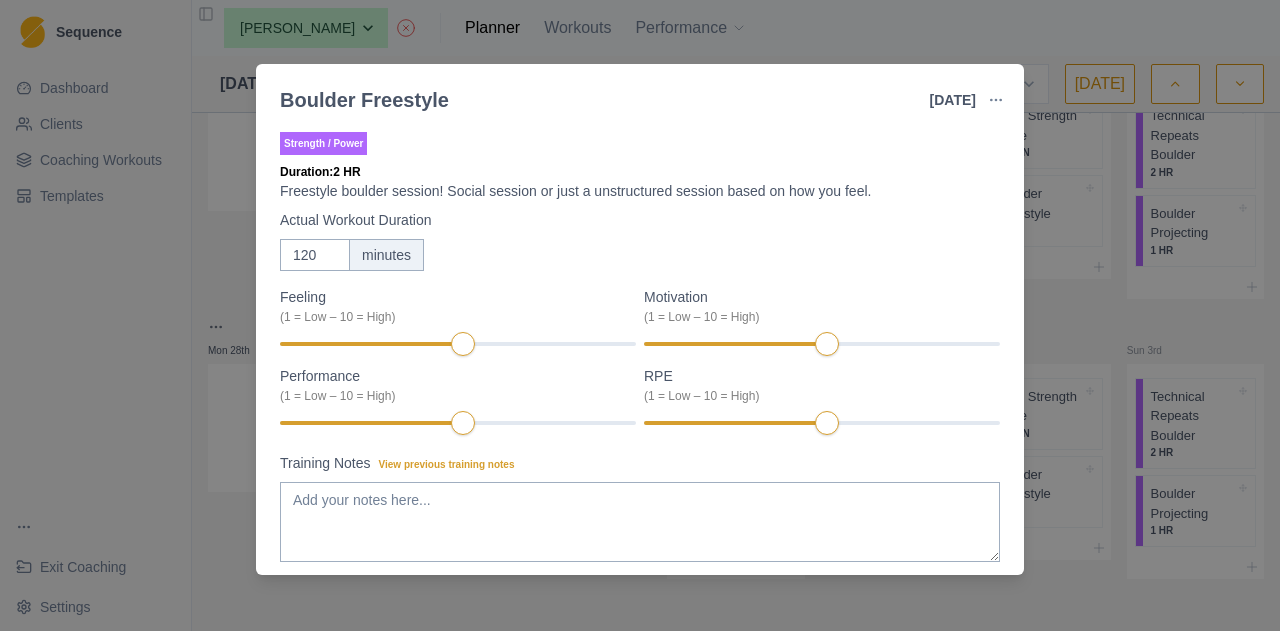 click on "Boulder Freestyle [DATE] Link To Goal View Workout Metrics Edit Original Workout Reschedule Workout Remove From Schedule Strength / Power Duration:  2 HR Freestyle boulder session!
Social session or just a unstructured session based on how you feel.  Actual Workout Duration 120 minutes Feeling (1 = Low – 10 = High) Motivation (1 = Low – 10 = High) Performance (1 = Low – 10 = High) RPE (1 = Low – 10 = High) Training Notes View previous training notes Mark as Incomplete Complete Workout" at bounding box center [640, 315] 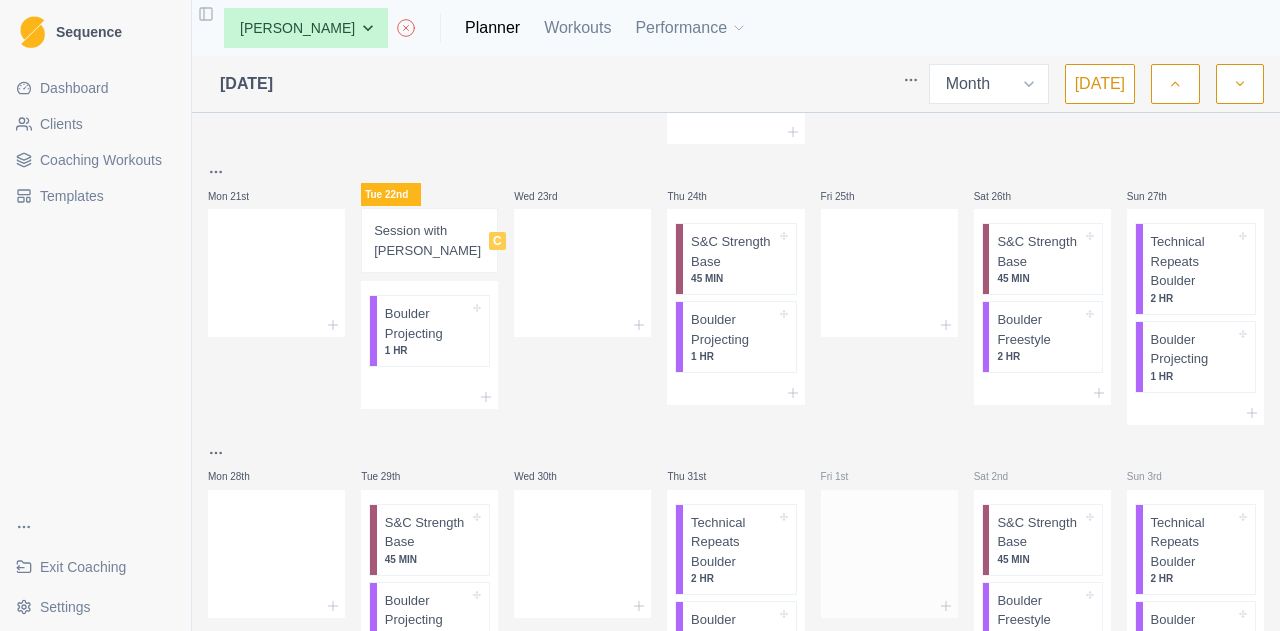 scroll, scrollTop: 1144, scrollLeft: 0, axis: vertical 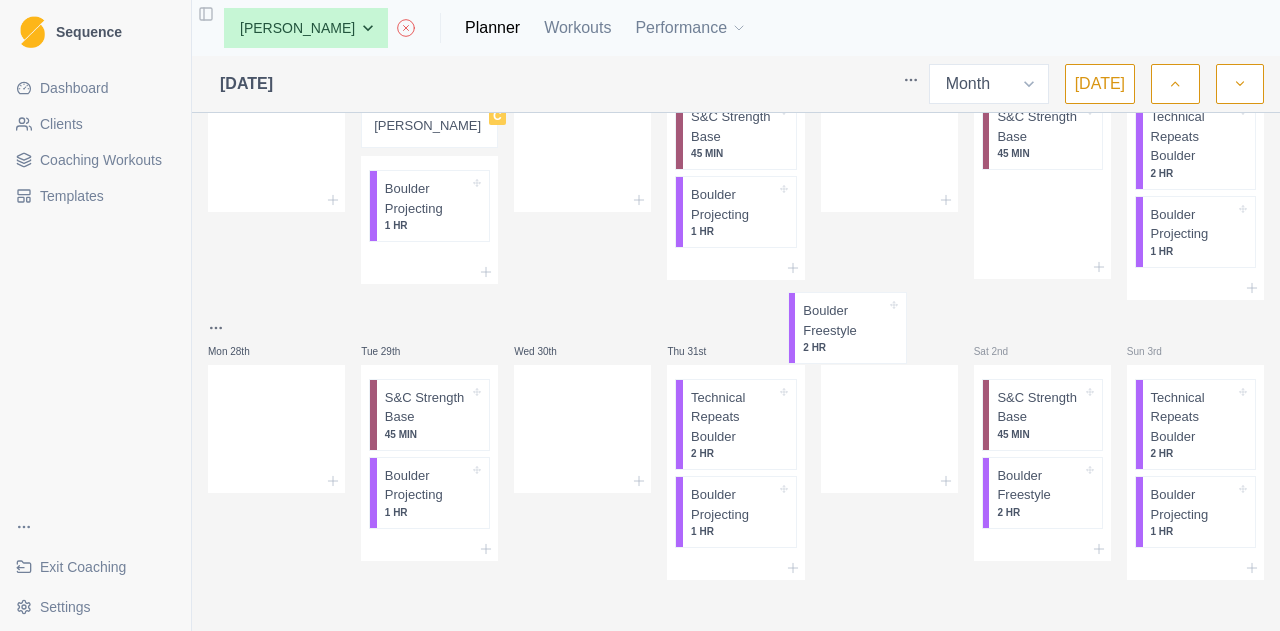 drag, startPoint x: 1016, startPoint y: 177, endPoint x: 902, endPoint y: 283, distance: 155.6663 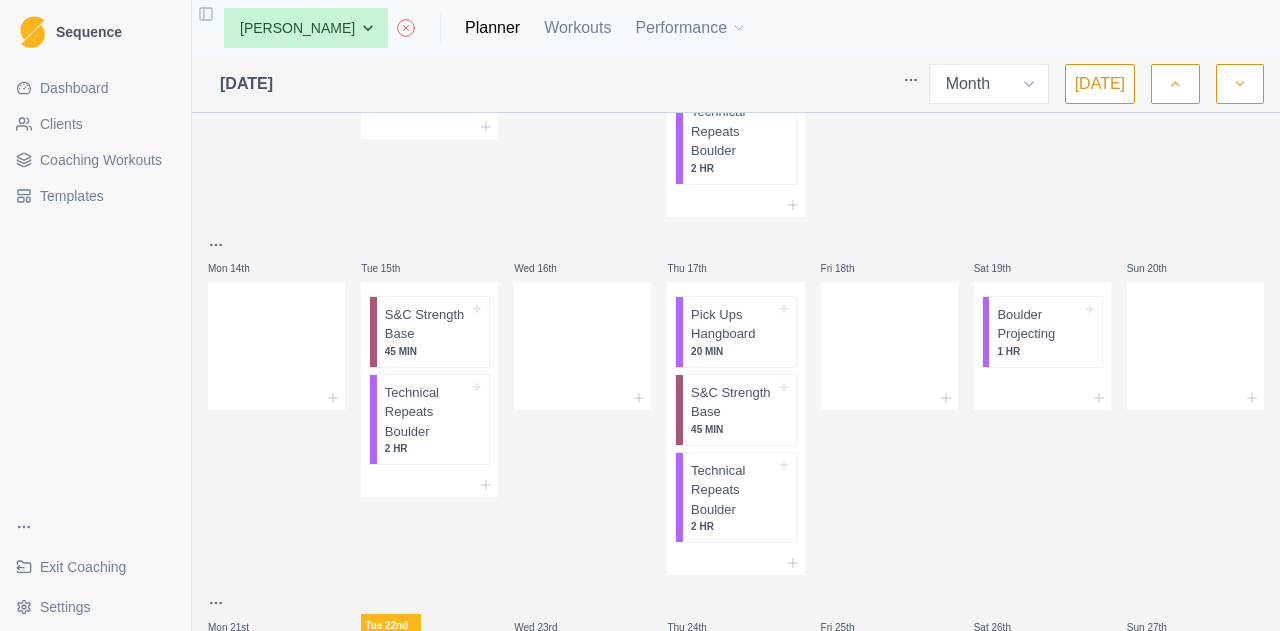 scroll, scrollTop: 580, scrollLeft: 0, axis: vertical 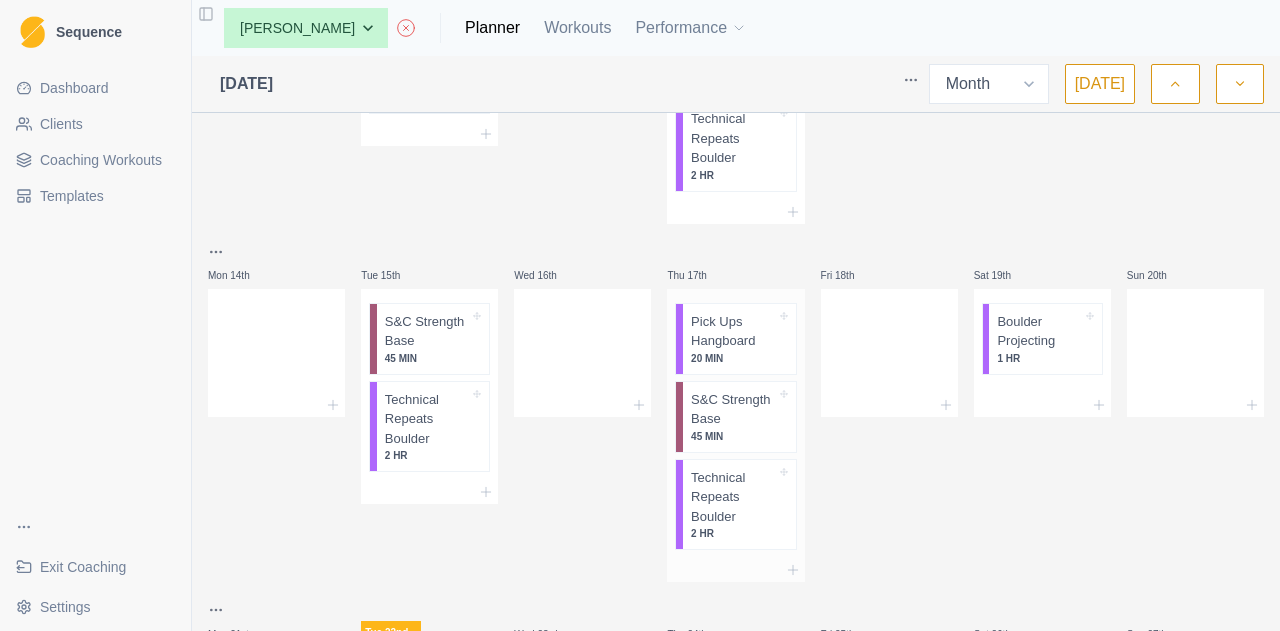 click on "Pick Ups Hangboard" at bounding box center [733, 331] 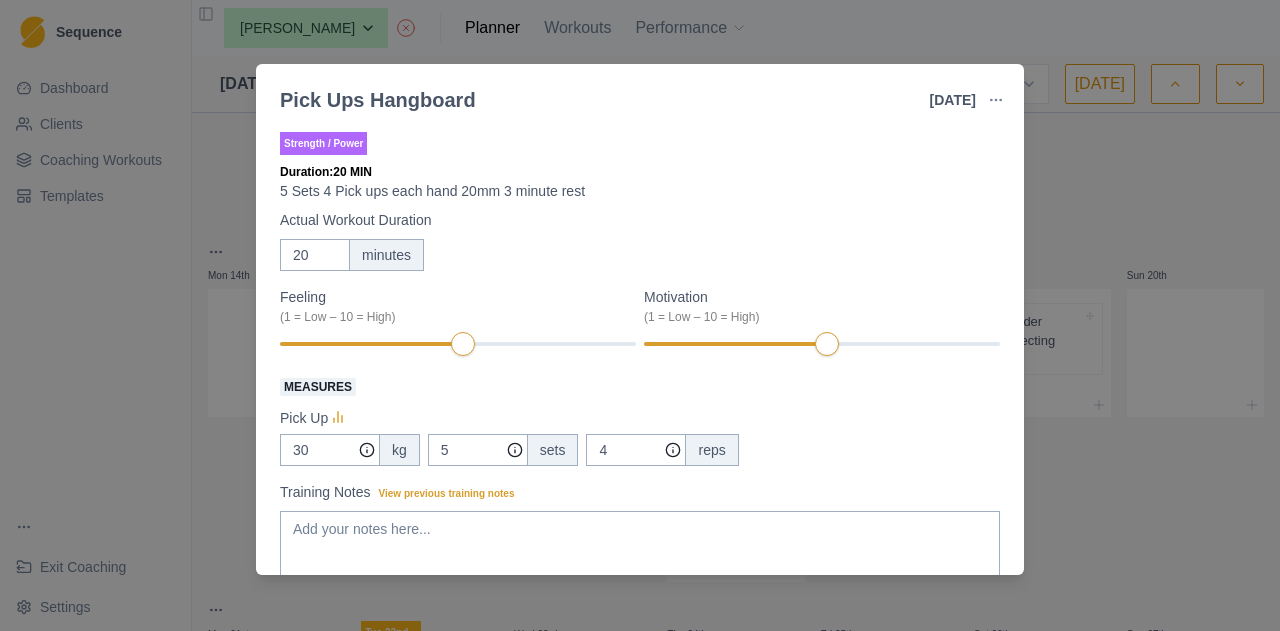 scroll, scrollTop: 146, scrollLeft: 0, axis: vertical 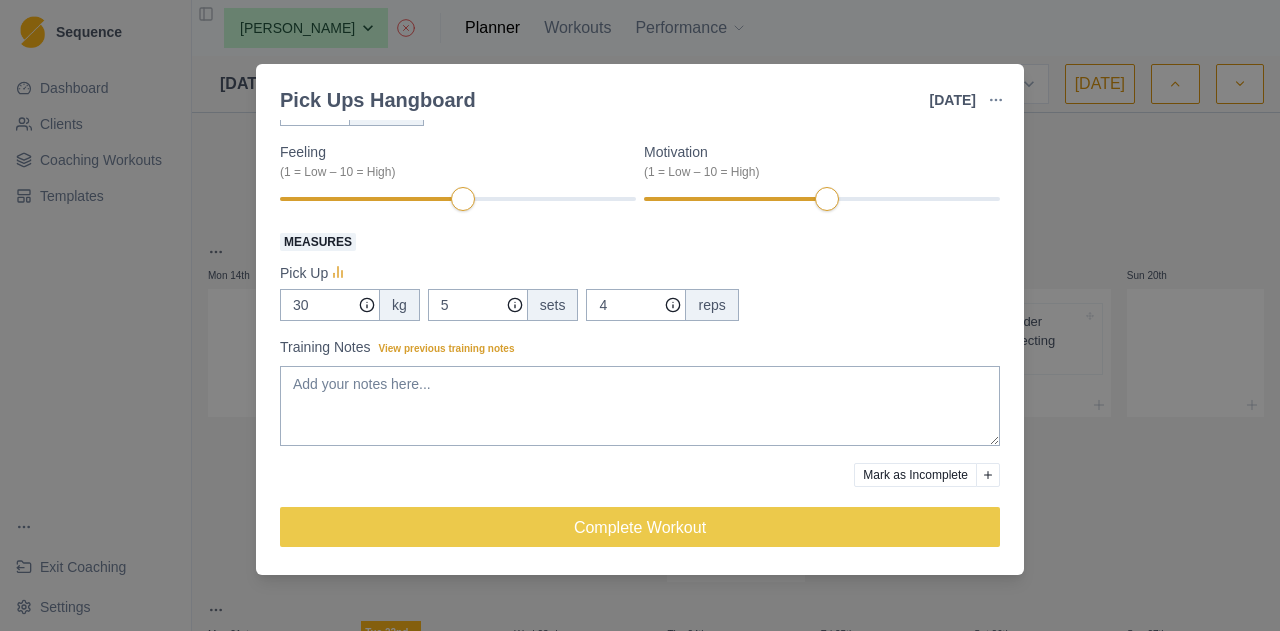 click on "Pick Ups Hangboard [DATE] Link To Goal View Workout Metrics Edit Original Workout Reschedule Workout Remove From Schedule Strength / Power Duration:  20 MIN 5 Sets
4 Pick ups each hand 20mm
3 minute rest  Actual Workout Duration 20 minutes Feeling (1 = Low – 10 = High) Motivation (1 = Low – 10 = High) Measures Pick Up 30 kg 5 sets 4 reps Training Notes View previous training notes Mark as Incomplete Complete Workout" at bounding box center [640, 315] 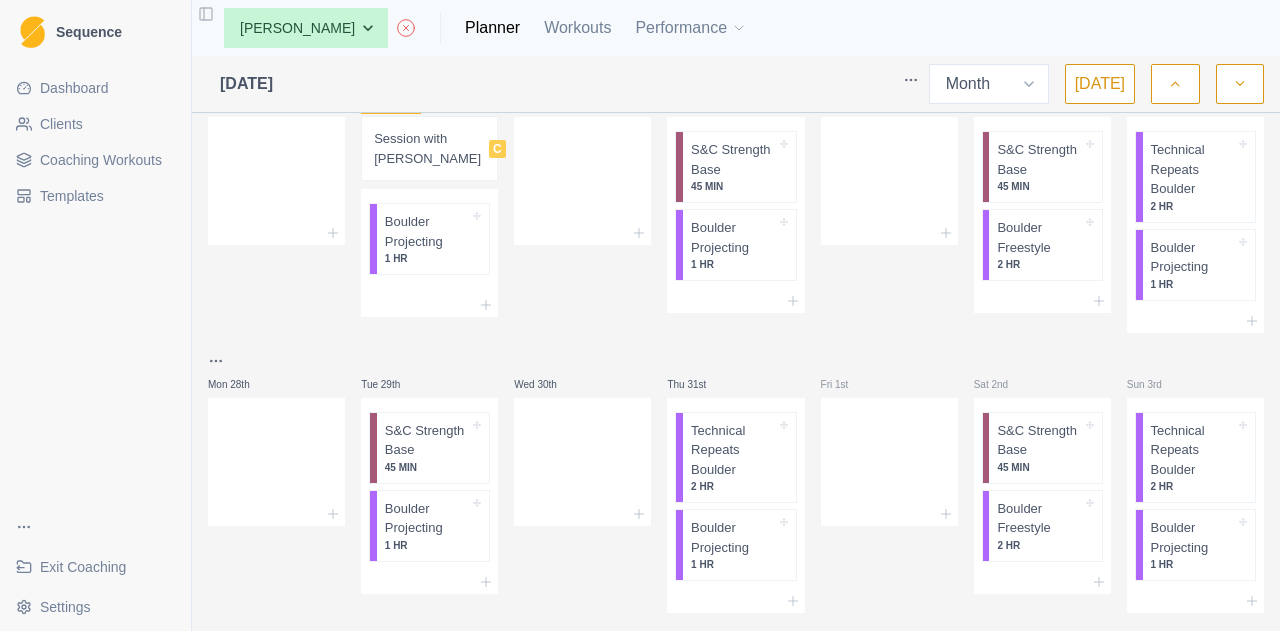scroll, scrollTop: 1063, scrollLeft: 0, axis: vertical 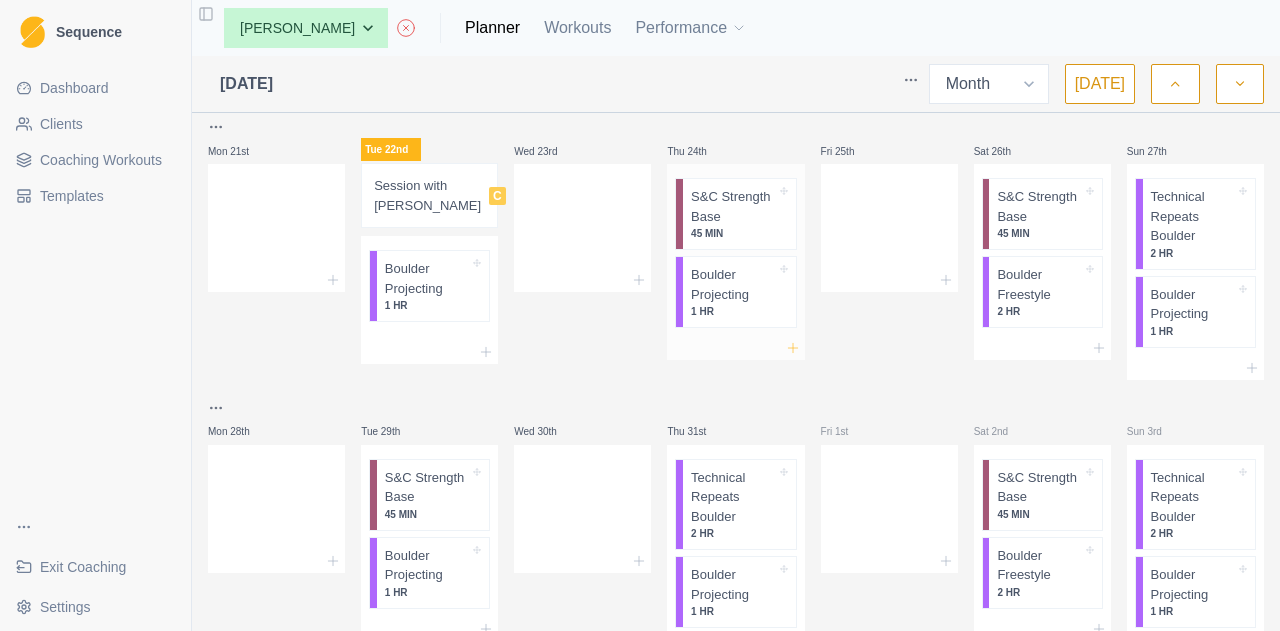 click 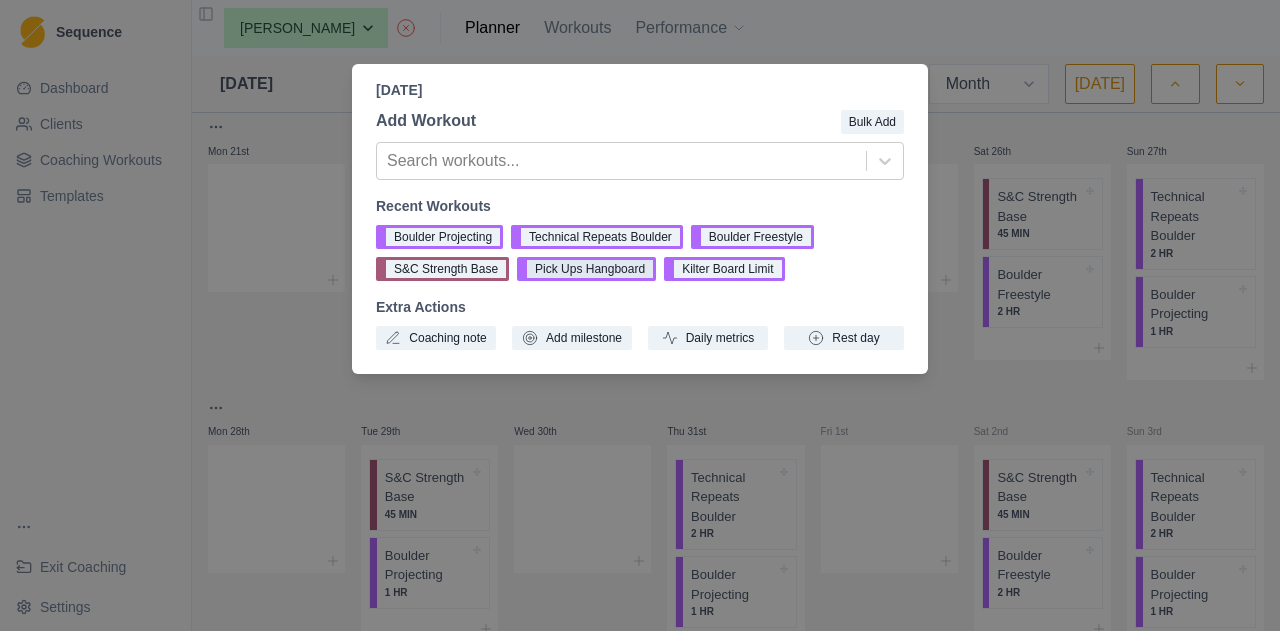 click on "Pick Ups Hangboard" at bounding box center [586, 269] 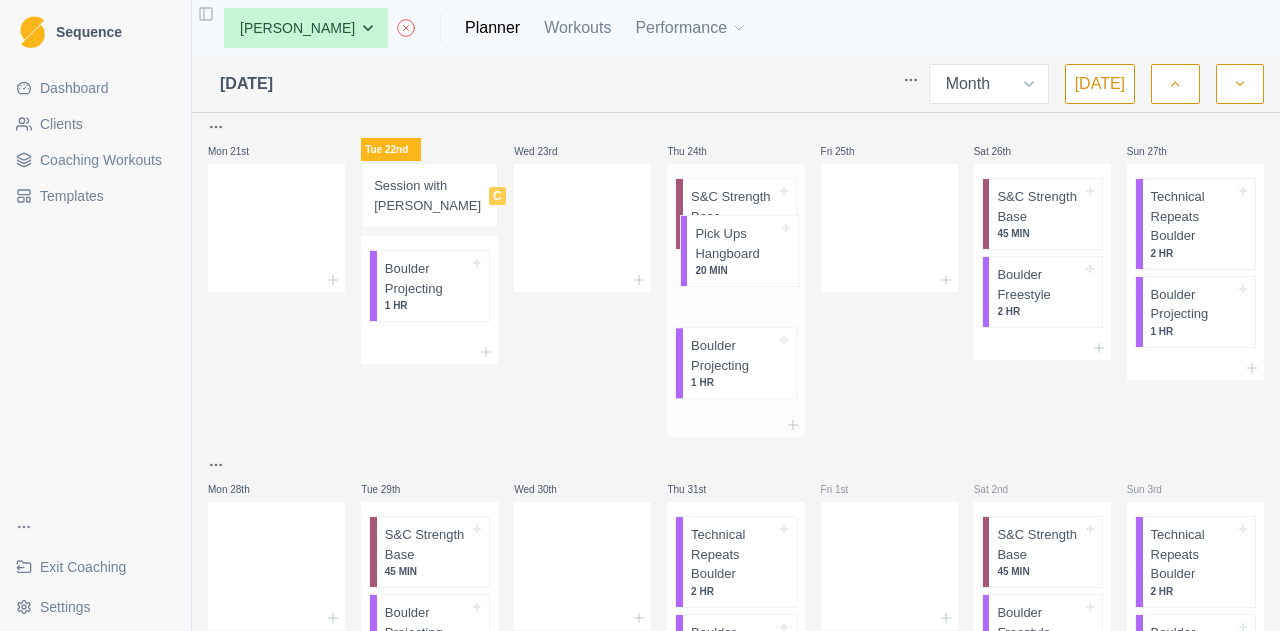 drag, startPoint x: 725, startPoint y: 369, endPoint x: 729, endPoint y: 252, distance: 117.06836 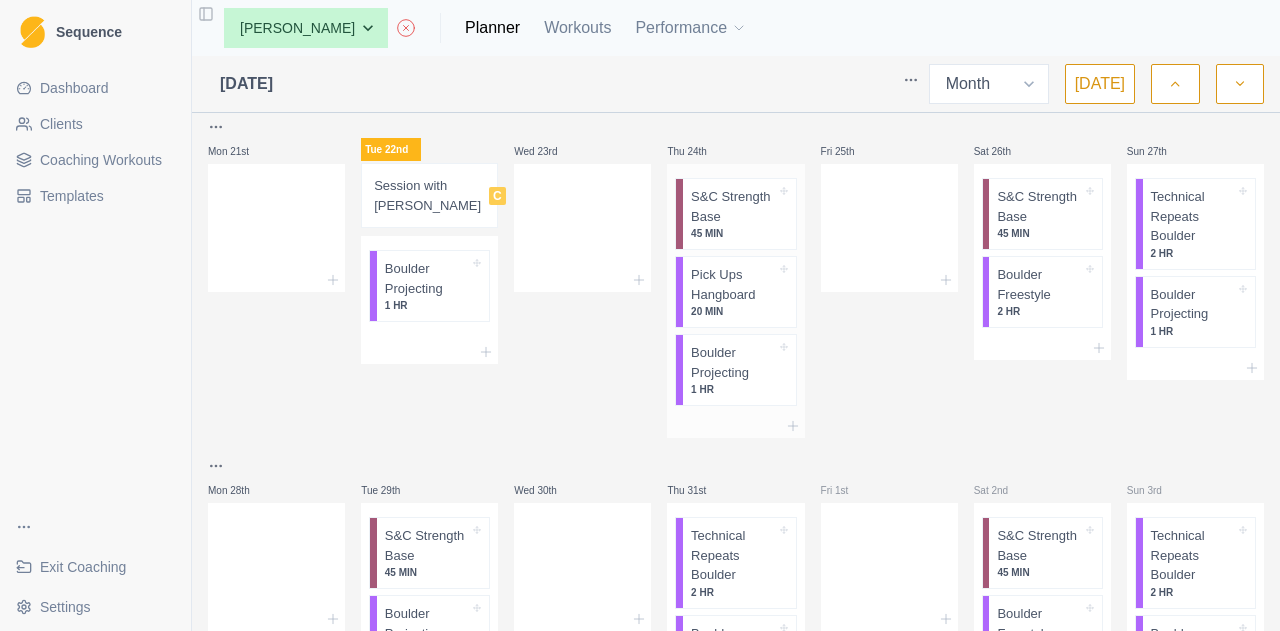 scroll, scrollTop: 1196, scrollLeft: 0, axis: vertical 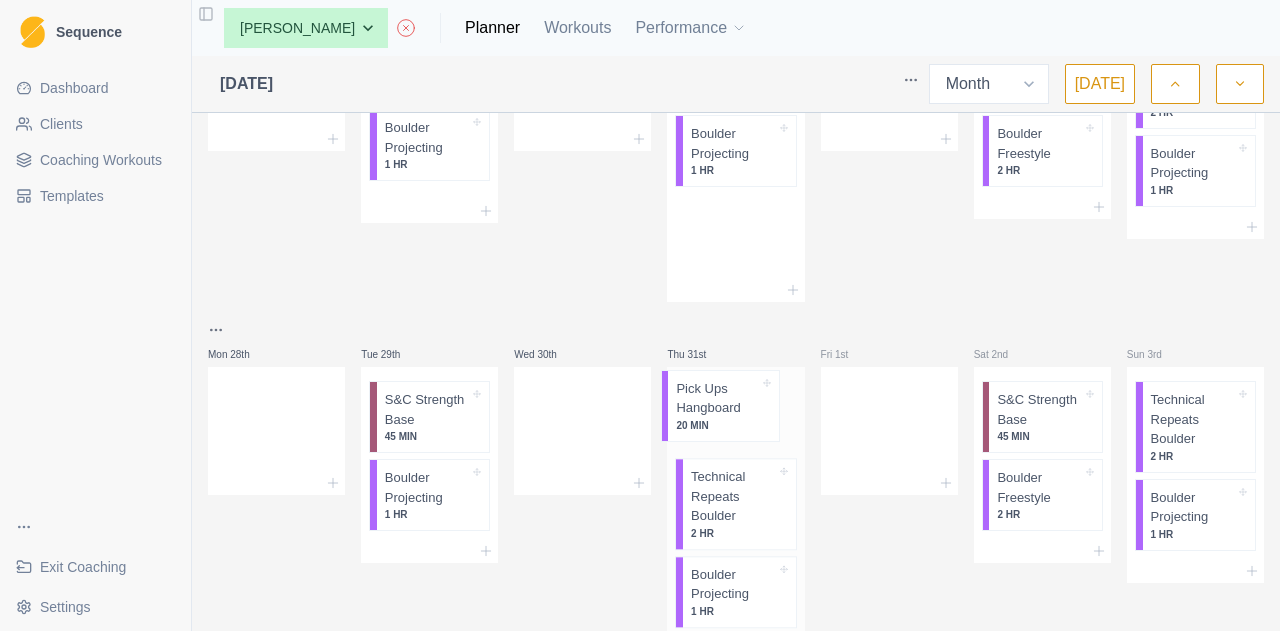 drag, startPoint x: 720, startPoint y: 163, endPoint x: 707, endPoint y: 415, distance: 252.3351 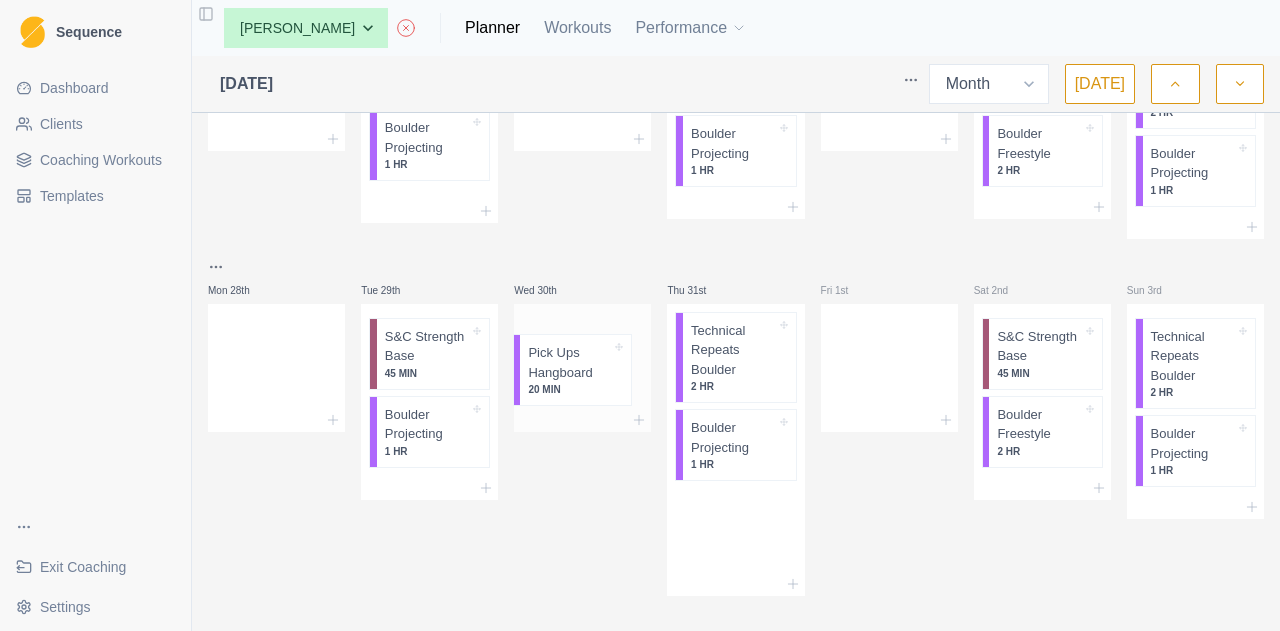 drag, startPoint x: 744, startPoint y: 351, endPoint x: 548, endPoint y: 372, distance: 197.1218 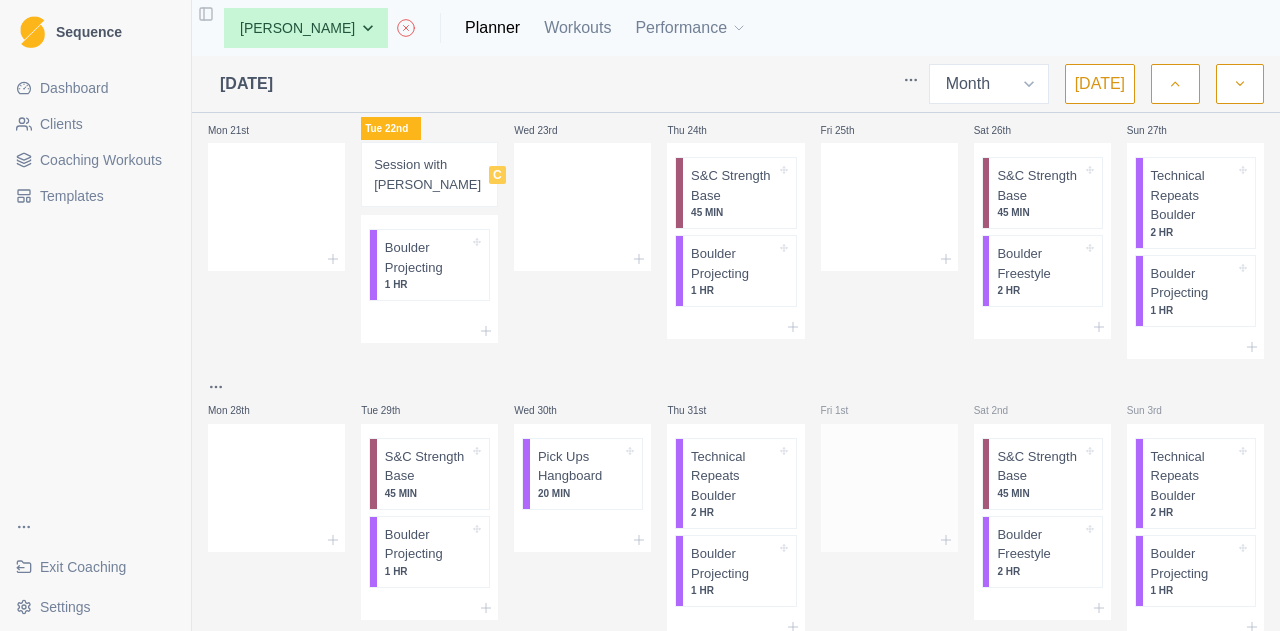 scroll, scrollTop: 1144, scrollLeft: 0, axis: vertical 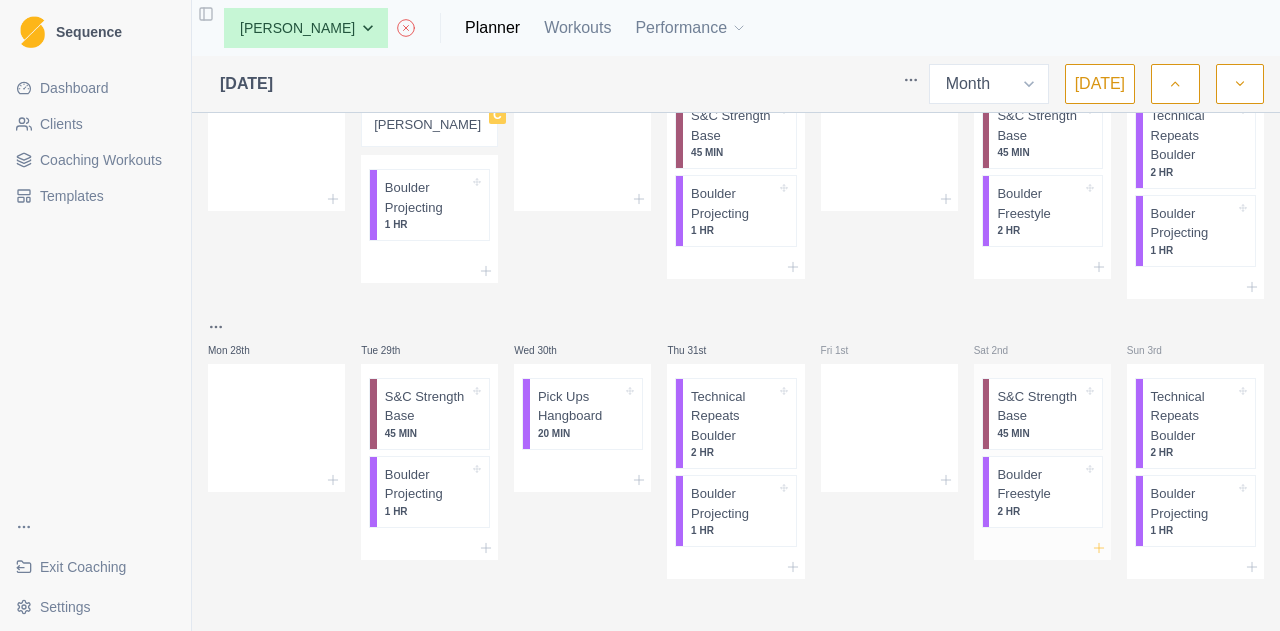 click 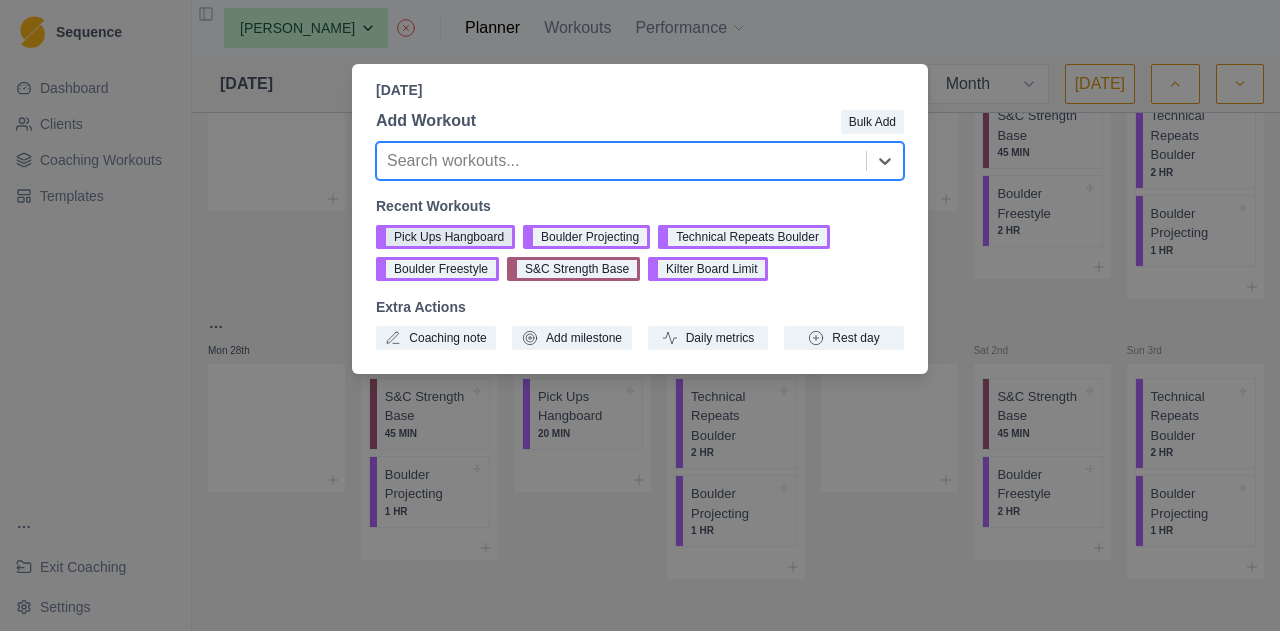 click on "Pick Ups Hangboard" at bounding box center (445, 237) 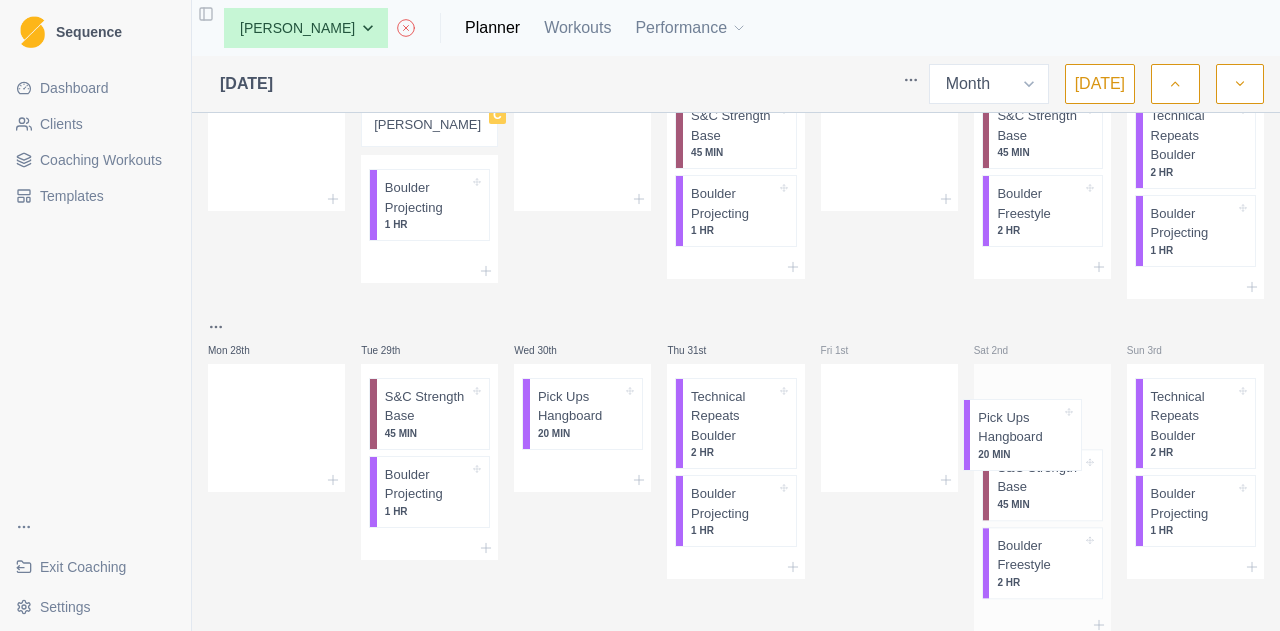 scroll, scrollTop: 1145, scrollLeft: 0, axis: vertical 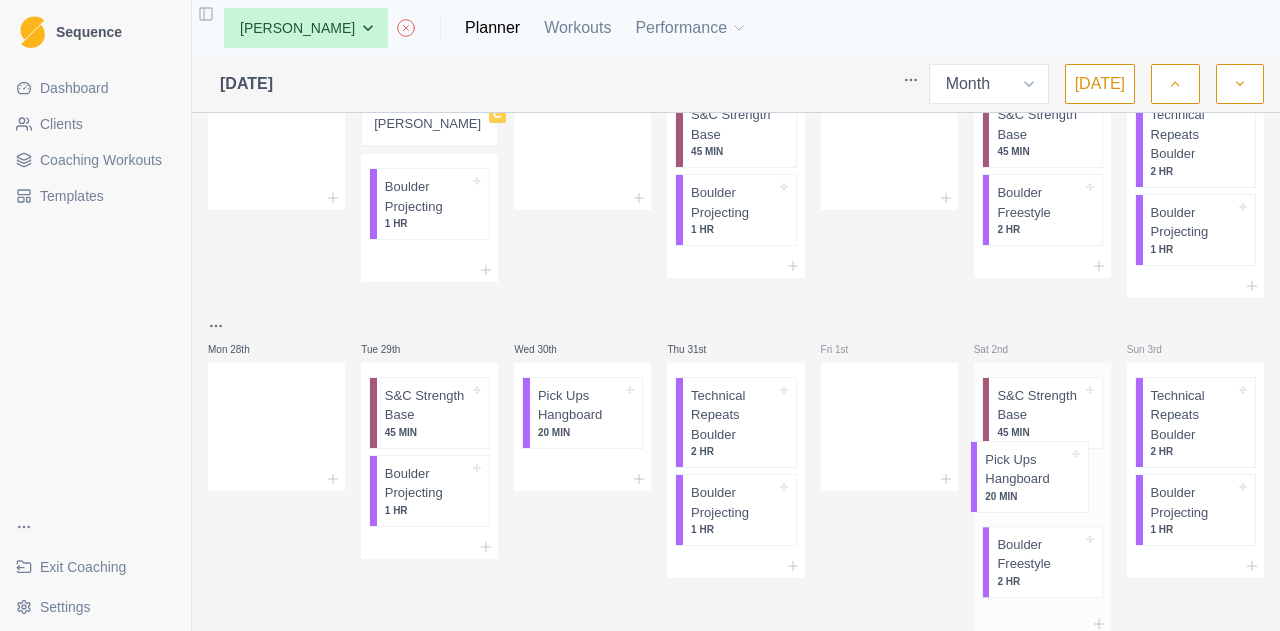 drag, startPoint x: 1034, startPoint y: 570, endPoint x: 1031, endPoint y: 475, distance: 95.047356 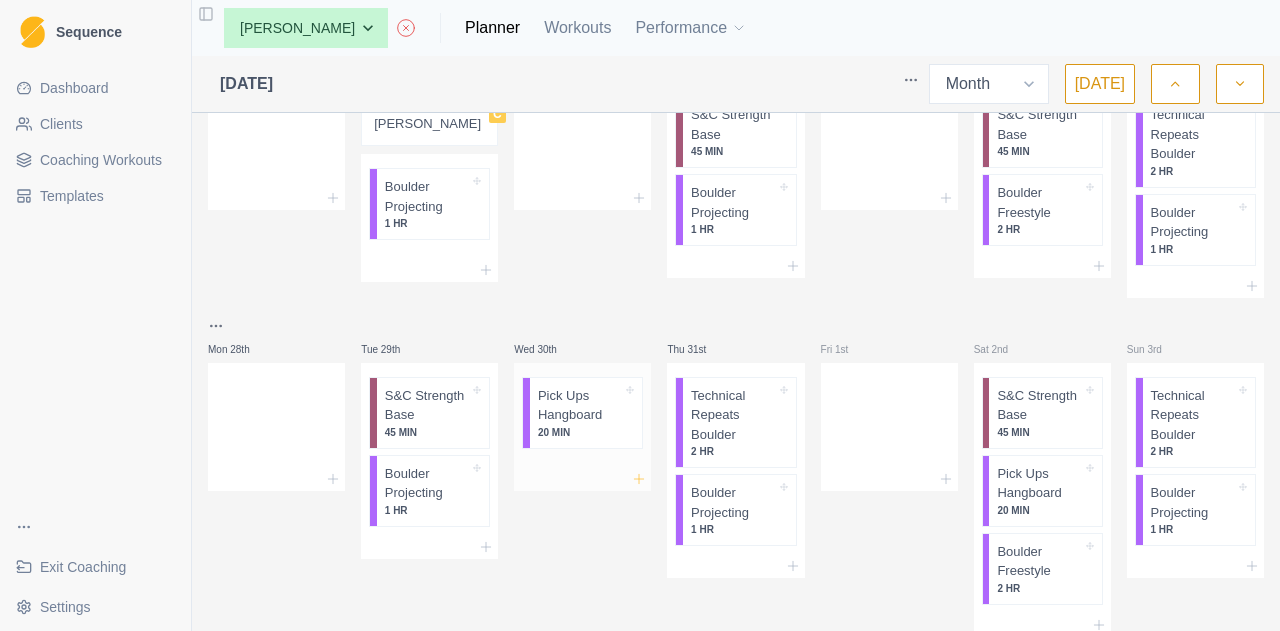 click 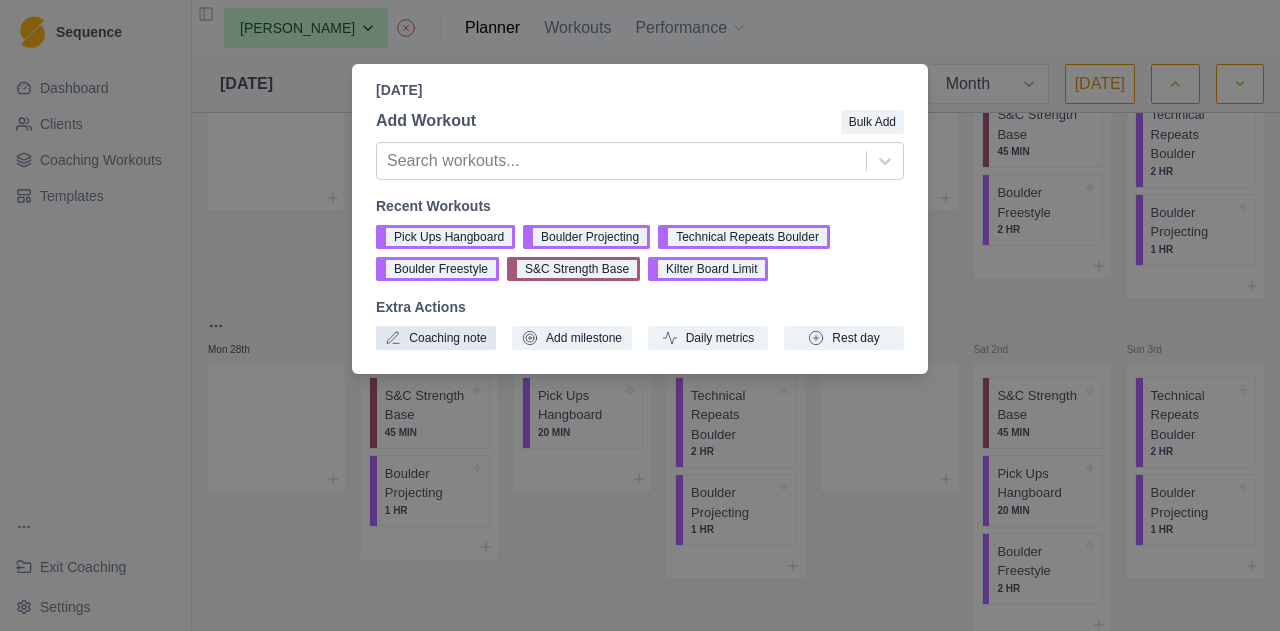 click on "Coaching note" at bounding box center (436, 338) 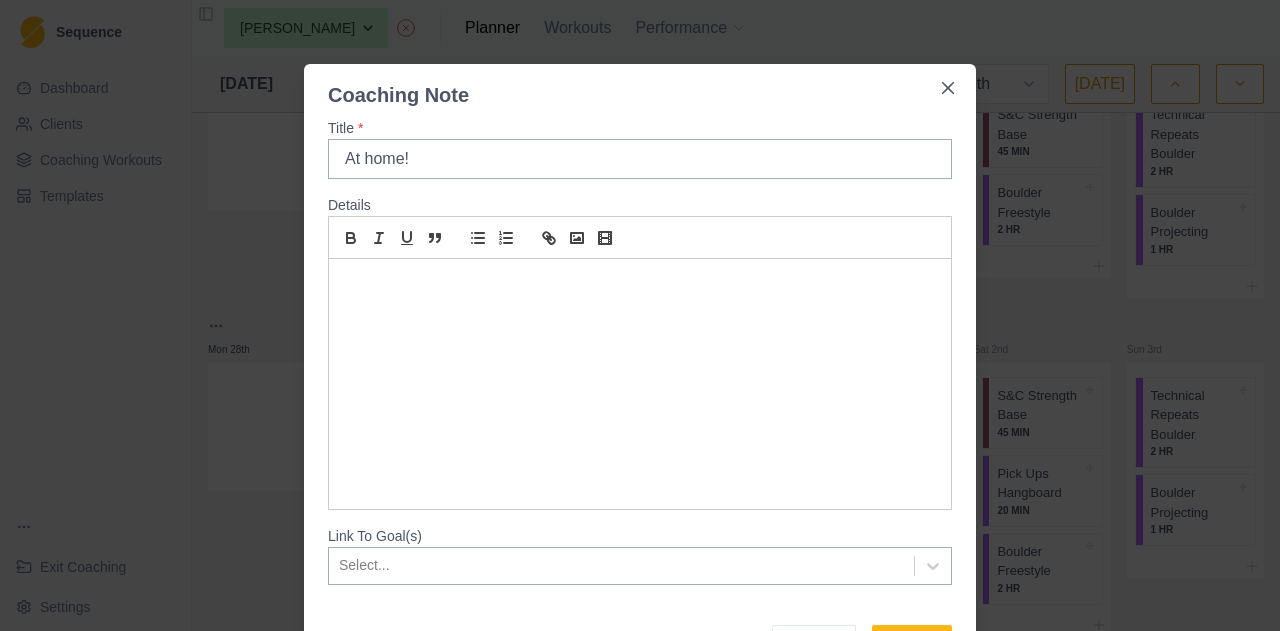 scroll, scrollTop: 112, scrollLeft: 0, axis: vertical 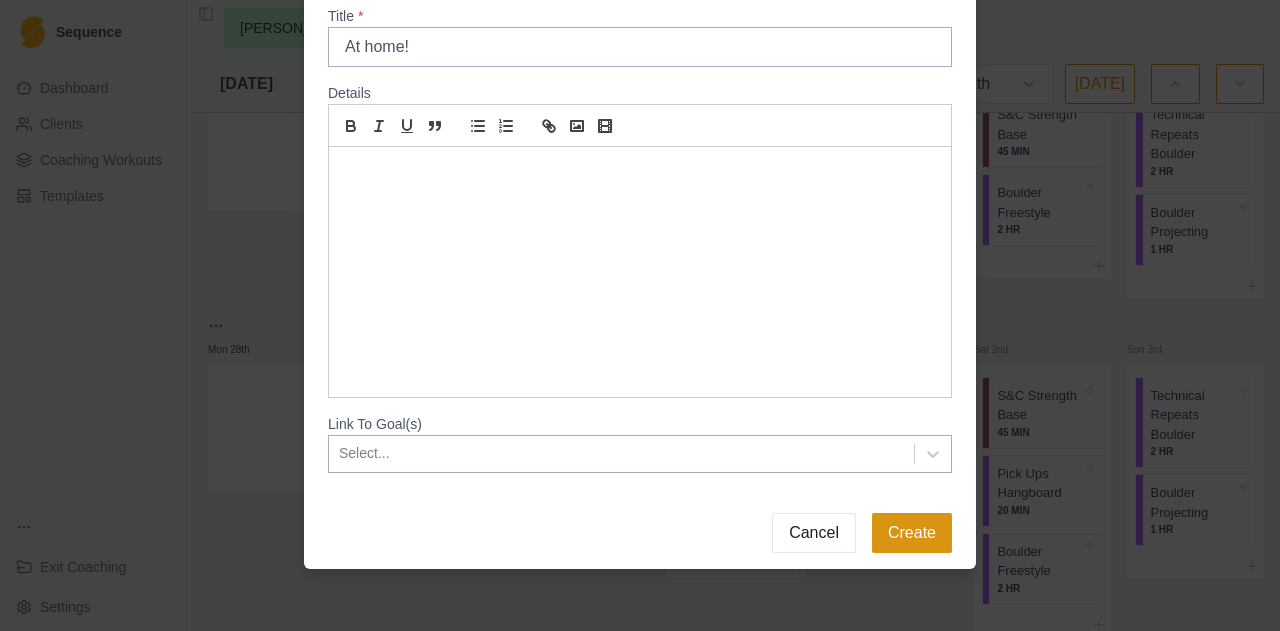 type on "At home!" 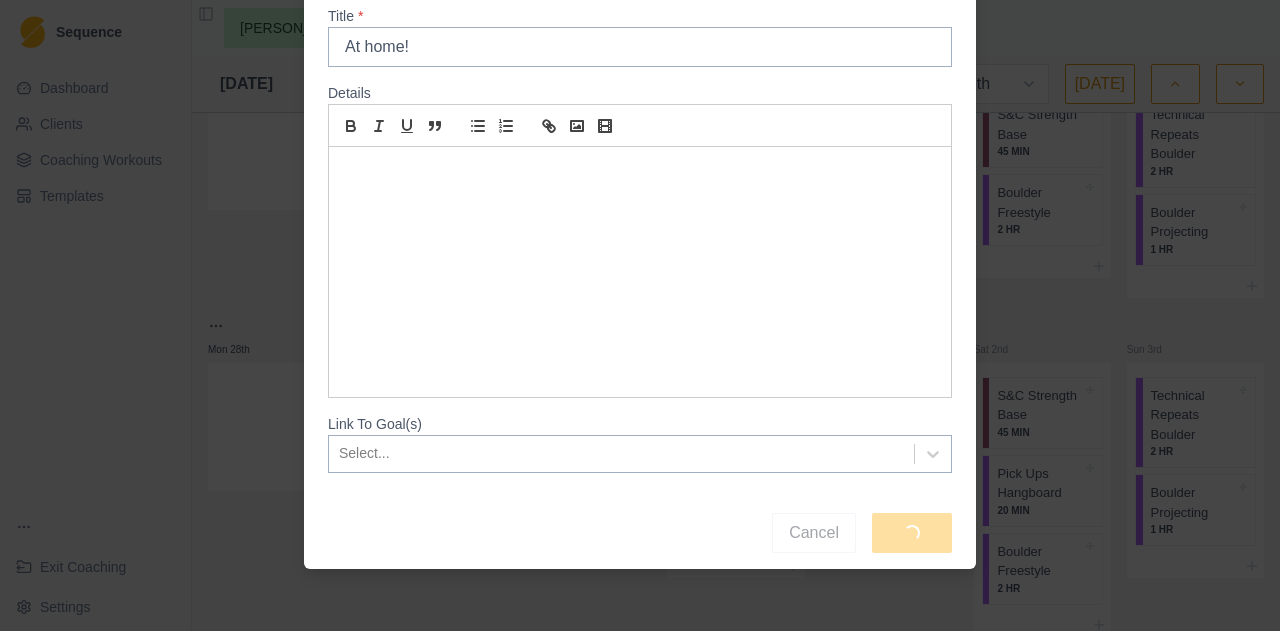 scroll, scrollTop: 0, scrollLeft: 0, axis: both 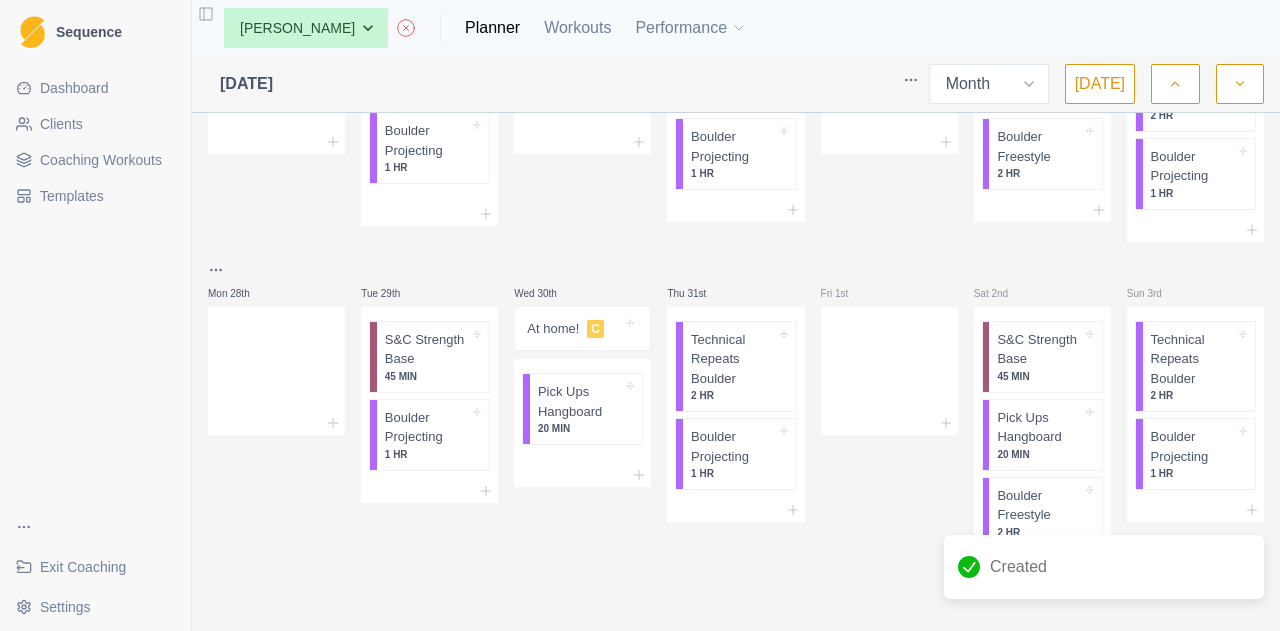 click on "Fri 1st" at bounding box center [889, 419] 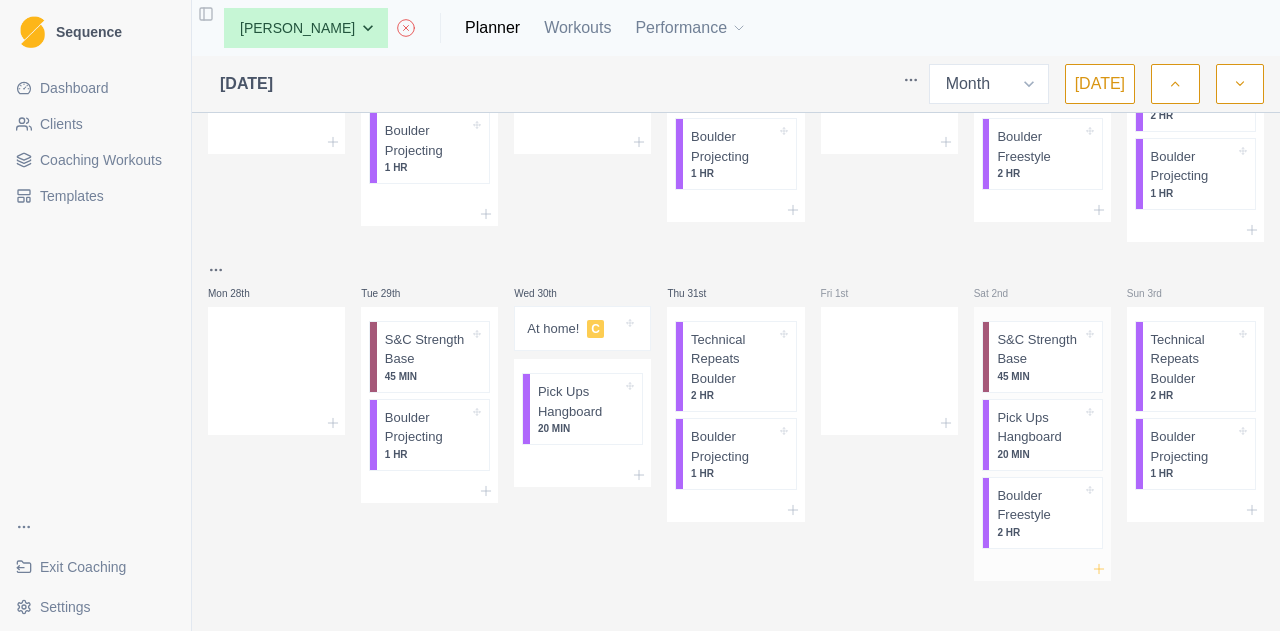 click 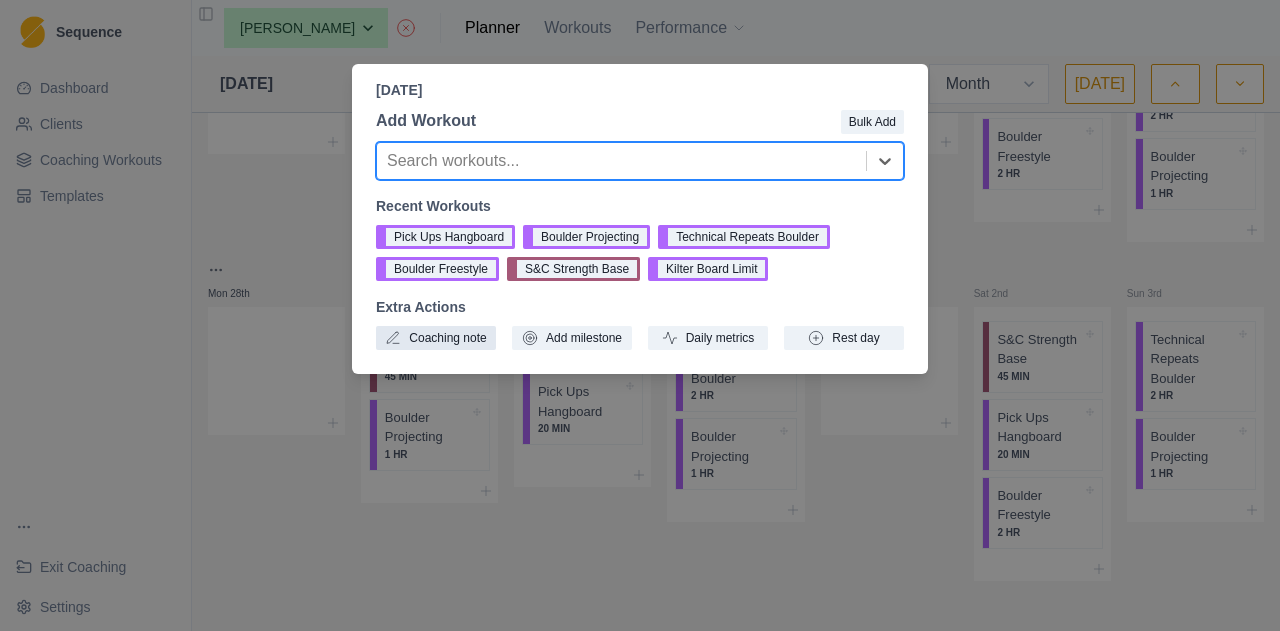click on "Coaching note" at bounding box center (436, 338) 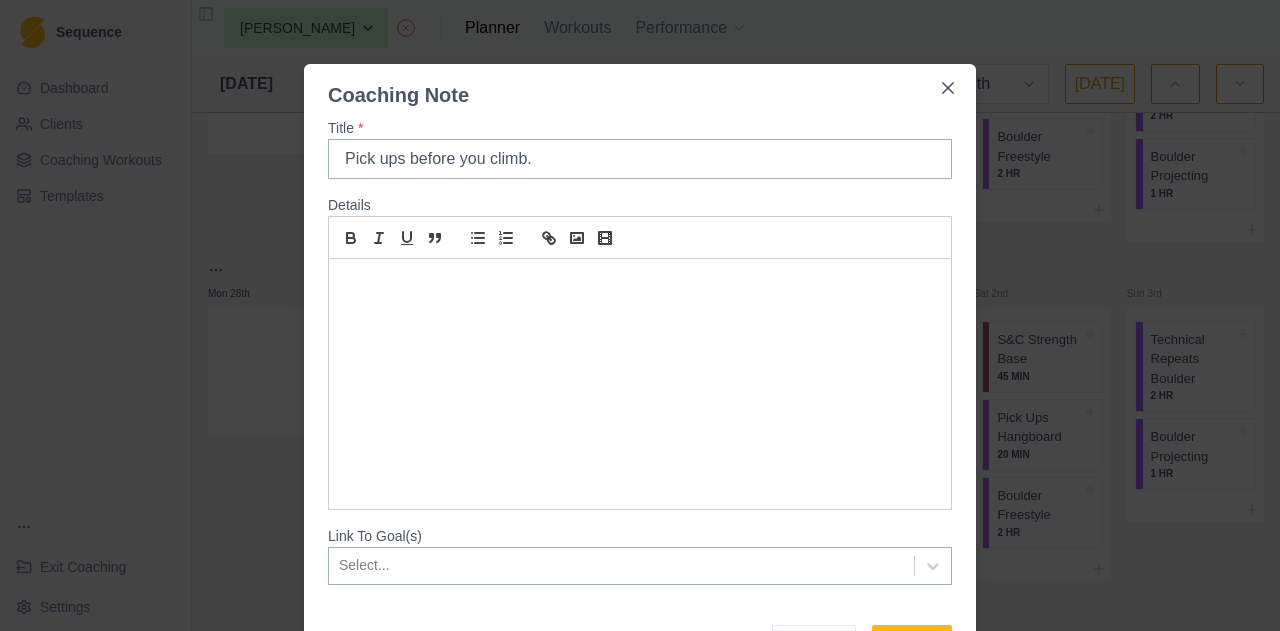 scroll, scrollTop: 112, scrollLeft: 0, axis: vertical 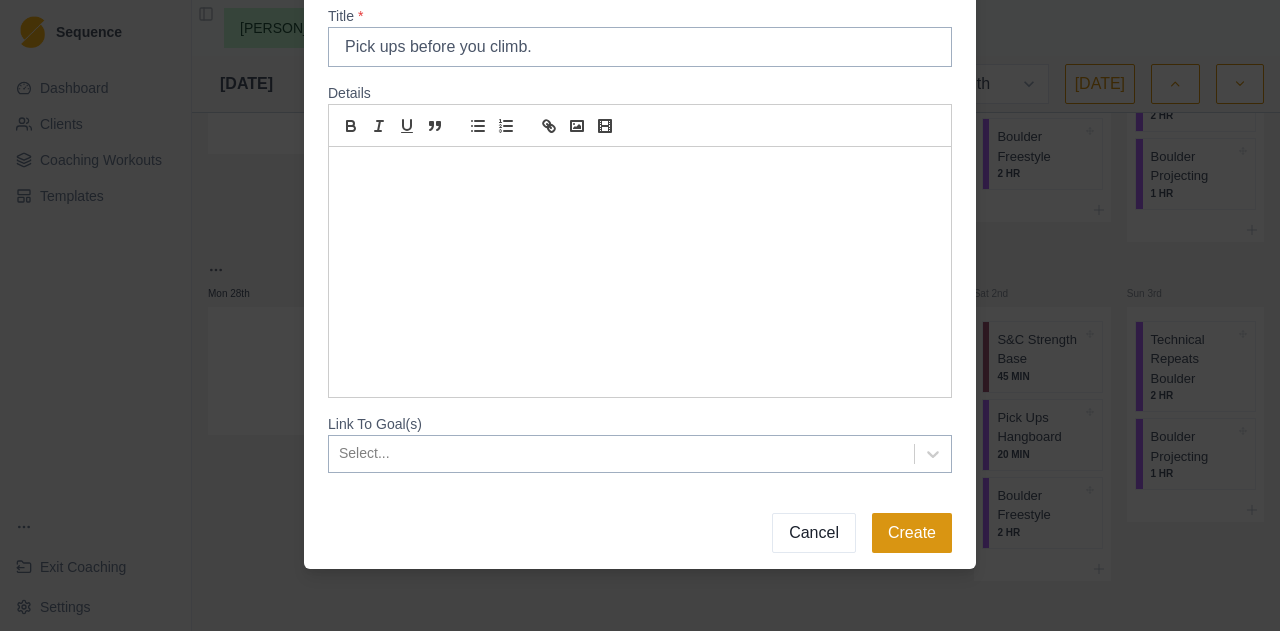 type on "Pick ups before you climb." 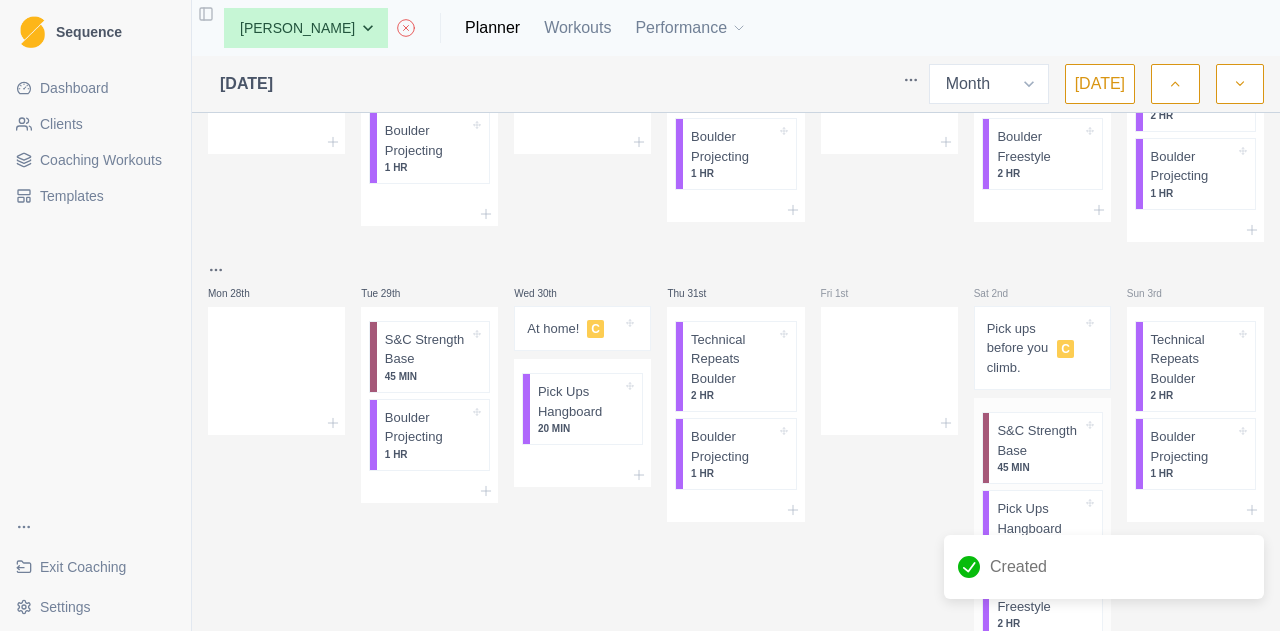 scroll, scrollTop: 1292, scrollLeft: 0, axis: vertical 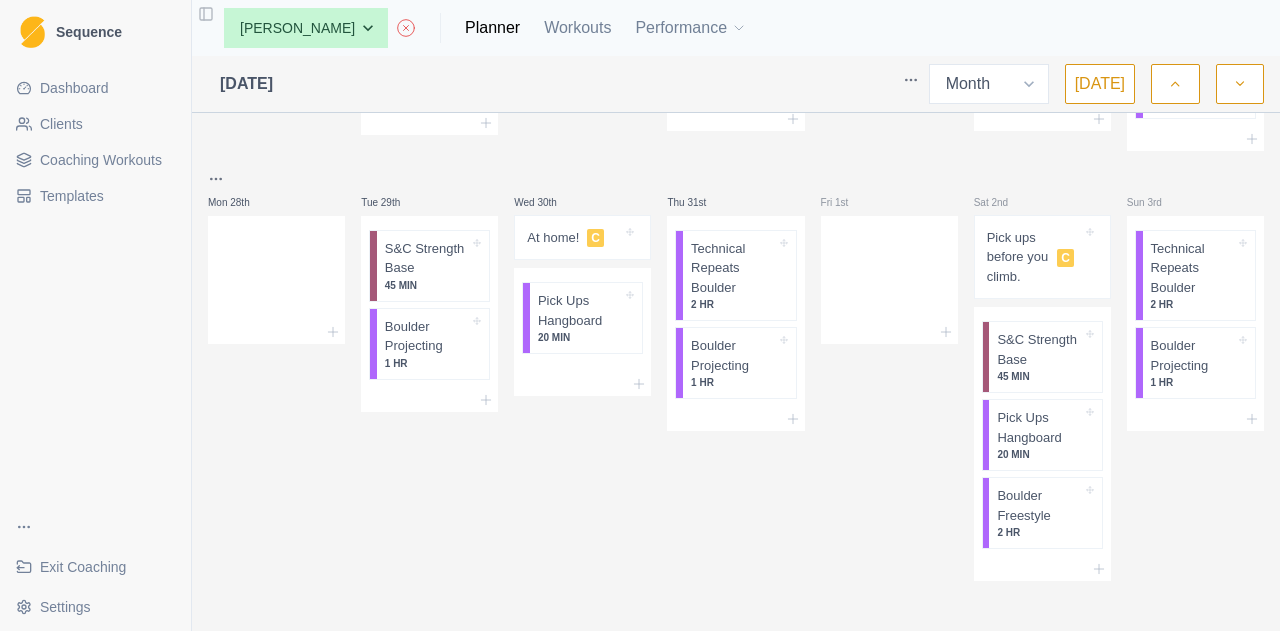 click on "Pick ups before you climb." at bounding box center [1018, 257] 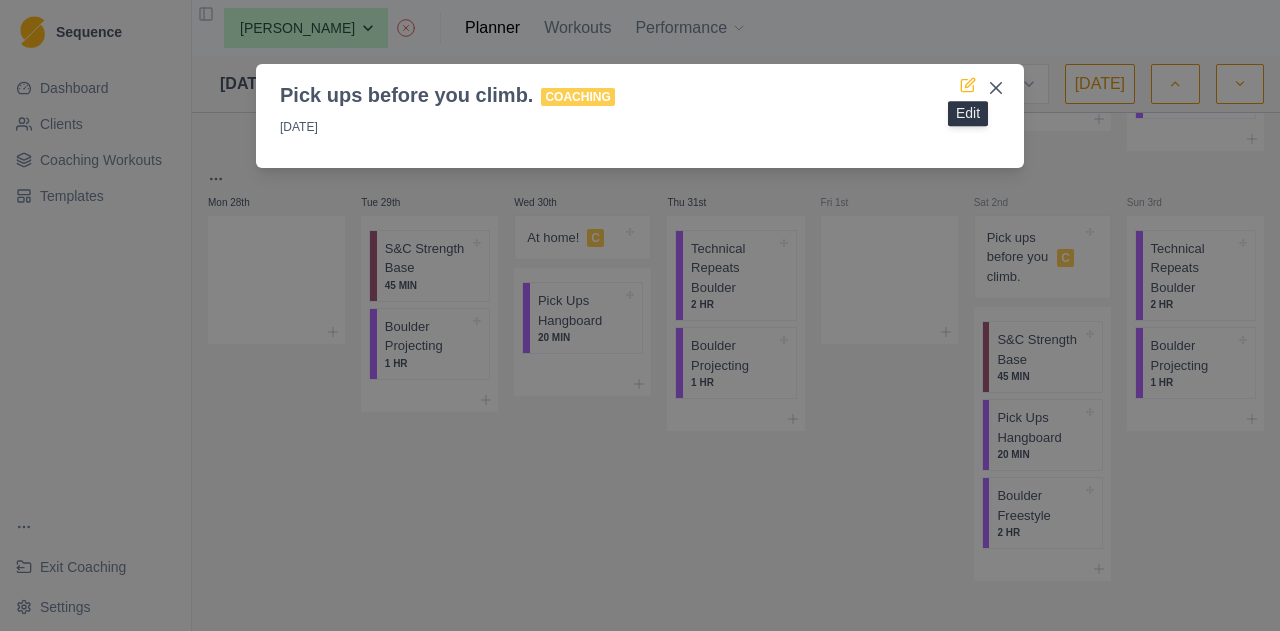click 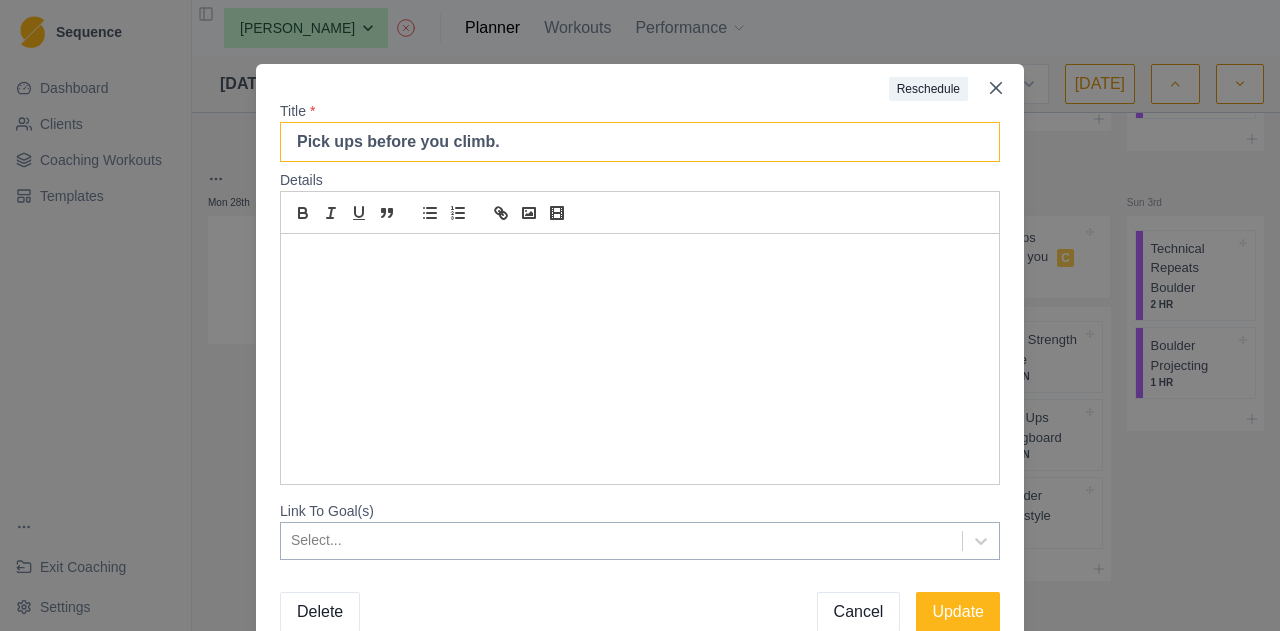 click on "Pick ups before you climb." at bounding box center [640, 142] 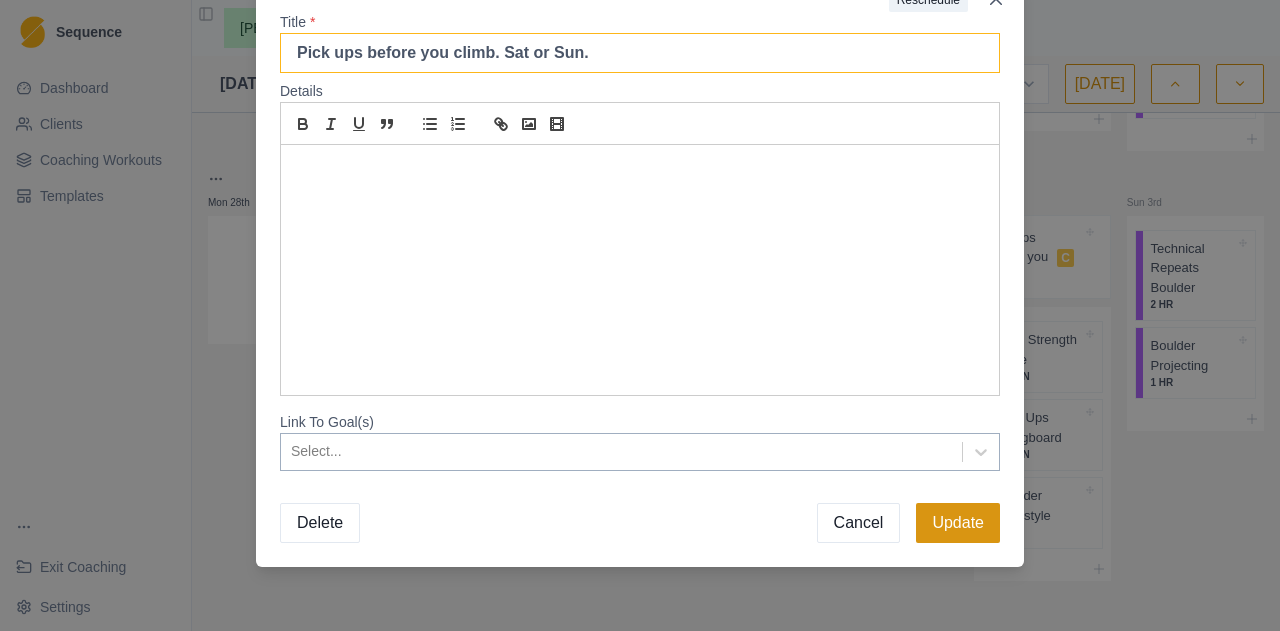 type on "Pick ups before you climb. Sat or Sun." 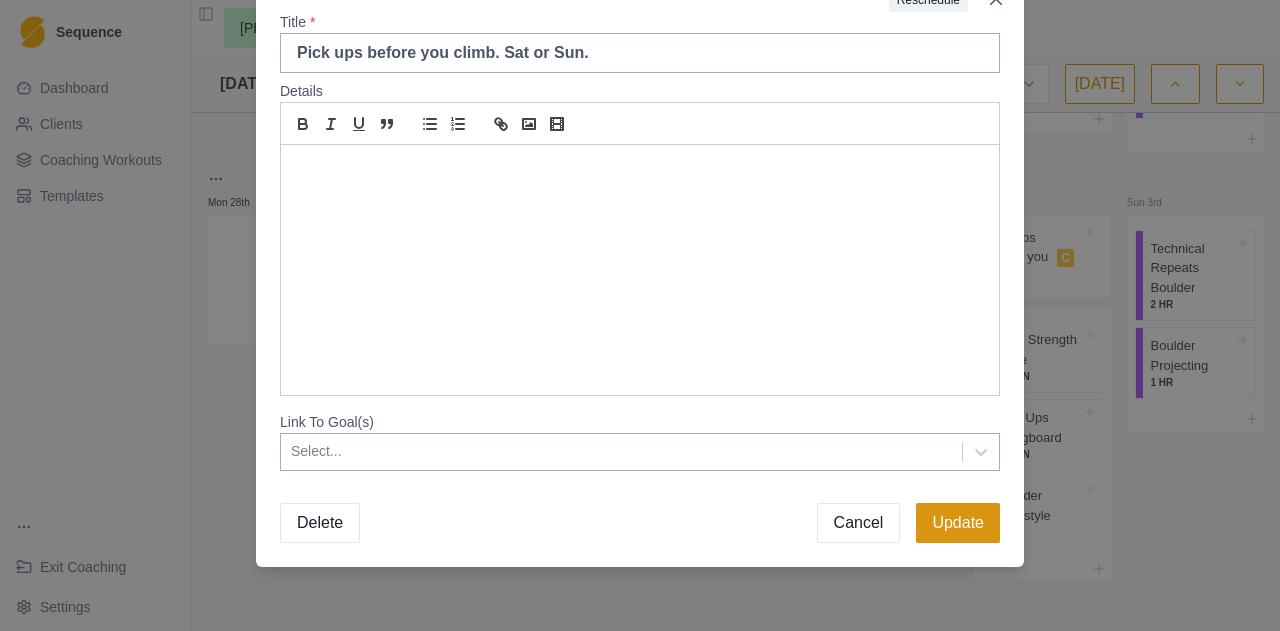 click on "Update" at bounding box center [958, 523] 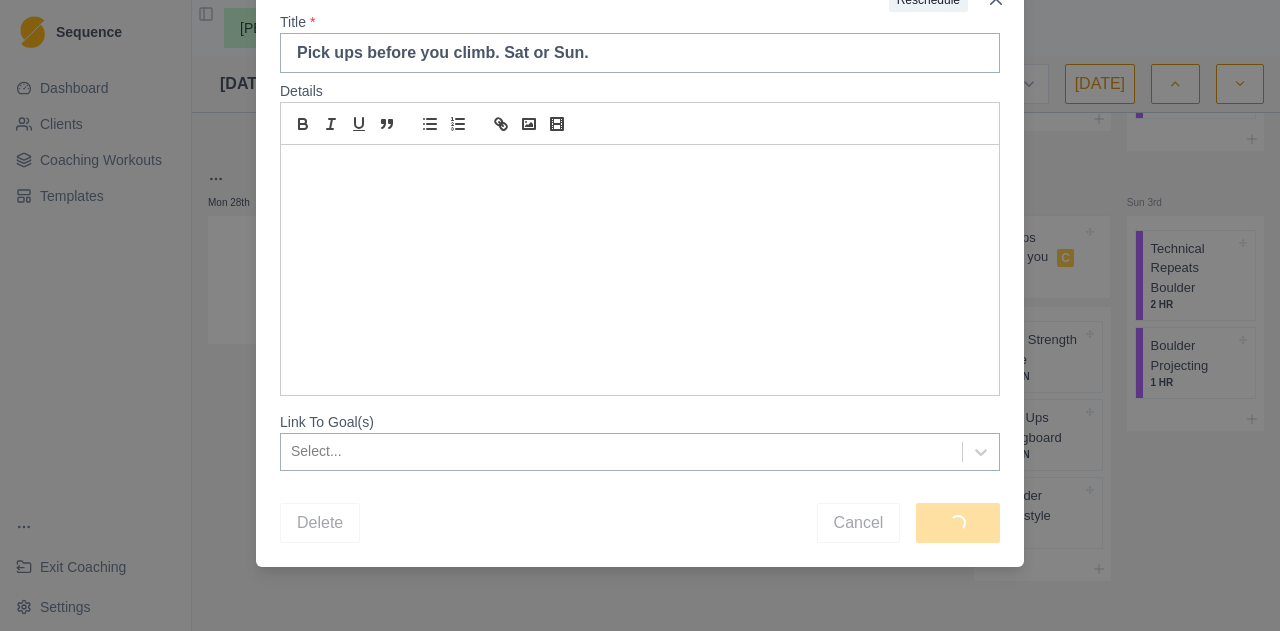 scroll, scrollTop: 78, scrollLeft: 0, axis: vertical 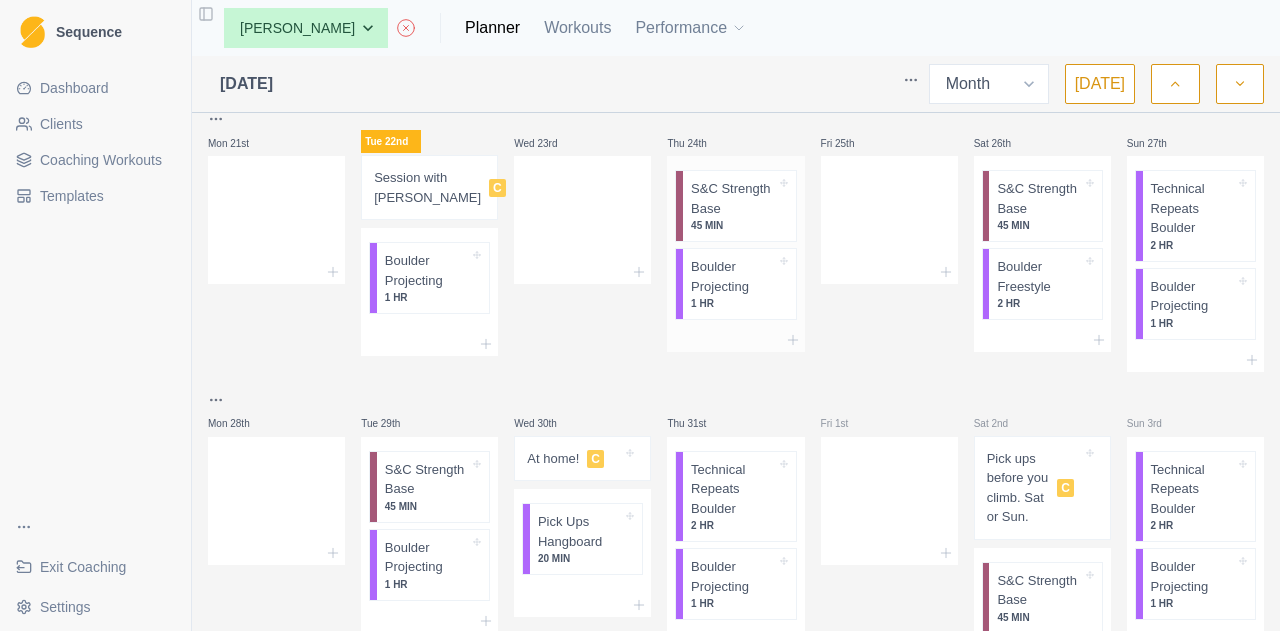 click on "S&C Strength Base" at bounding box center (733, 198) 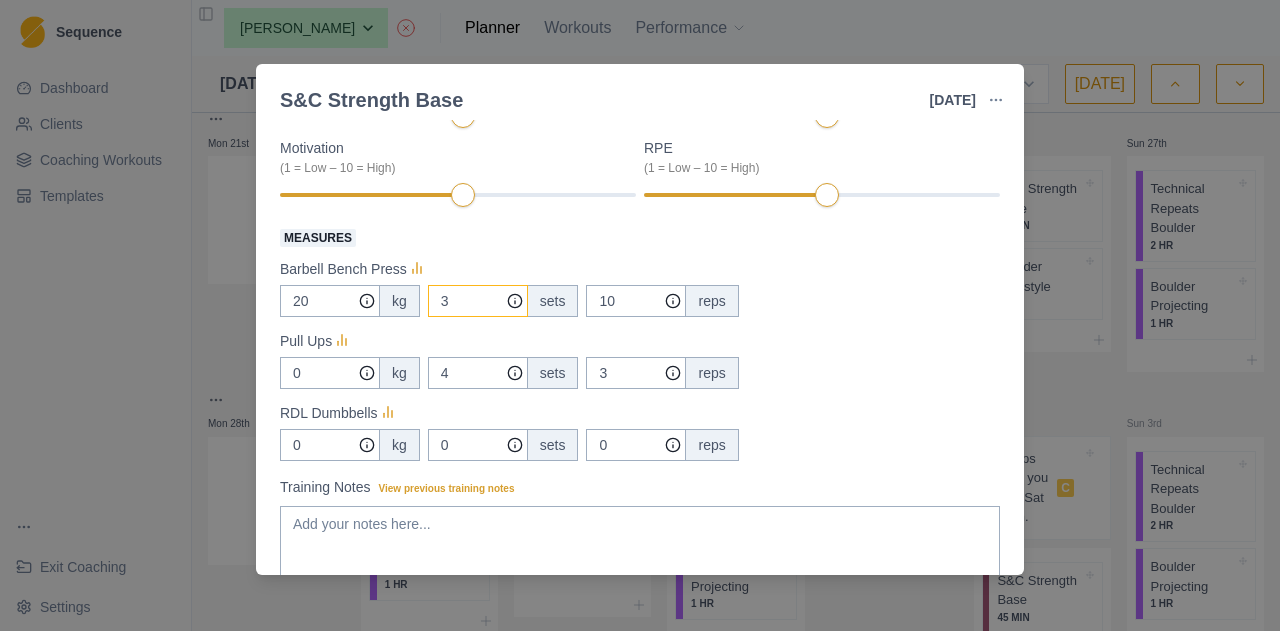 scroll, scrollTop: 251, scrollLeft: 0, axis: vertical 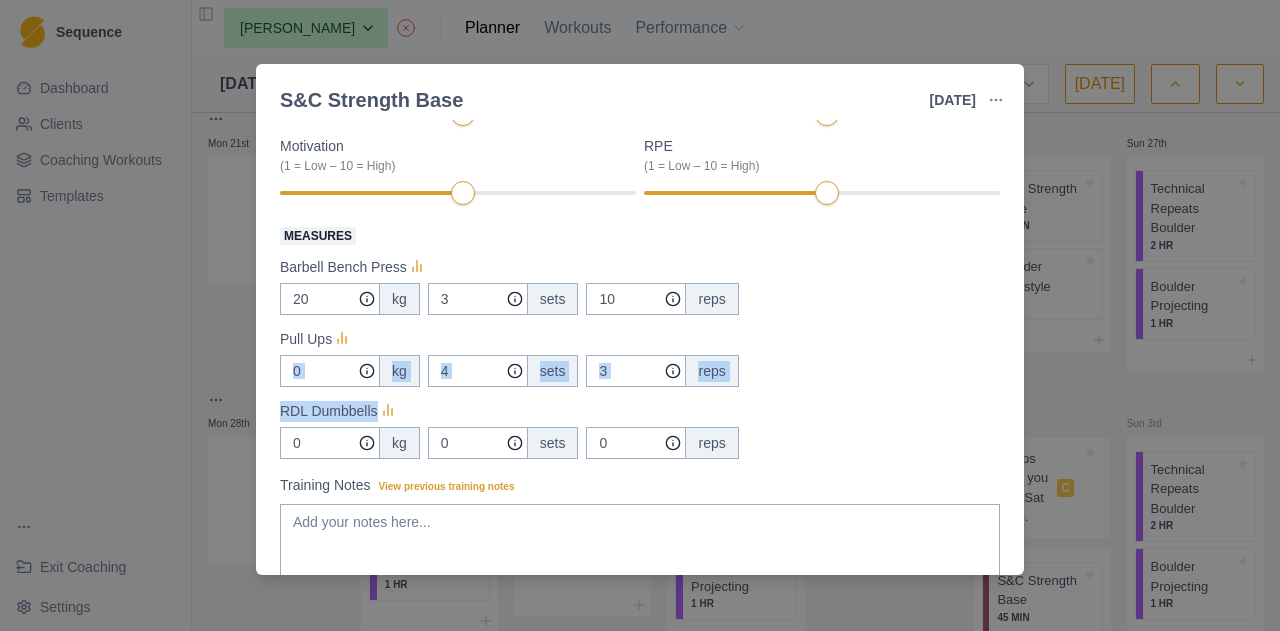 drag, startPoint x: 462, startPoint y: 333, endPoint x: 451, endPoint y: 396, distance: 63.953106 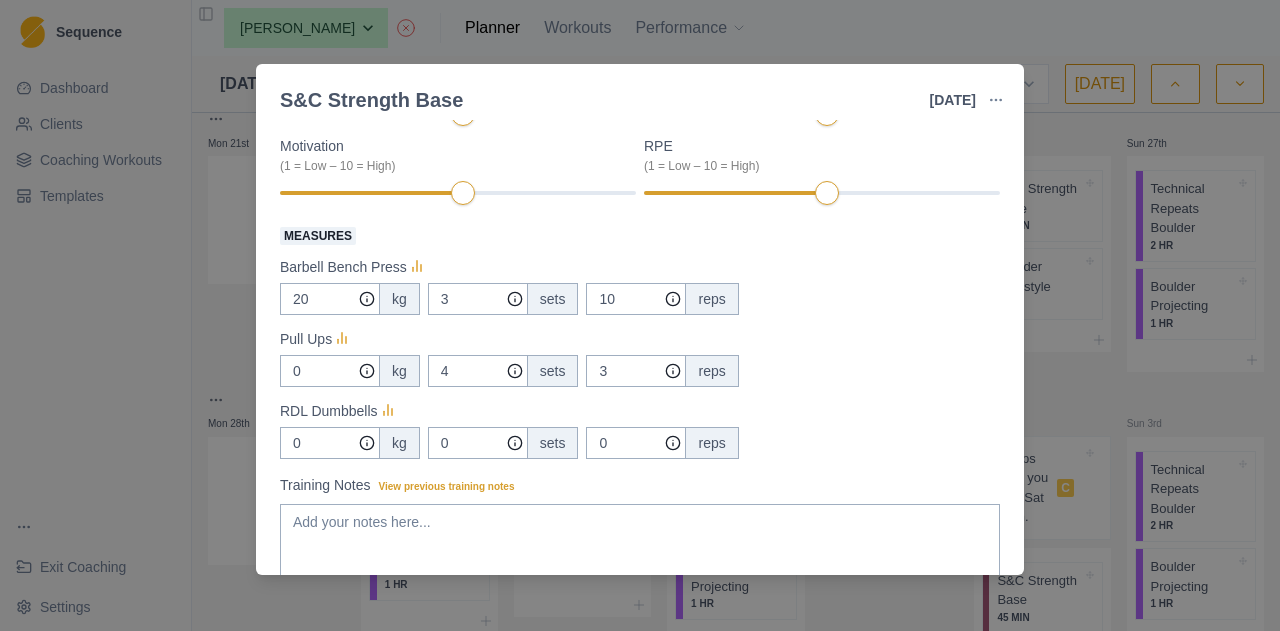 click on "Measures Barbell Bench Press 20 kg 3 sets 10 reps Pull Ups 0 kg 4 sets 3 reps RDL Dumbbells 0 kg 0 sets 0 reps" at bounding box center (640, 341) 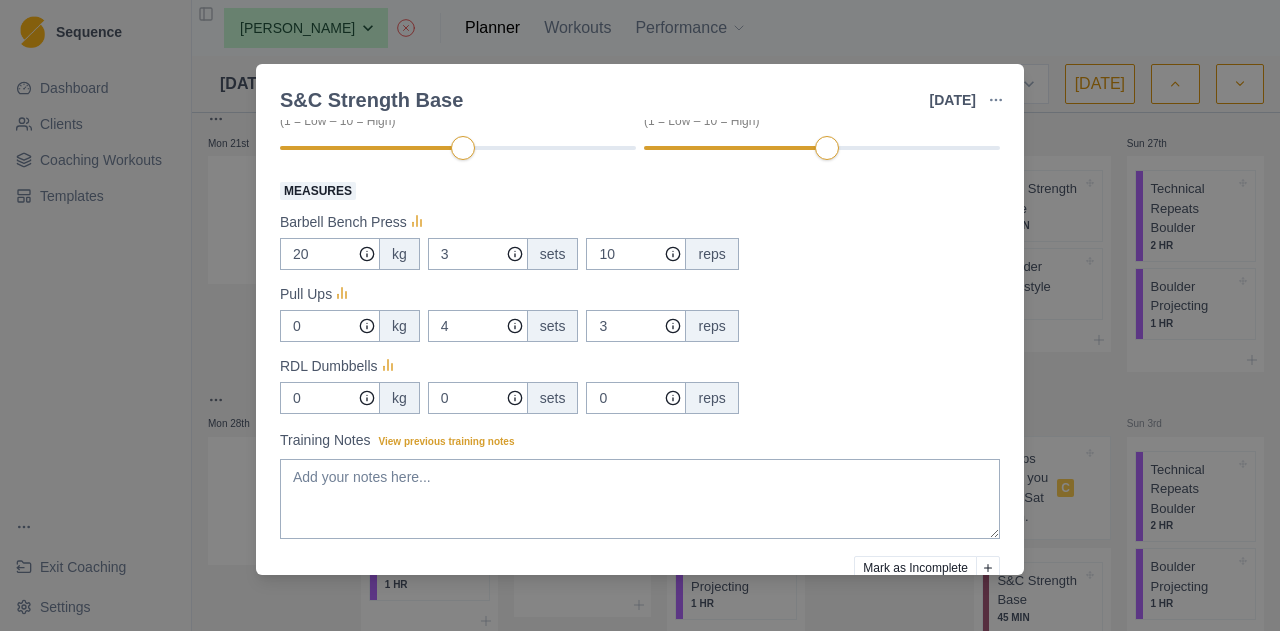 scroll, scrollTop: 298, scrollLeft: 0, axis: vertical 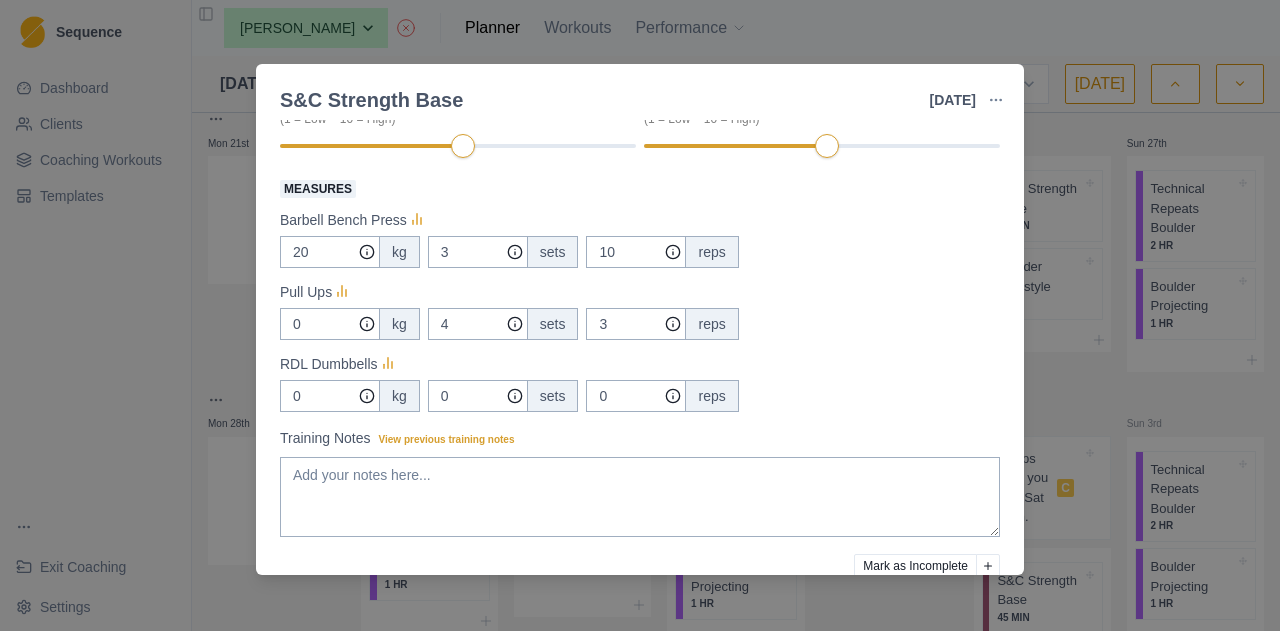 click on "S&C Strength Base [DATE] Link To Goal View Workout Metrics Edit Original Workout Reschedule Workout Remove From Schedule Conditioning Duration:  45 MIN Training pull ups, bench press & RDL
Do your pull ups in cluster sets. You complete 3 consecutive pull ups, quick 30 second rest then go again for 3. This is one set.
3 minute rest between sets.  Actual Workout Duration 45 minutes Performance (1 = Low – 10 = High) Feeling (1 = Low – 10 = High) Motivation (1 = Low – 10 = High) RPE (1 = Low – 10 = High) Measures Barbell Bench Press 20 kg 3 sets 10 reps Pull Ups 0 kg 4 sets 3 reps RDL Dumbbells 0 kg 0 sets 0 reps Training Notes View previous training notes Mark as Incomplete Complete Workout" at bounding box center (640, 315) 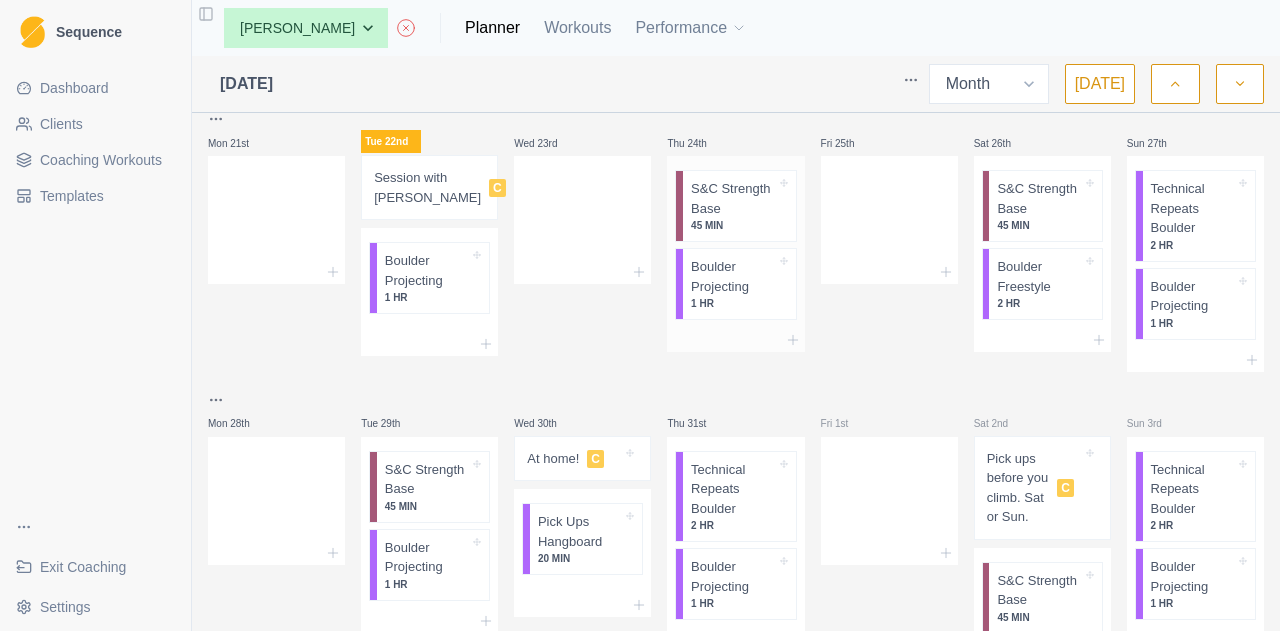click on "S&C Strength Base" at bounding box center (733, 198) 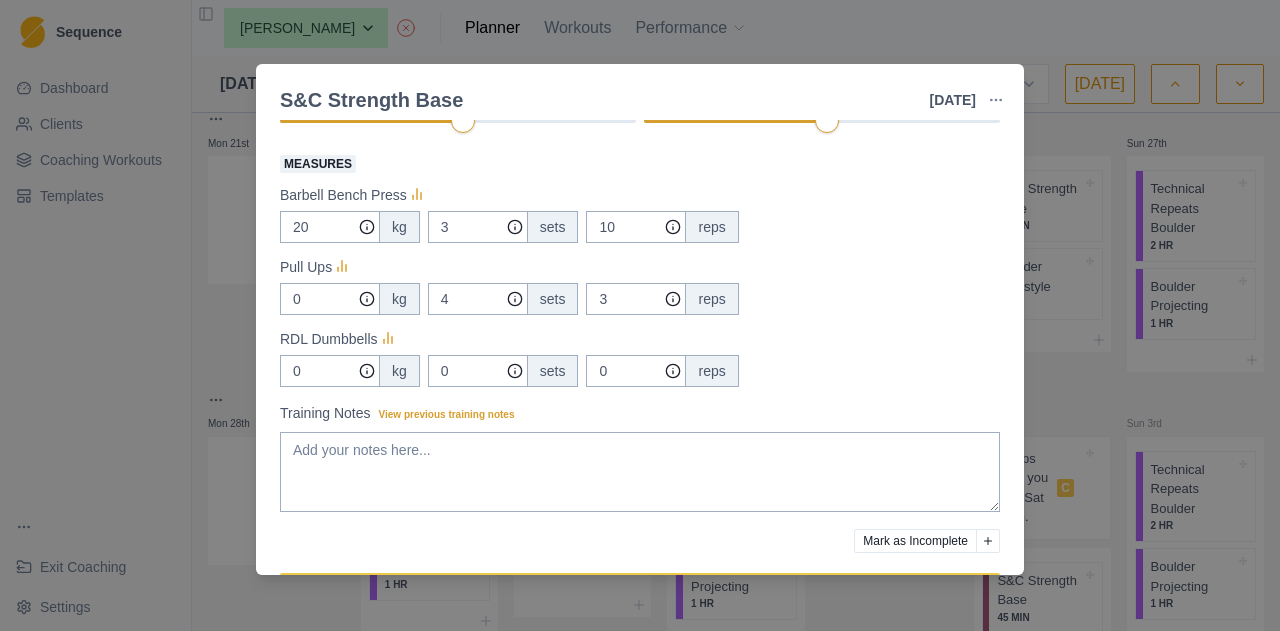 scroll, scrollTop: 292, scrollLeft: 0, axis: vertical 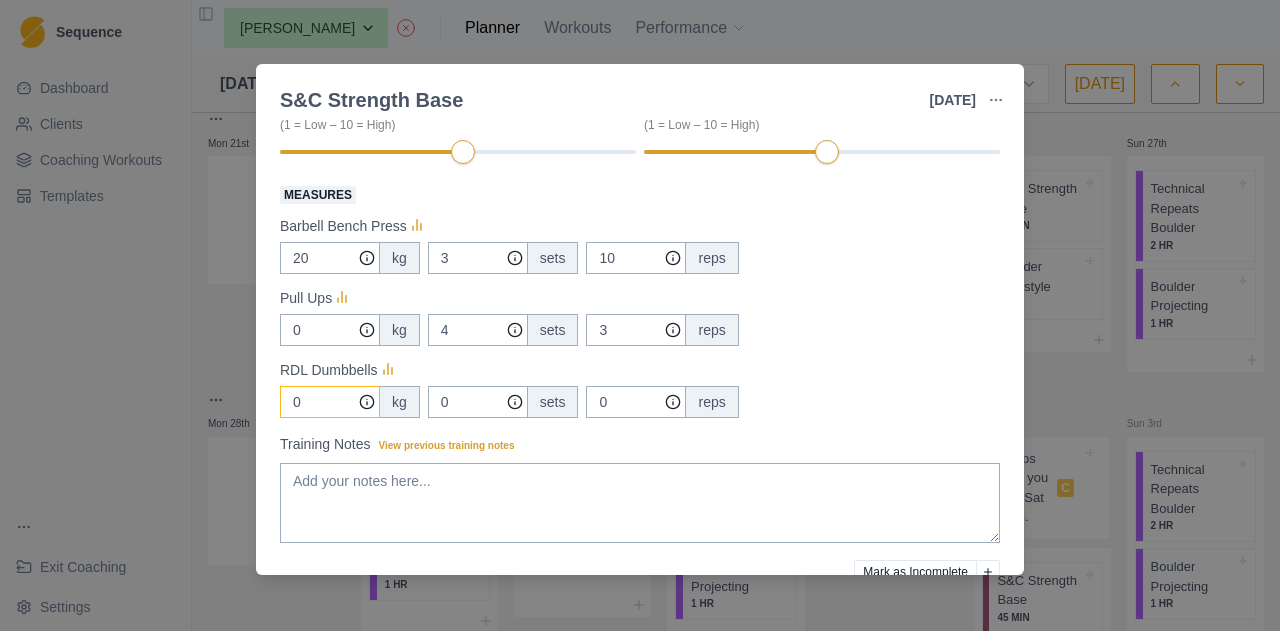 click on "0" at bounding box center (330, 258) 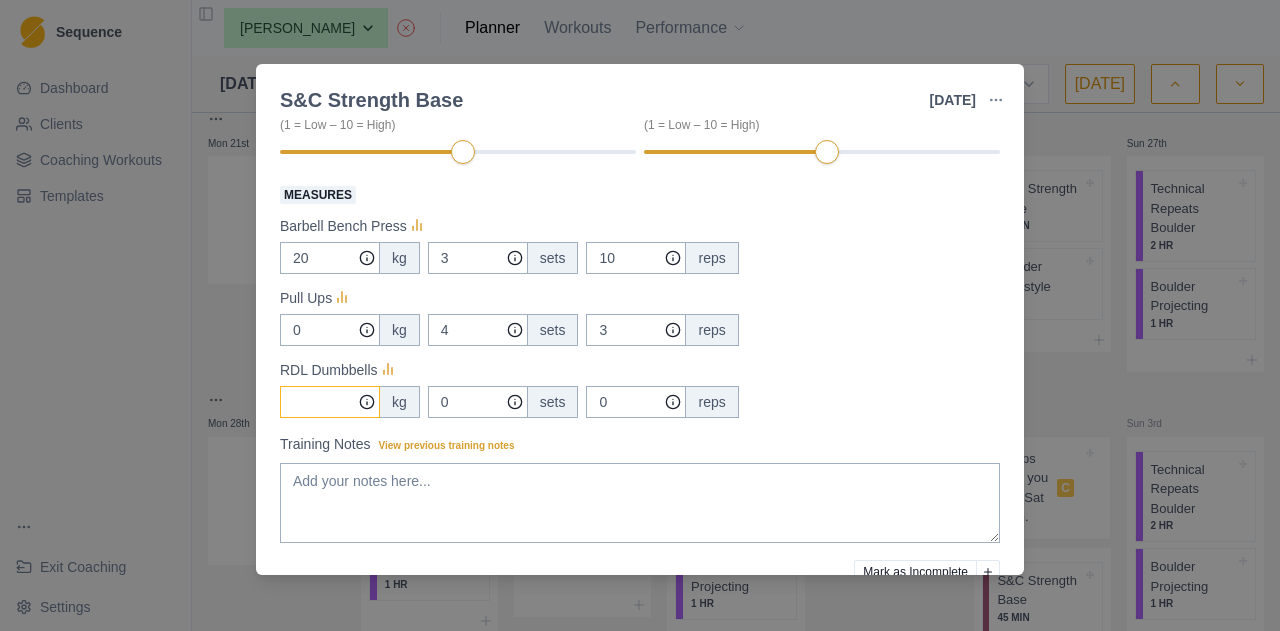 type 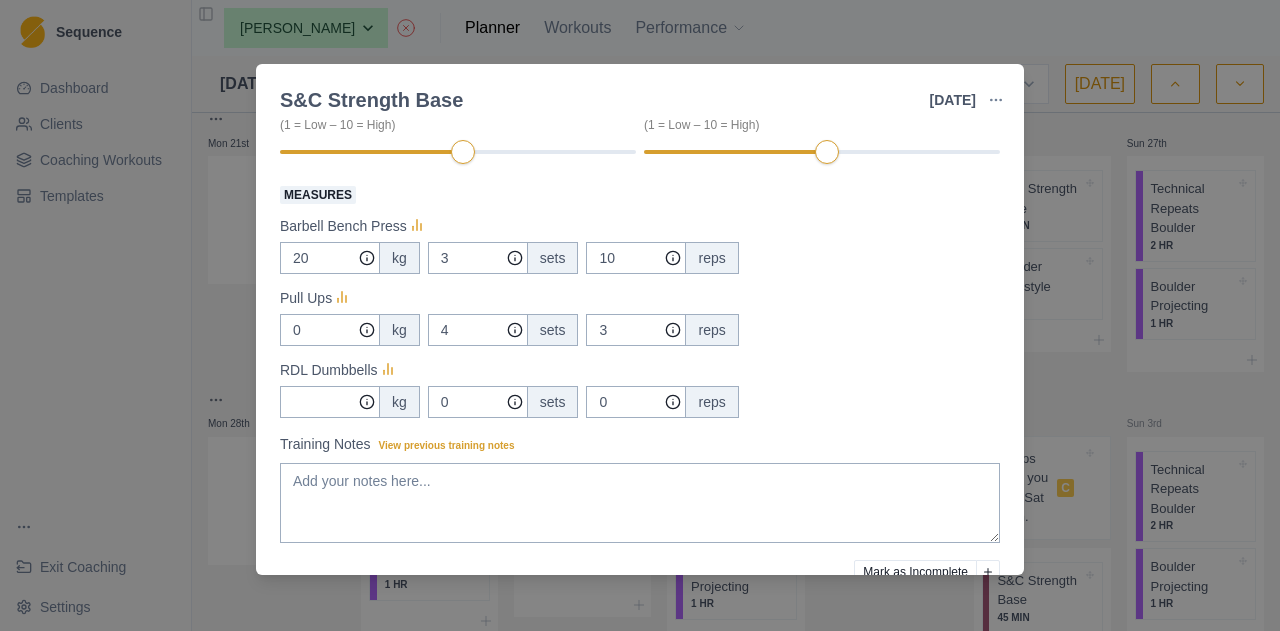 click on "S&C Strength Base [DATE] Link To Goal View Workout Metrics Edit Original Workout Reschedule Workout Remove From Schedule Conditioning Duration:  45 MIN Training pull ups, bench press & RDL
Do your pull ups in cluster sets. You complete 3 consecutive pull ups, quick 30 second rest then go again for 3. This is one set.
3 minute rest between sets.  Actual Workout Duration 45 minutes Performance (1 = Low – 10 = High) Feeling (1 = Low – 10 = High) Motivation (1 = Low – 10 = High) RPE (1 = Low – 10 = High) Measures Barbell Bench Press 20 kg 3 sets 10 reps Pull Ups 0 kg 4 sets 3 reps RDL Dumbbells kg 0 sets 0 reps Training Notes View previous training notes Mark as Incomplete Complete Workout" at bounding box center (640, 315) 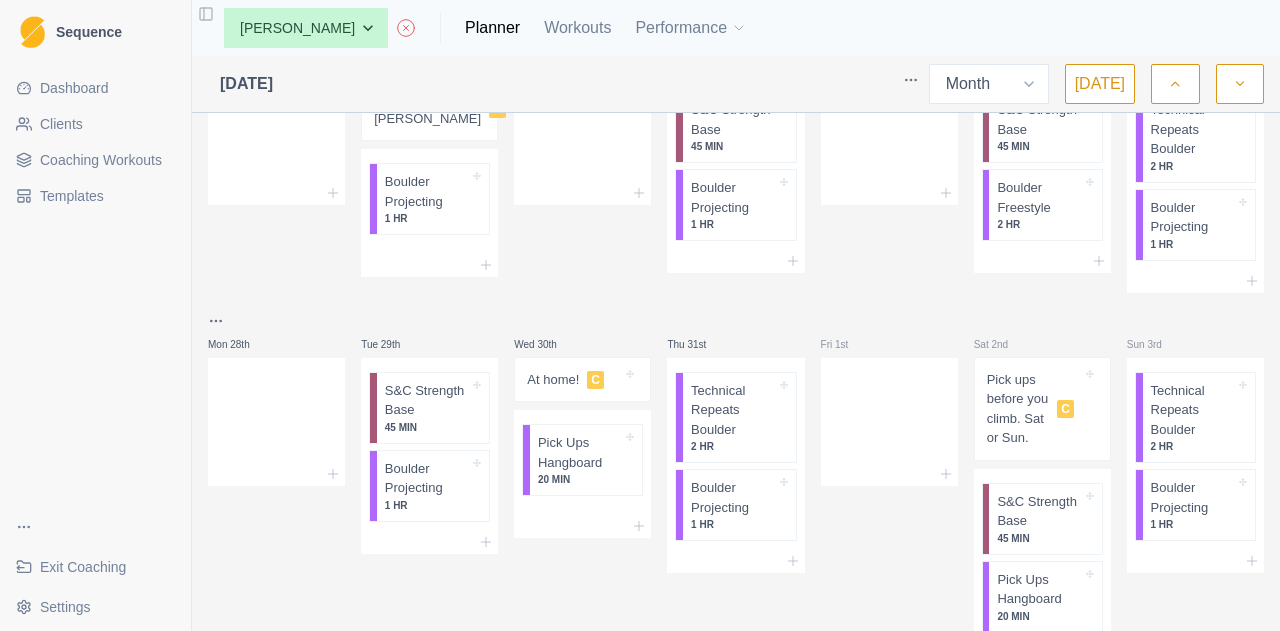 scroll, scrollTop: 1070, scrollLeft: 0, axis: vertical 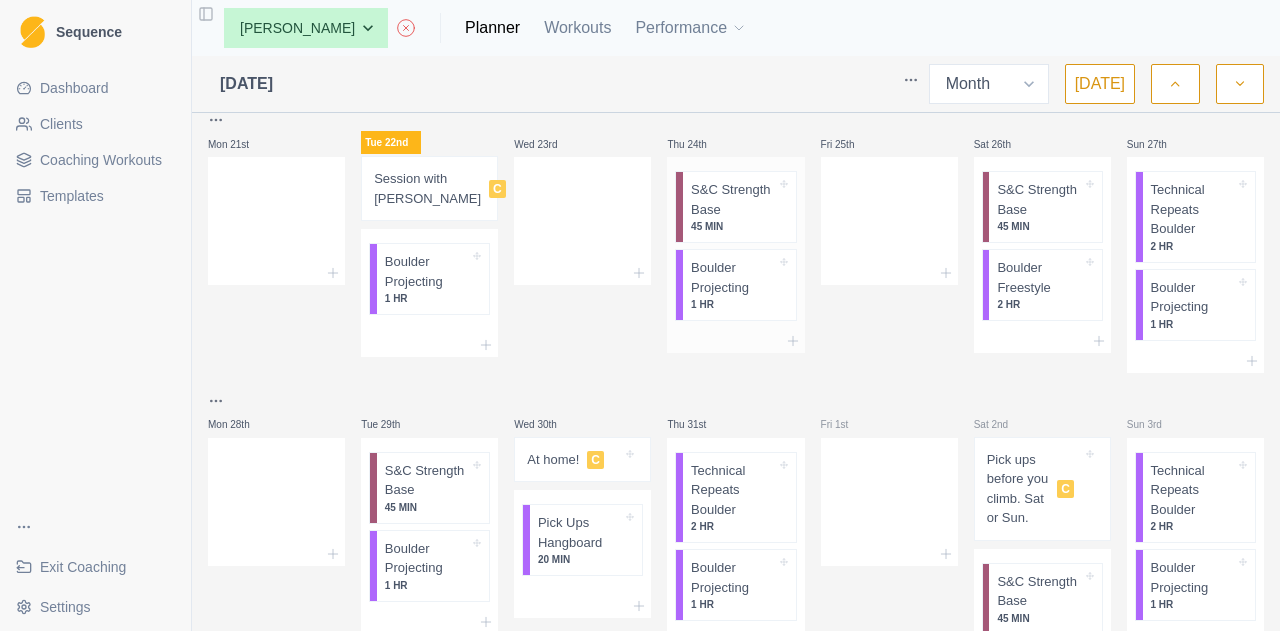 click on "S&C Strength Base" at bounding box center [733, 199] 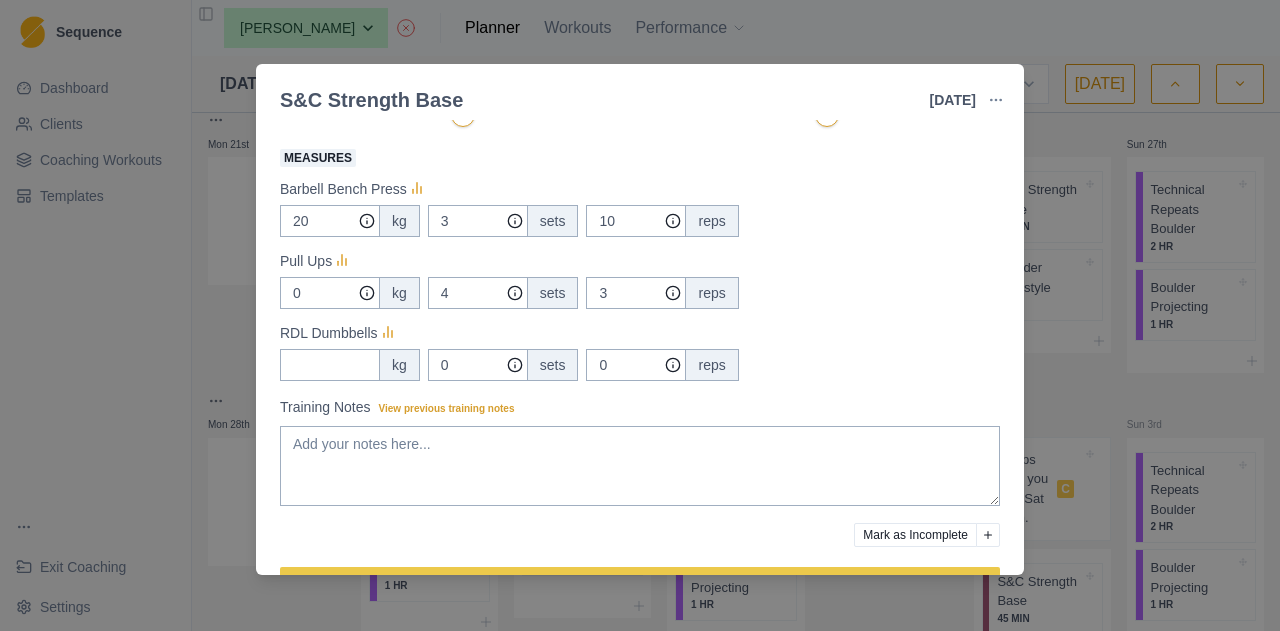 scroll, scrollTop: 344, scrollLeft: 0, axis: vertical 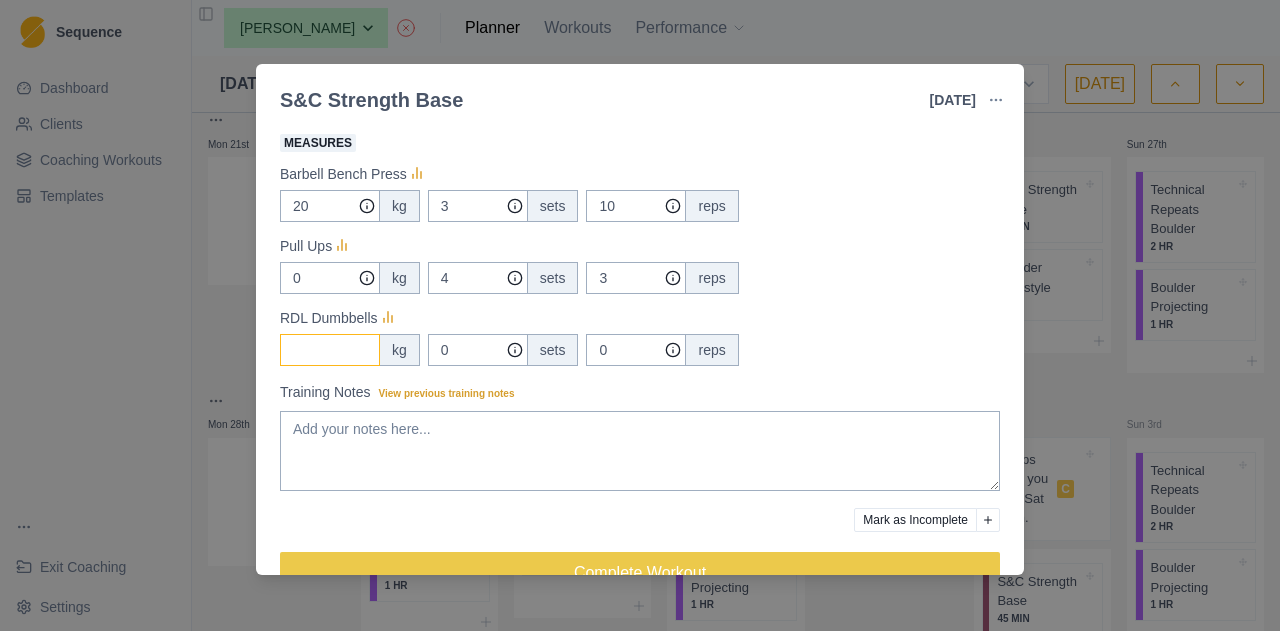 click on "Measures" at bounding box center (330, 350) 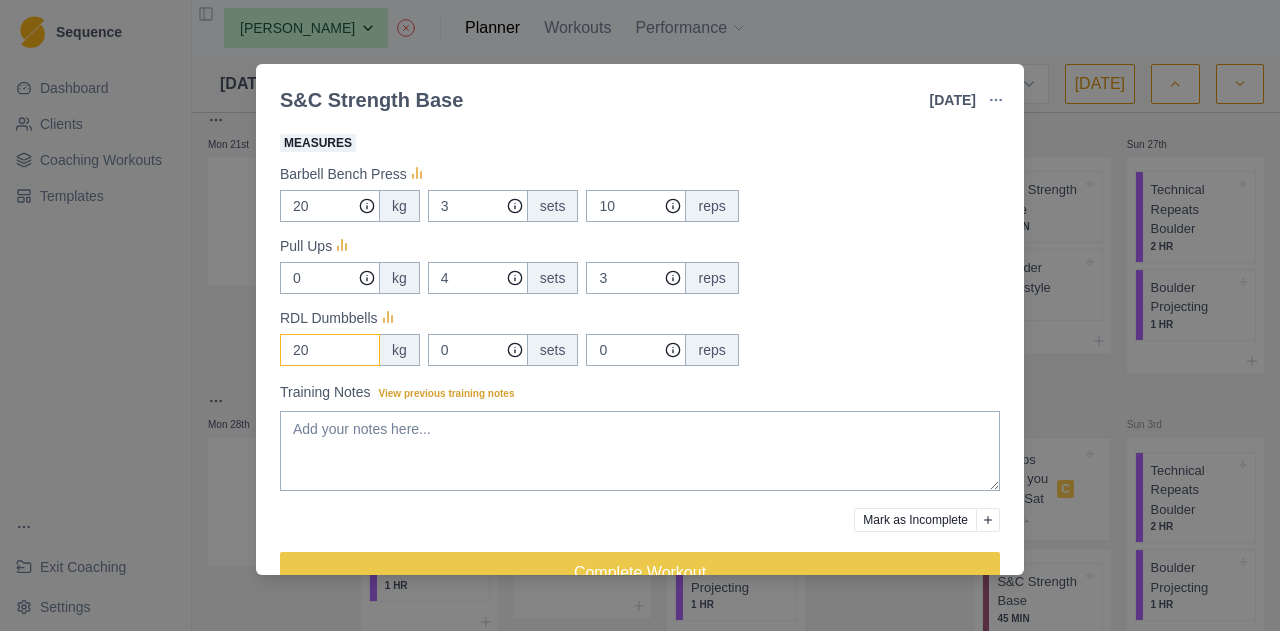 type on "20" 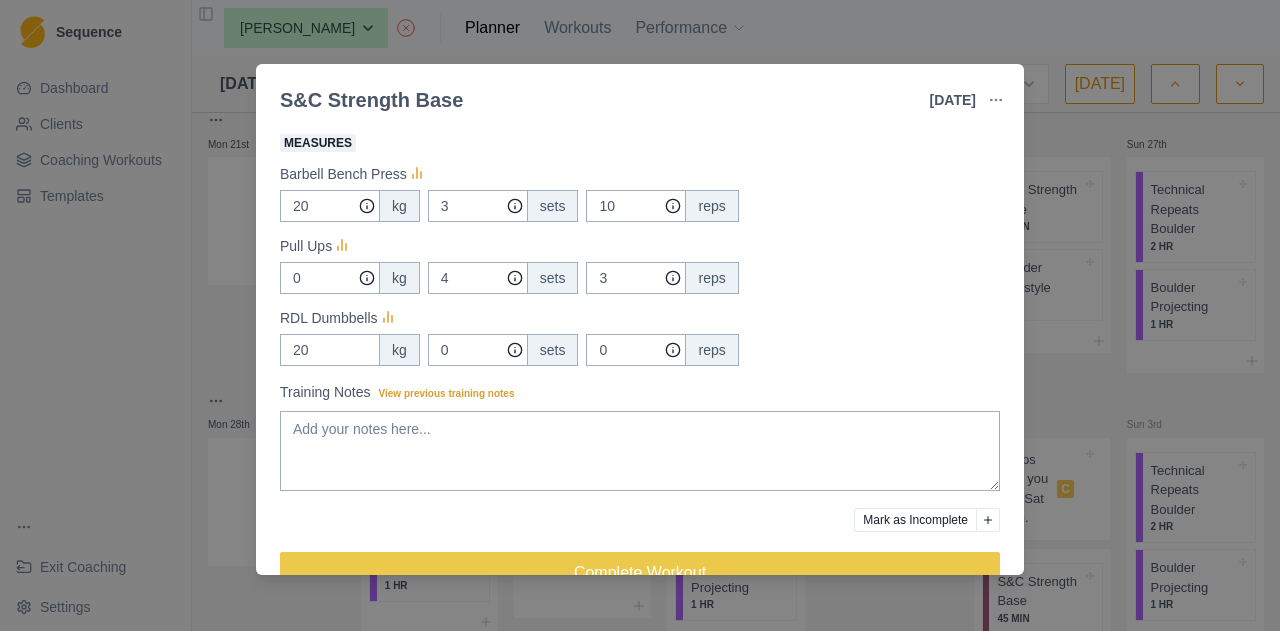click on "20 kg 0 sets 0 reps" at bounding box center (640, 350) 